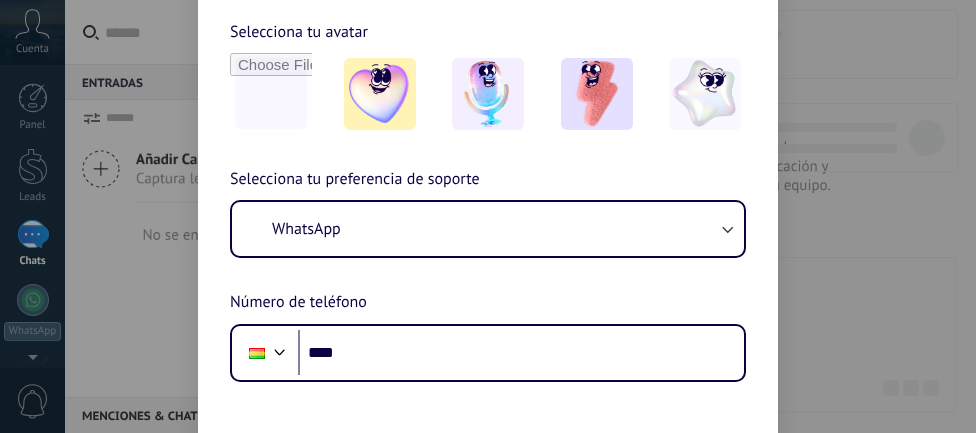scroll, scrollTop: 0, scrollLeft: 0, axis: both 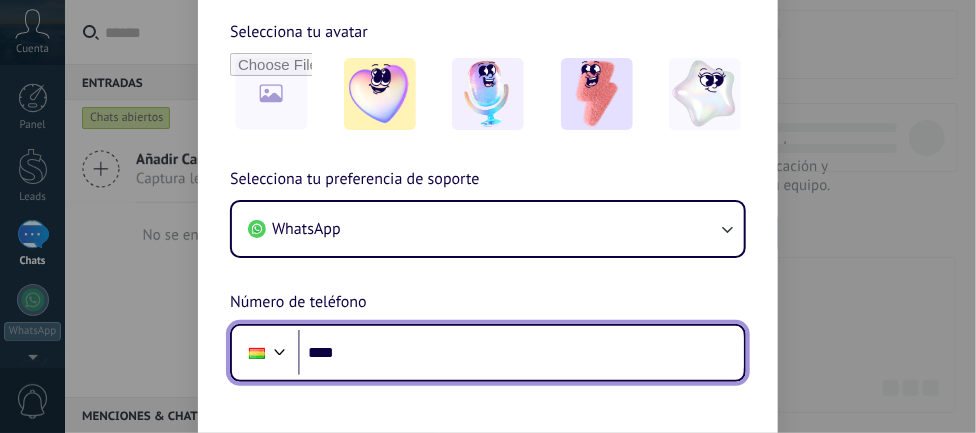 click on "****" at bounding box center [521, 353] 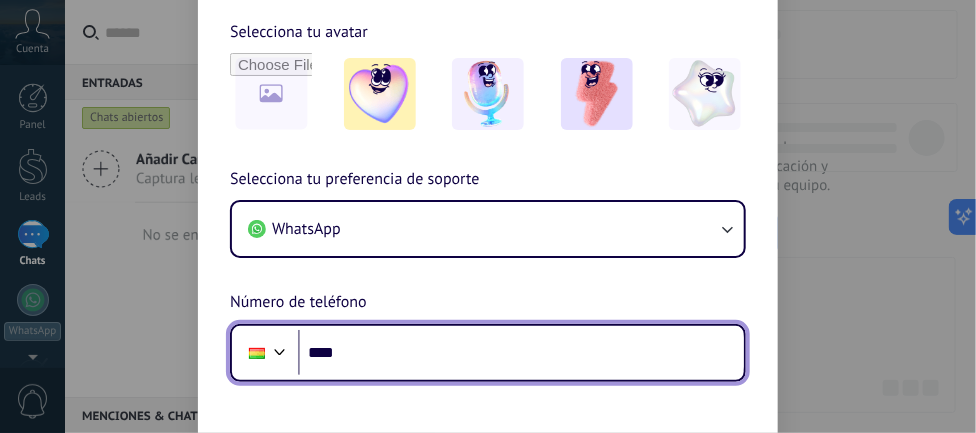 click on "****" at bounding box center [521, 353] 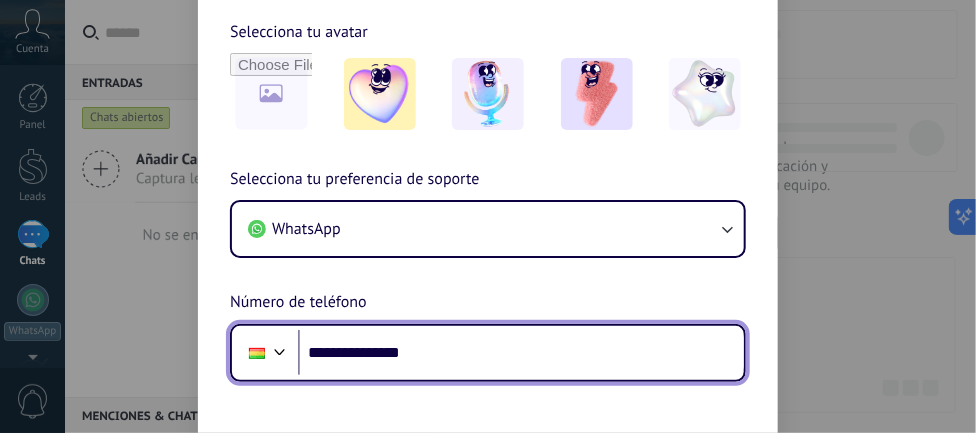type on "**********" 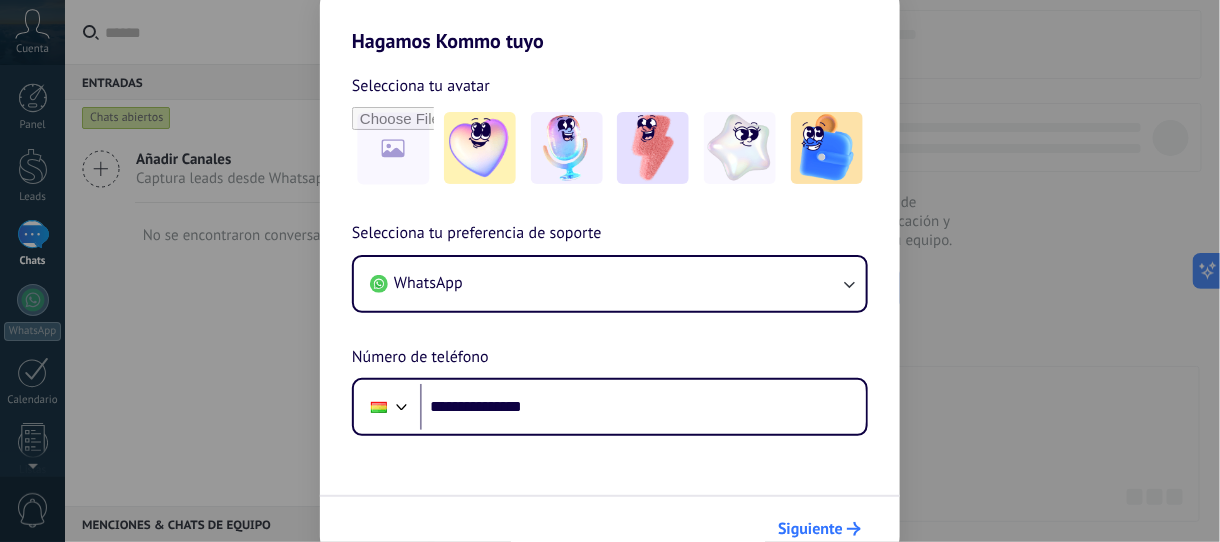 click on "Siguiente" at bounding box center (819, 529) 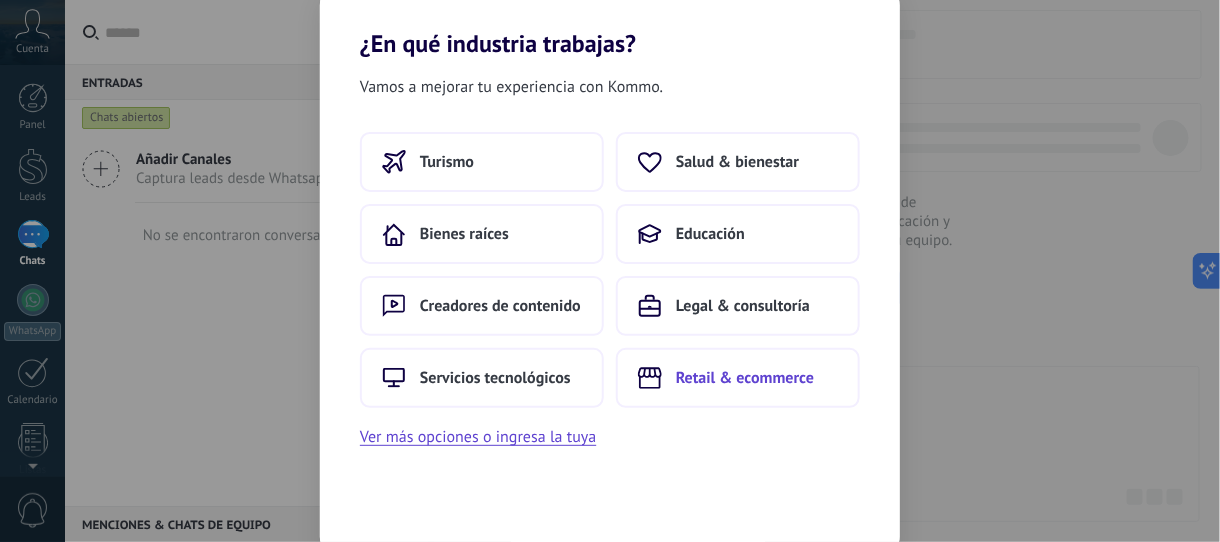 click on "Retail & ecommerce" at bounding box center [745, 378] 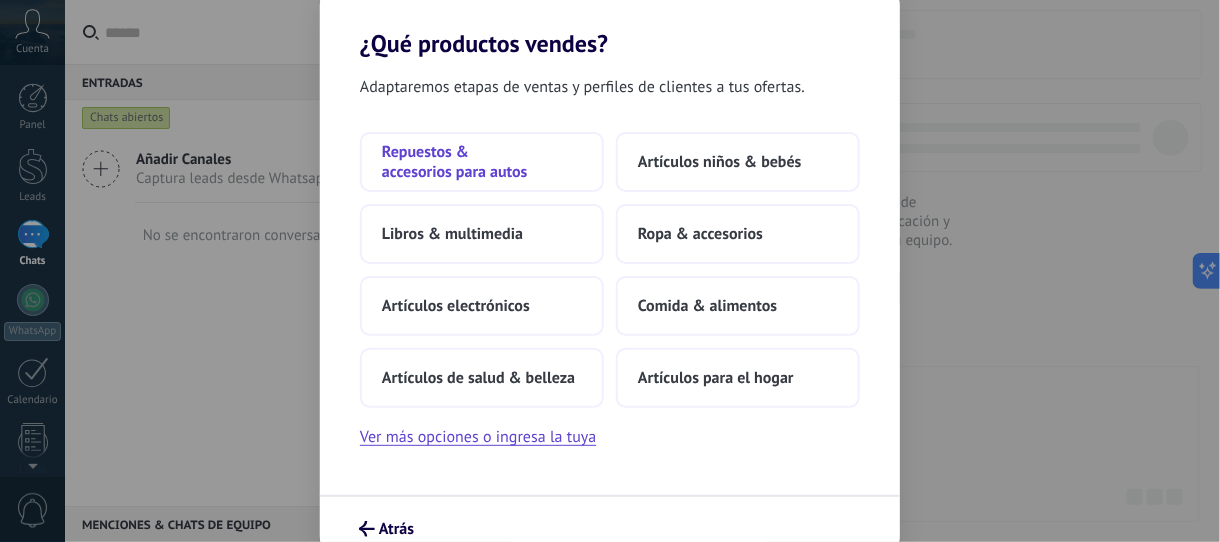 click on "Repuestos & accesorios para autos" at bounding box center (482, 162) 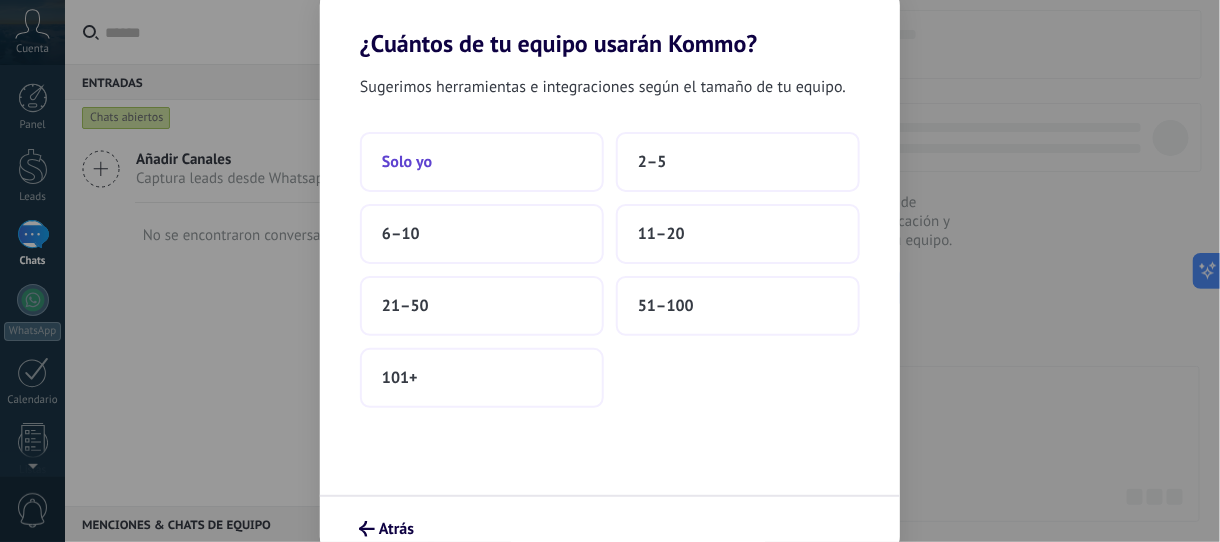 click on "Solo yo" at bounding box center [482, 162] 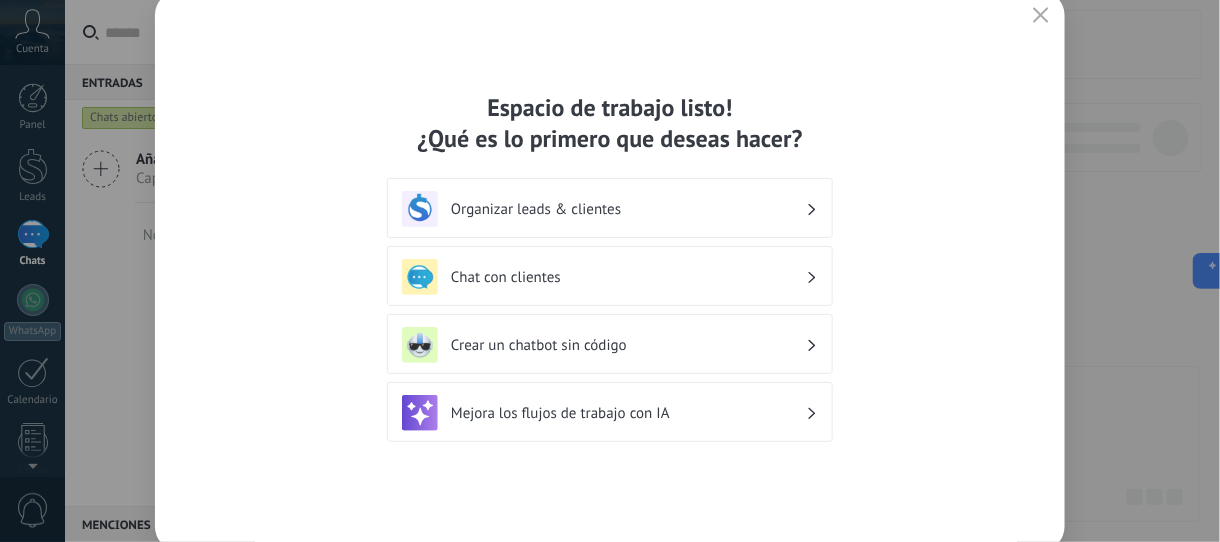 click on "Chat con clientes" at bounding box center [628, 277] 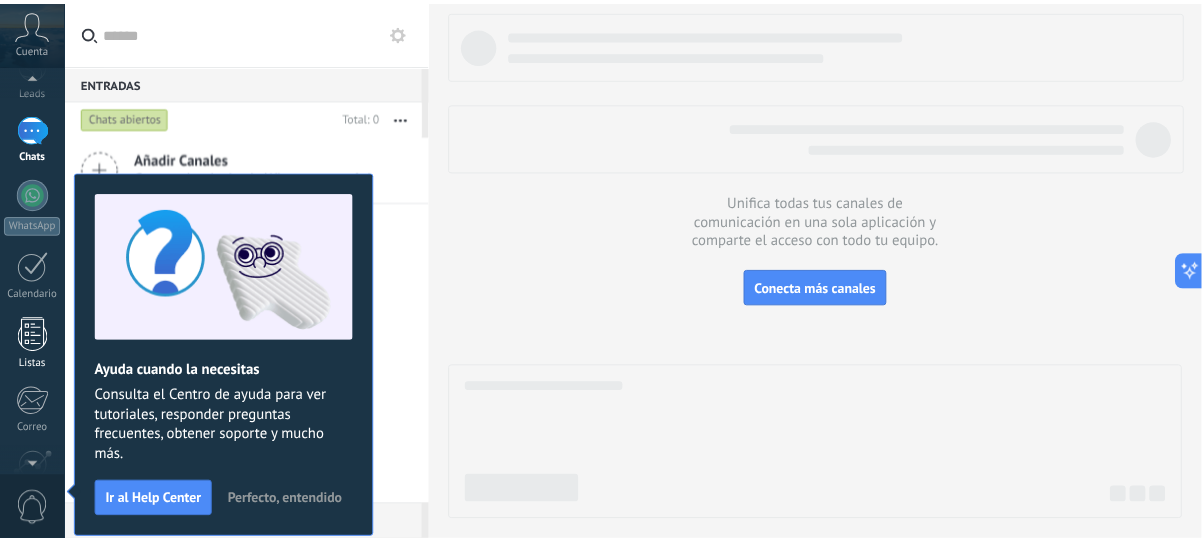 scroll, scrollTop: 0, scrollLeft: 0, axis: both 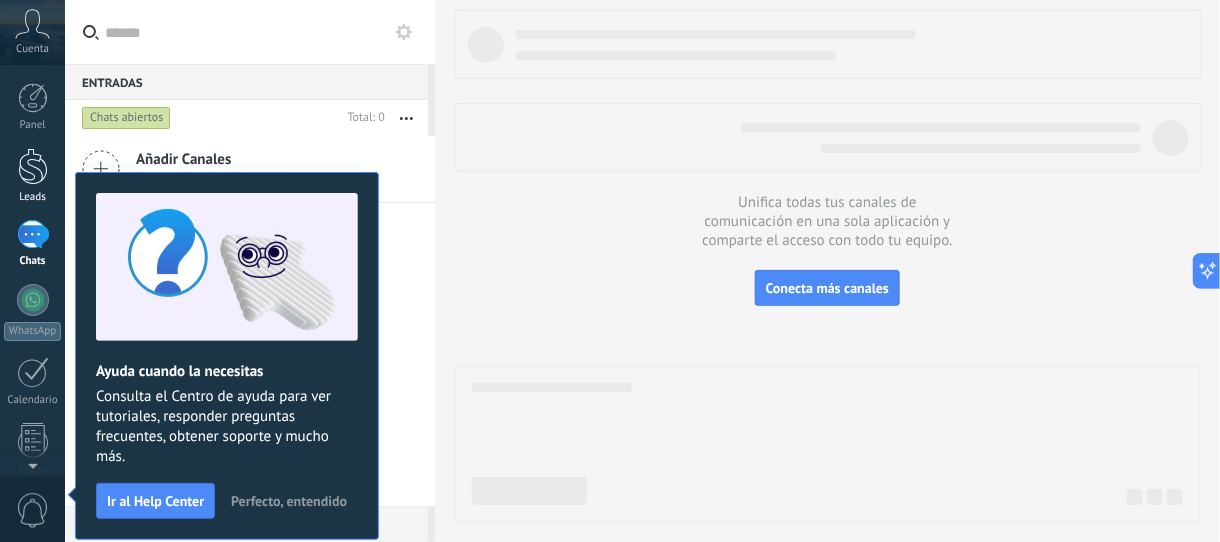 click at bounding box center (33, 166) 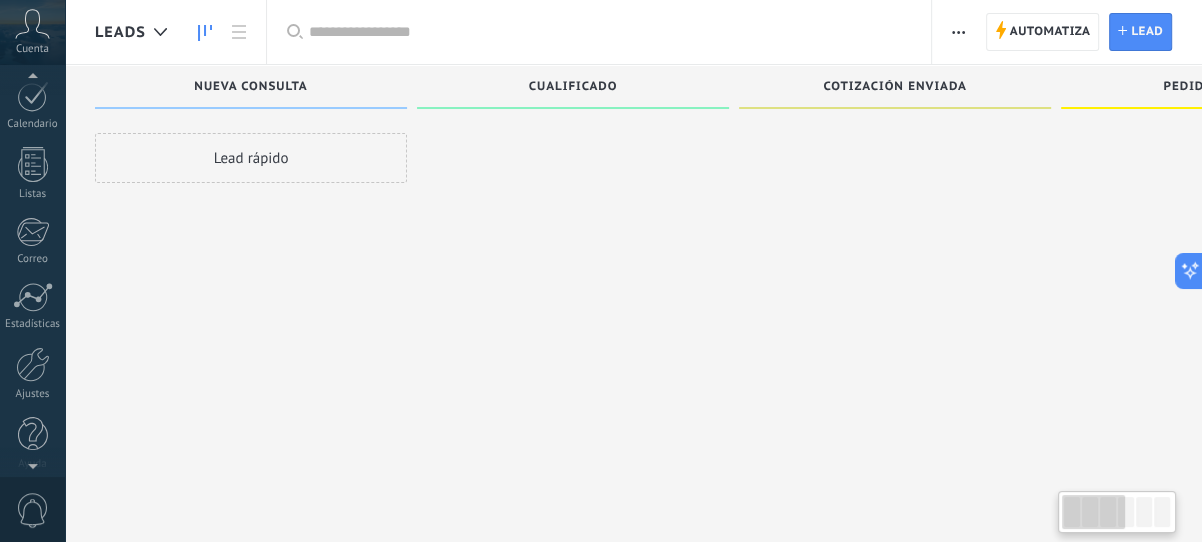 scroll, scrollTop: 289, scrollLeft: 0, axis: vertical 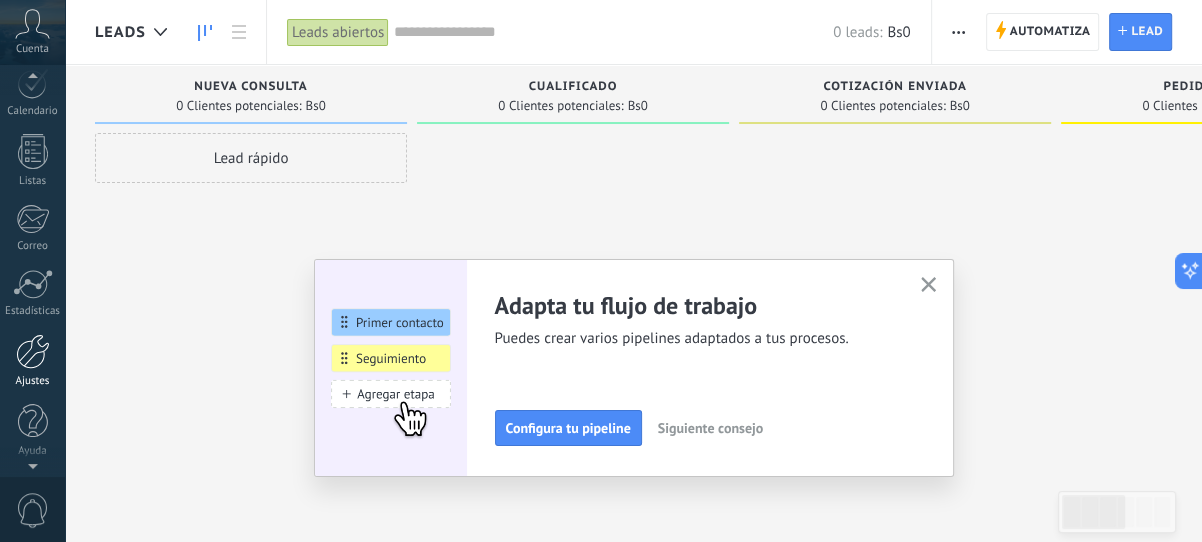 click at bounding box center [33, 351] 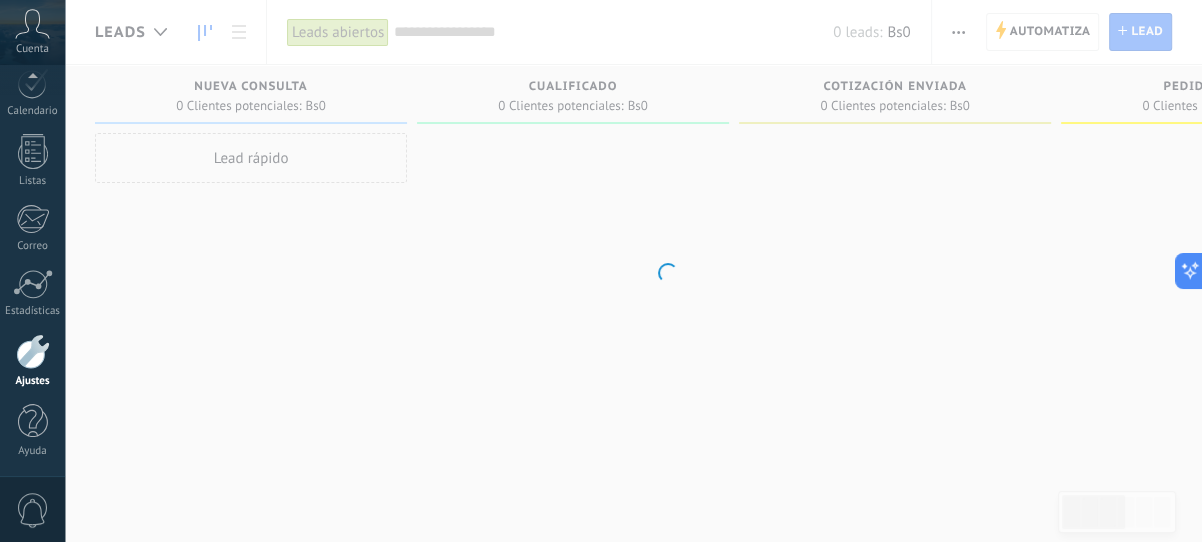 scroll, scrollTop: 290, scrollLeft: 0, axis: vertical 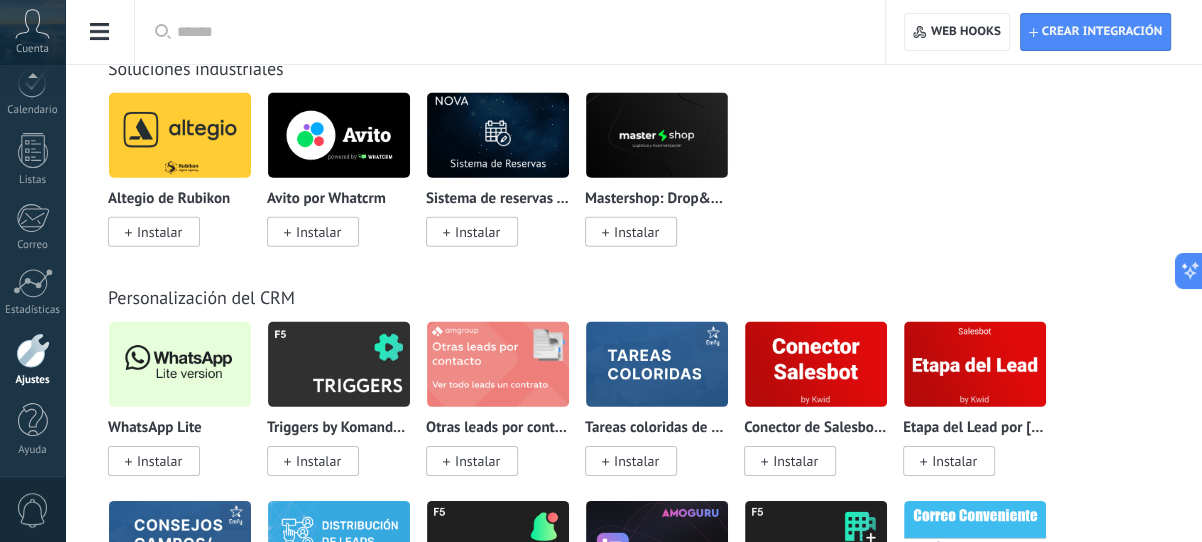 click on "Instalar" at bounding box center [159, 461] 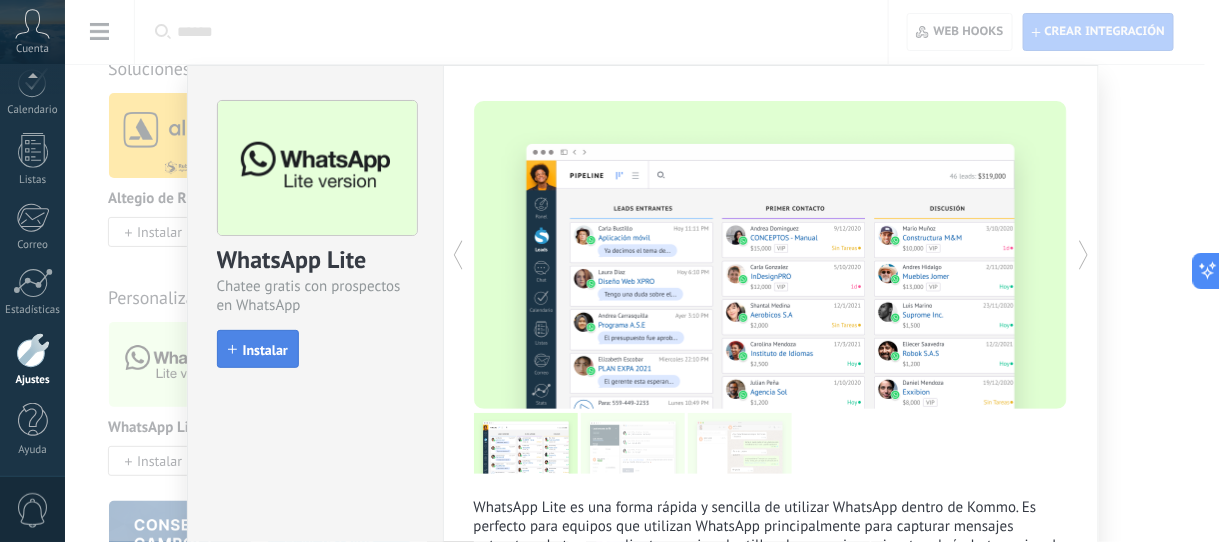 click on "Instalar" at bounding box center [265, 350] 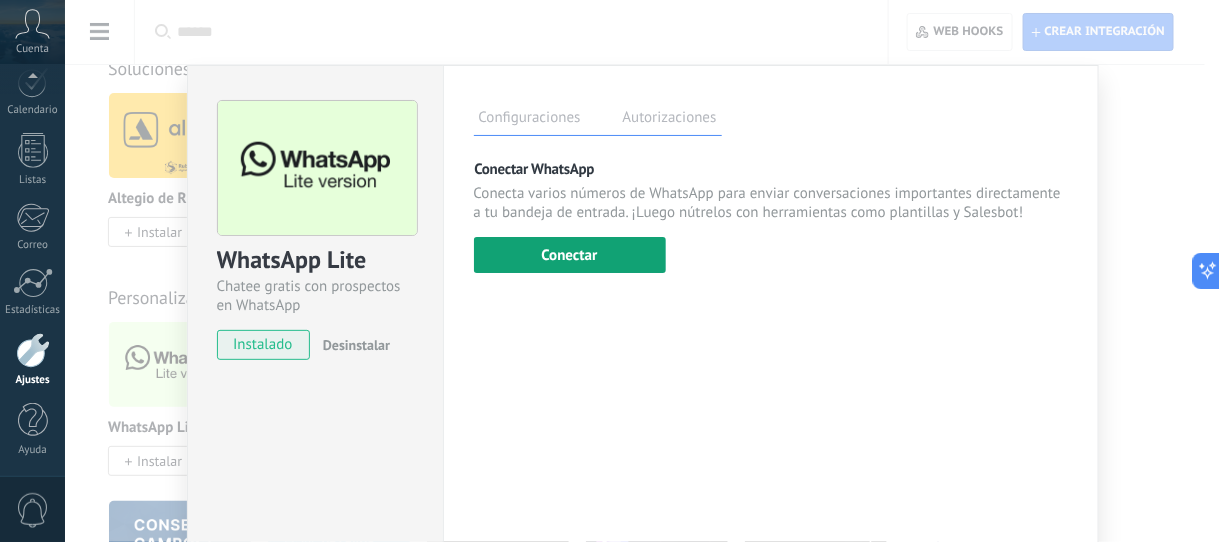 click on "Conectar" at bounding box center (570, 255) 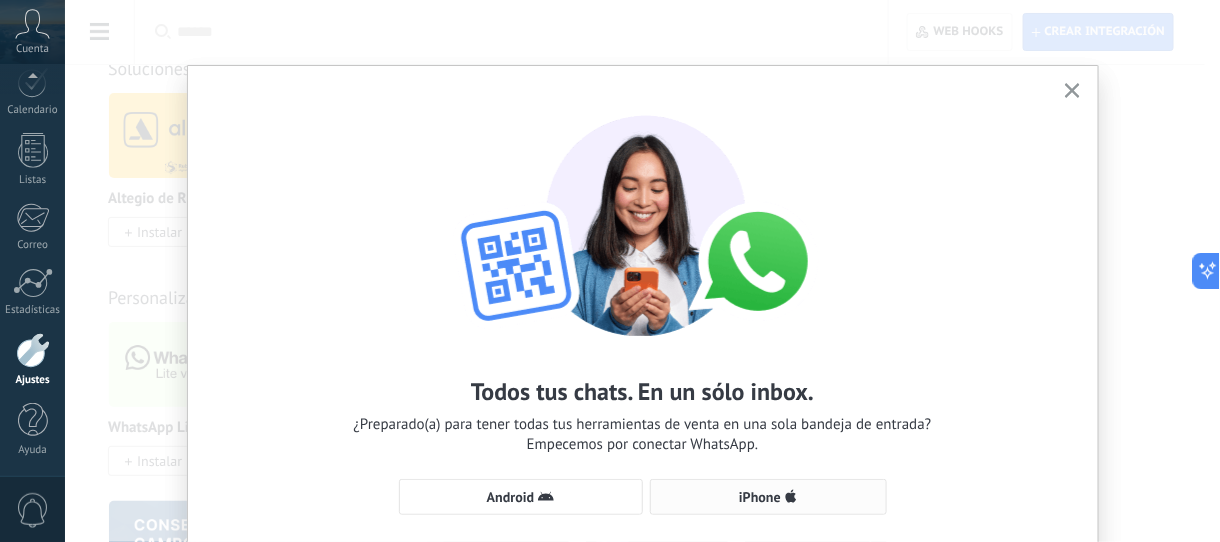 click on "iPhone" at bounding box center [768, 497] 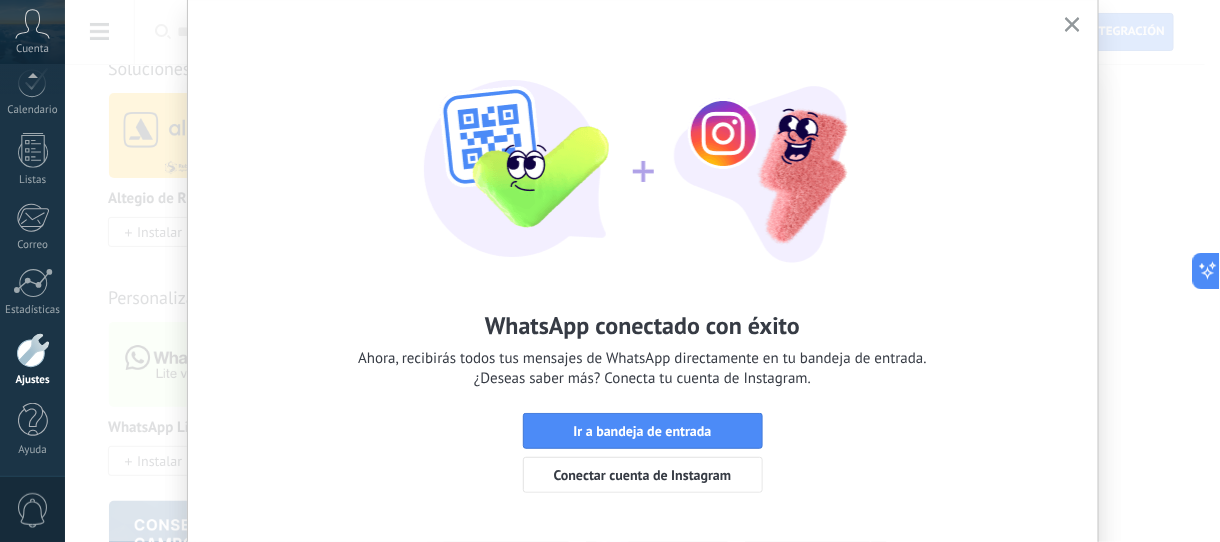 scroll, scrollTop: 0, scrollLeft: 0, axis: both 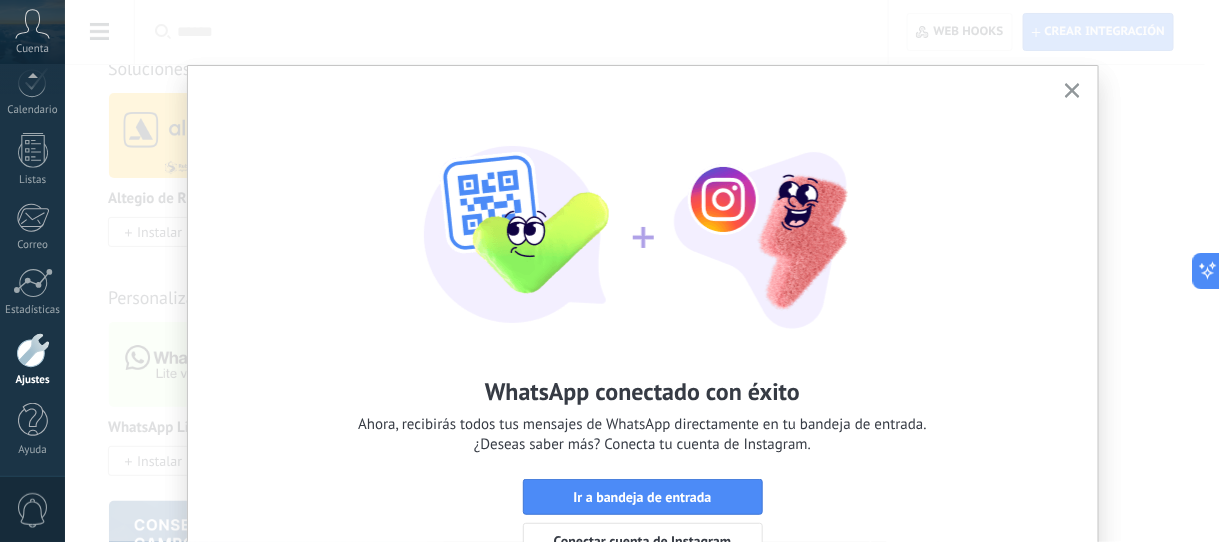 click 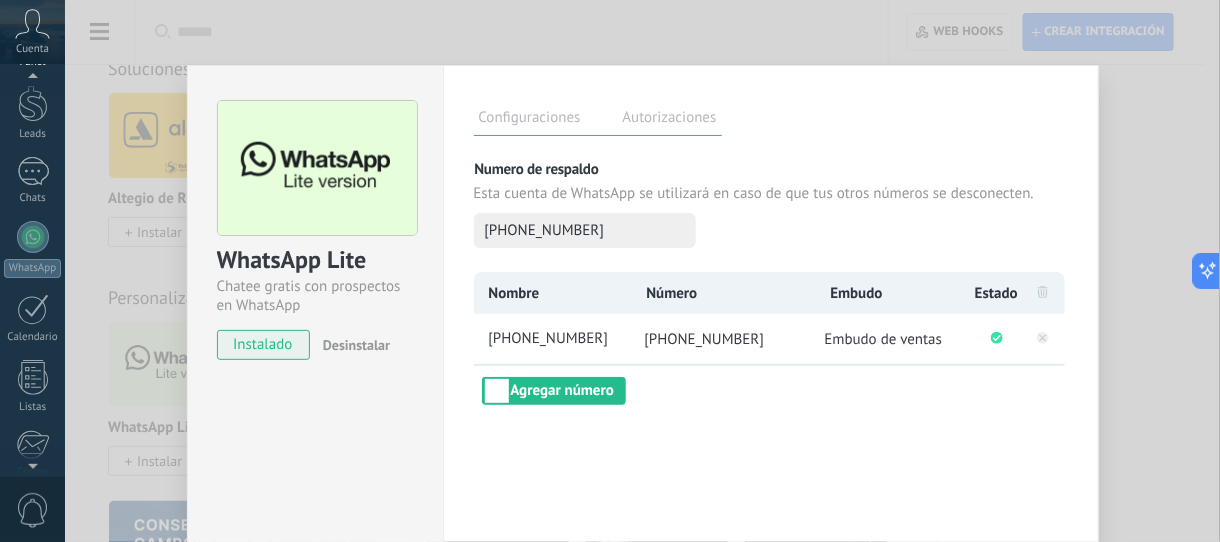 scroll, scrollTop: 0, scrollLeft: 0, axis: both 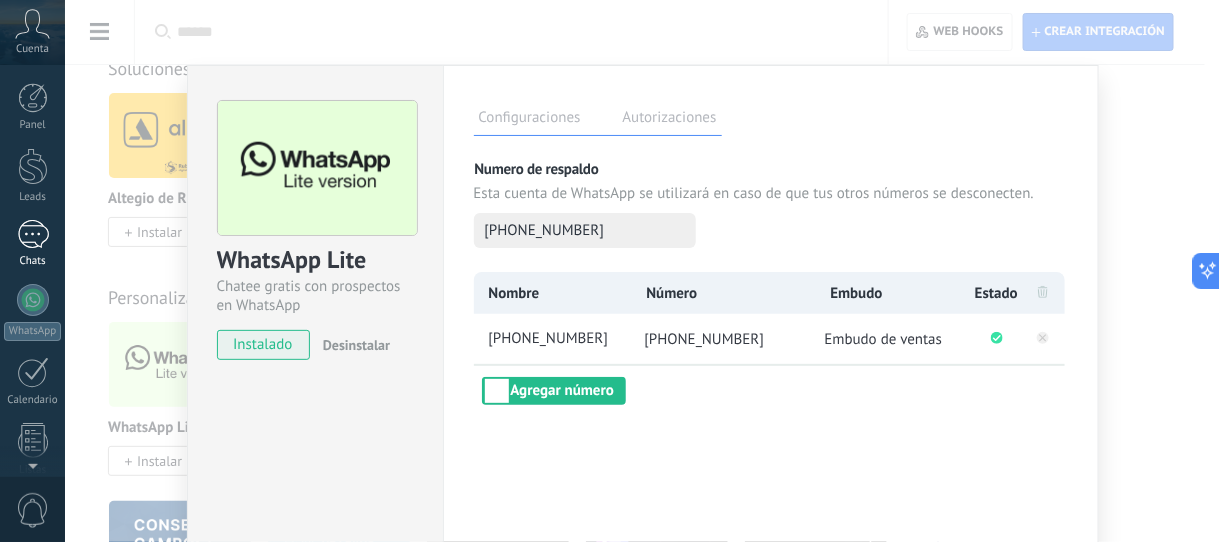 click at bounding box center [33, 234] 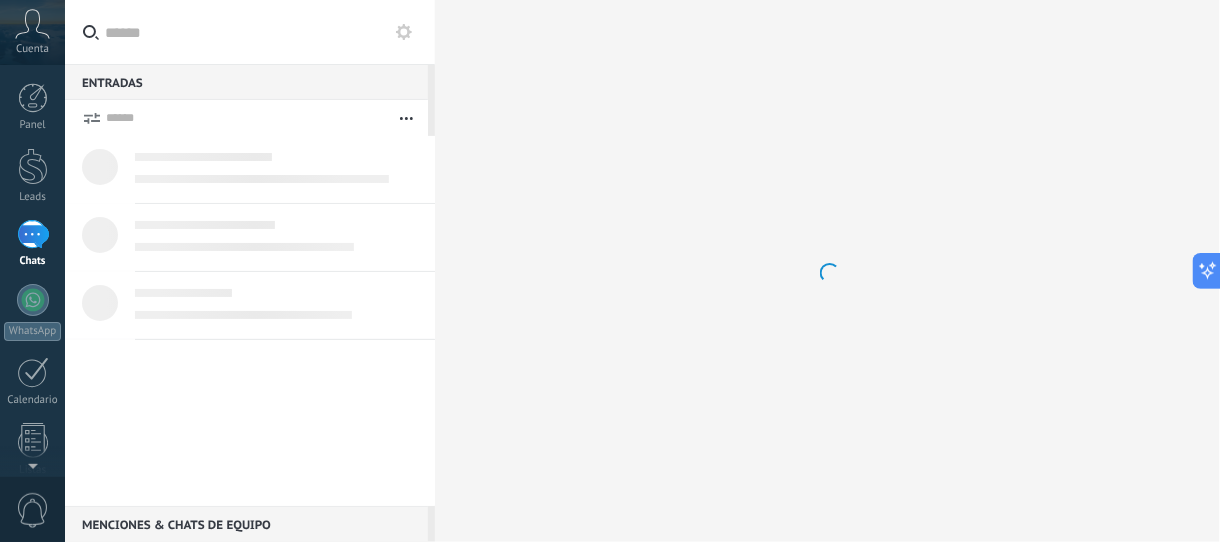 scroll, scrollTop: 0, scrollLeft: 0, axis: both 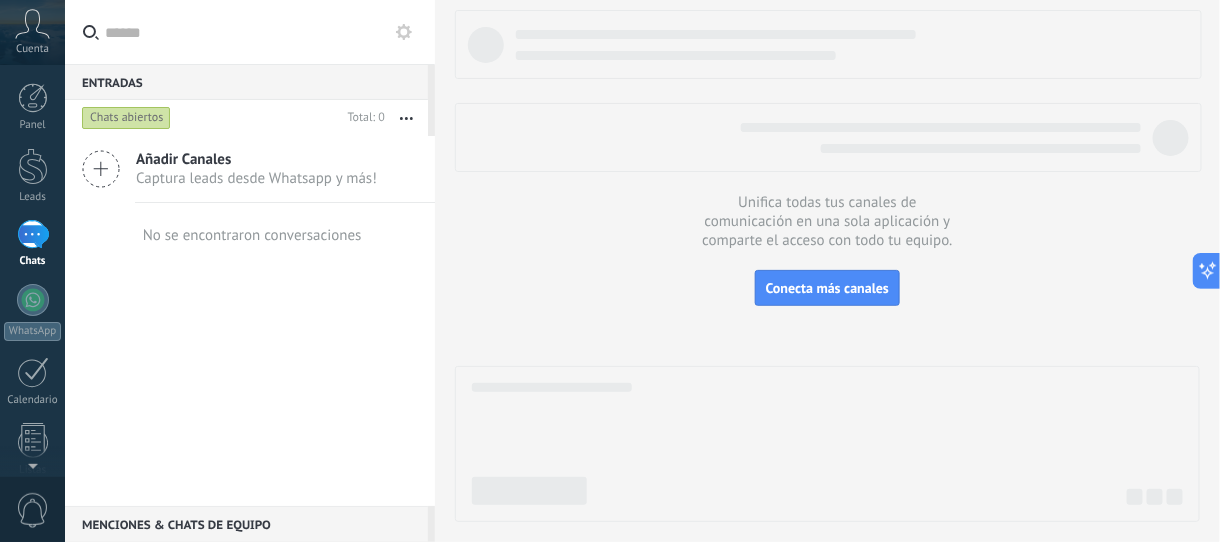 click 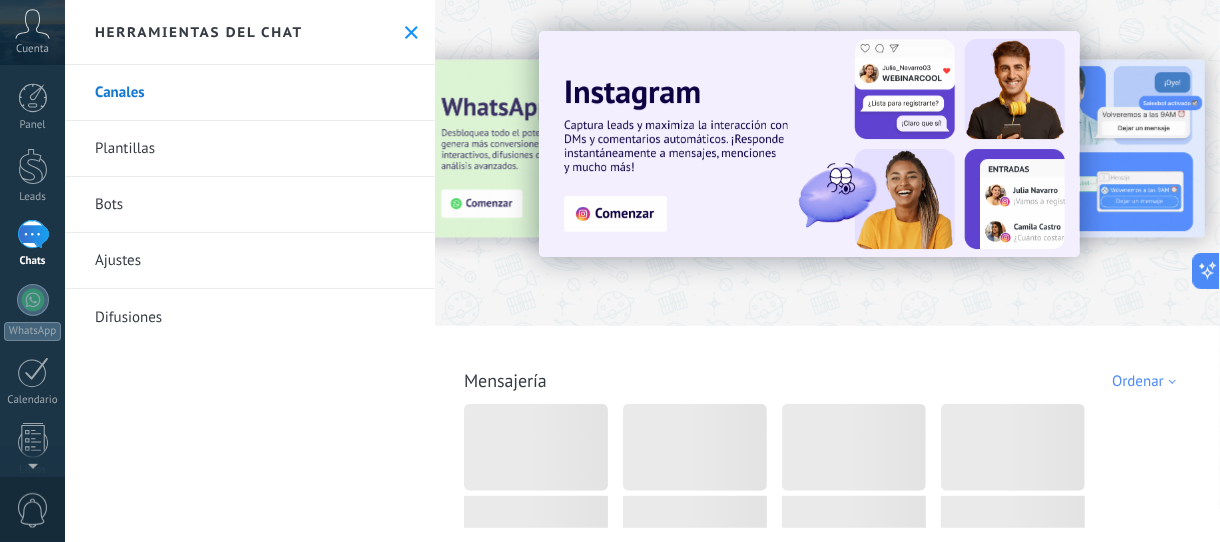 click on "Bots" at bounding box center (250, 205) 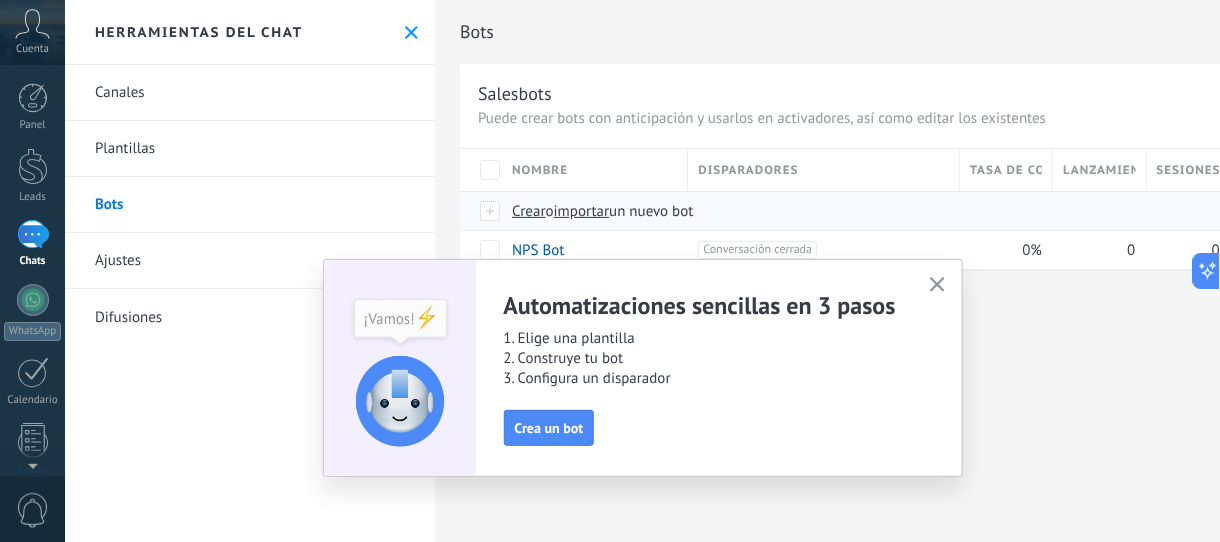 click on "importar" at bounding box center [582, 211] 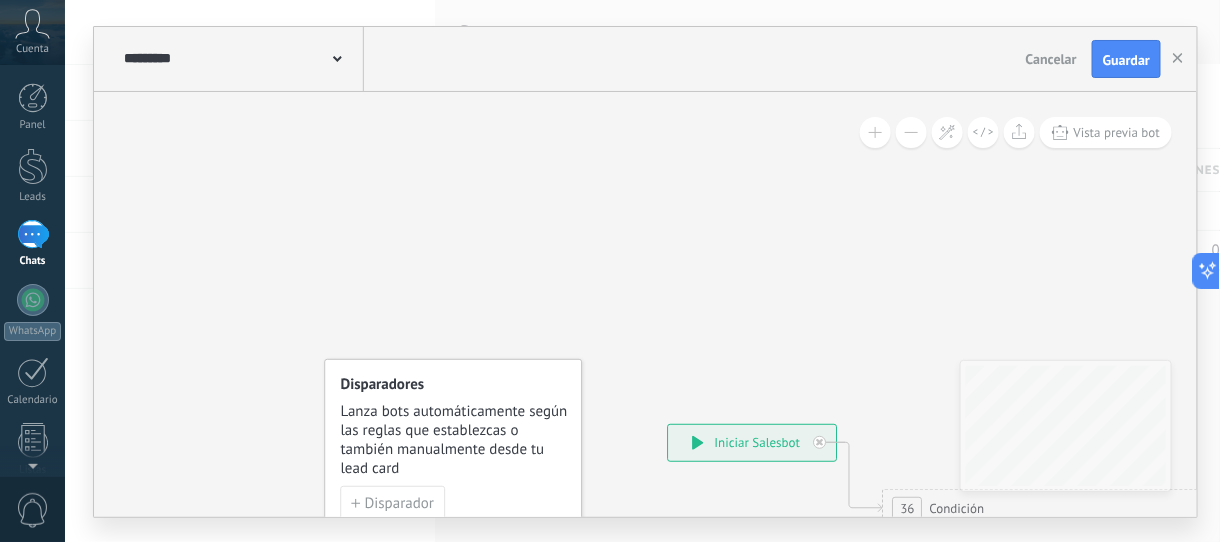 drag, startPoint x: 914, startPoint y: 241, endPoint x: 1071, endPoint y: 336, distance: 183.50476 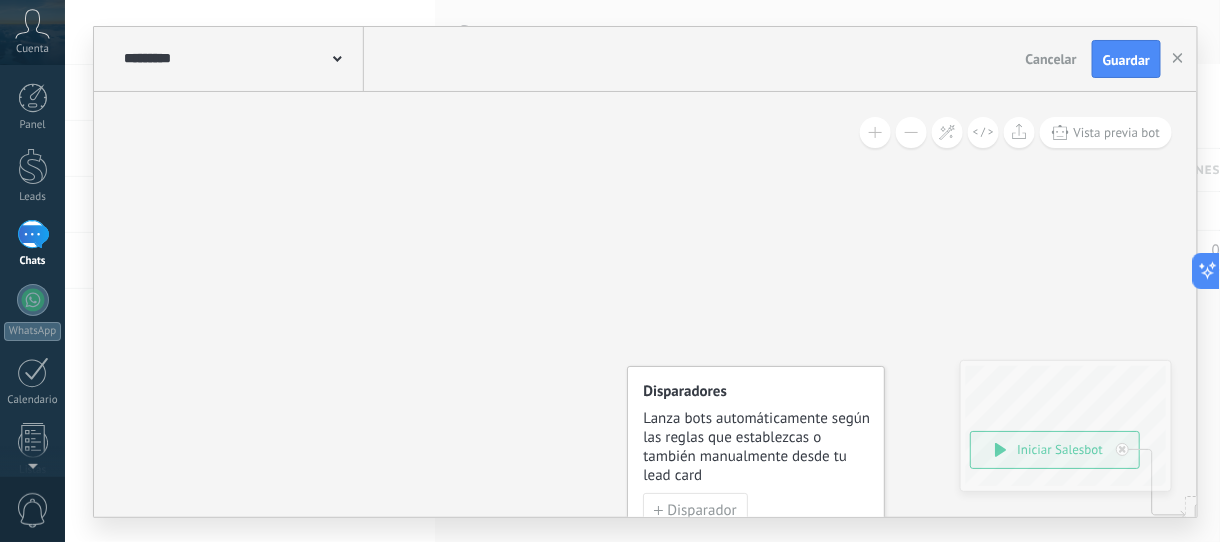 drag, startPoint x: 646, startPoint y: 266, endPoint x: 850, endPoint y: 169, distance: 225.88715 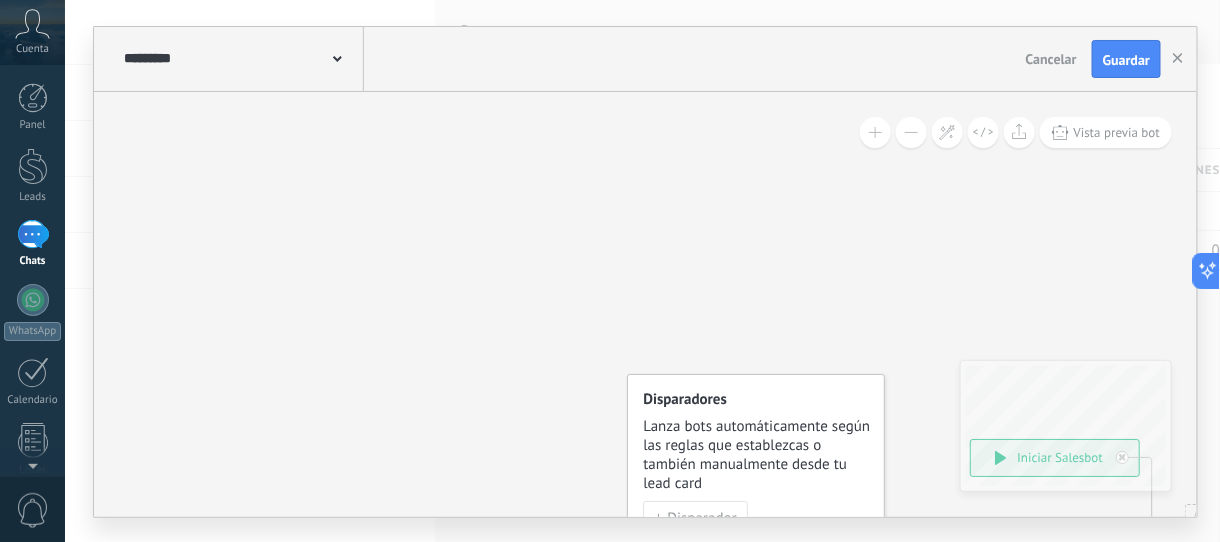 click on "********* Salesbots" at bounding box center [241, 59] 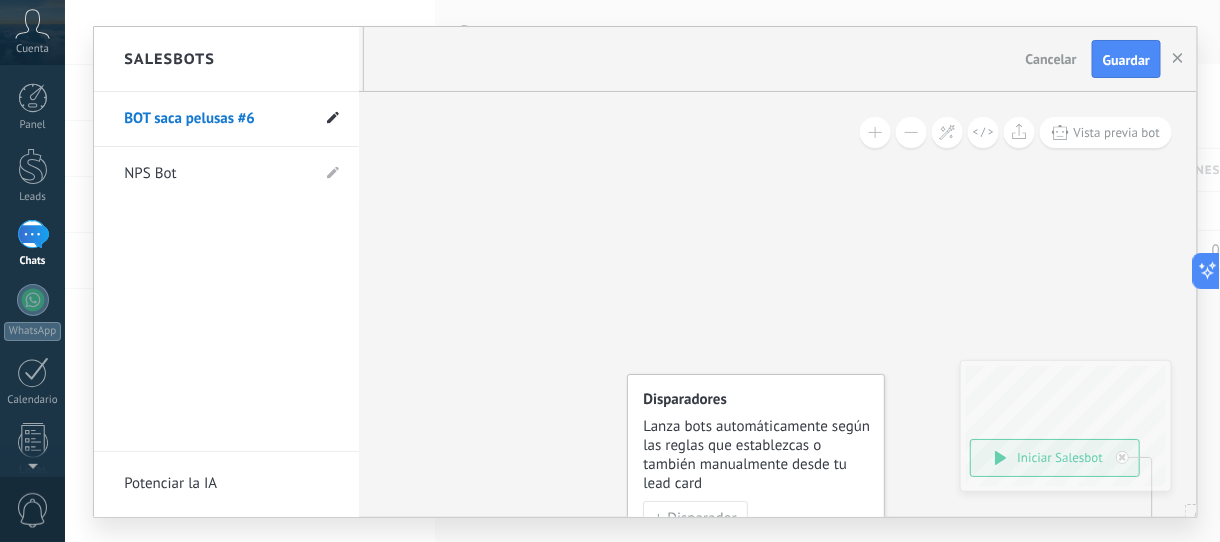 click 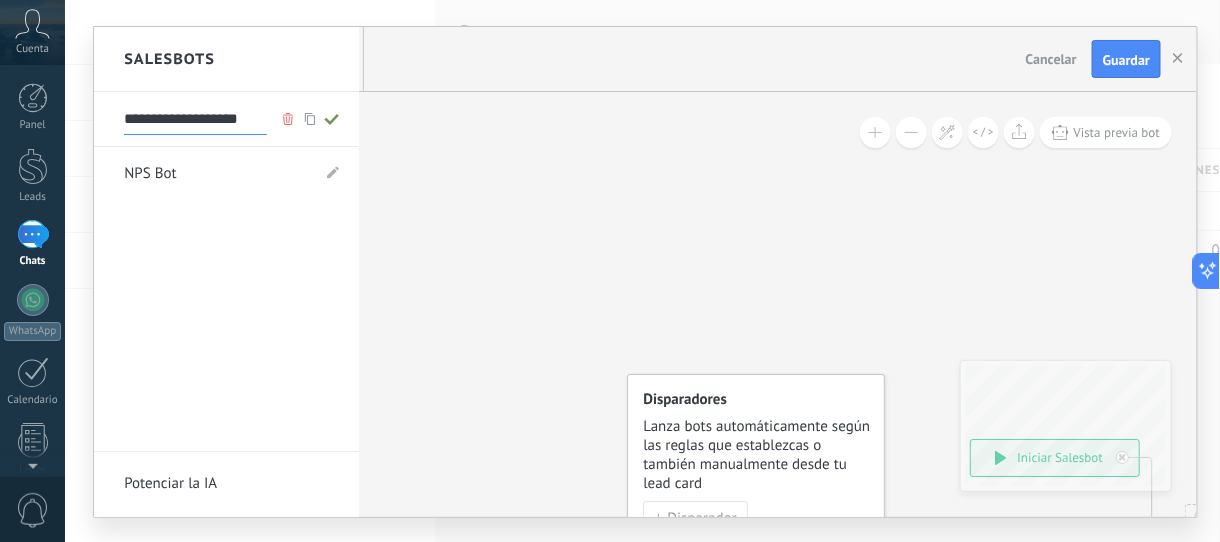 drag, startPoint x: 195, startPoint y: 115, endPoint x: 298, endPoint y: 108, distance: 103.23759 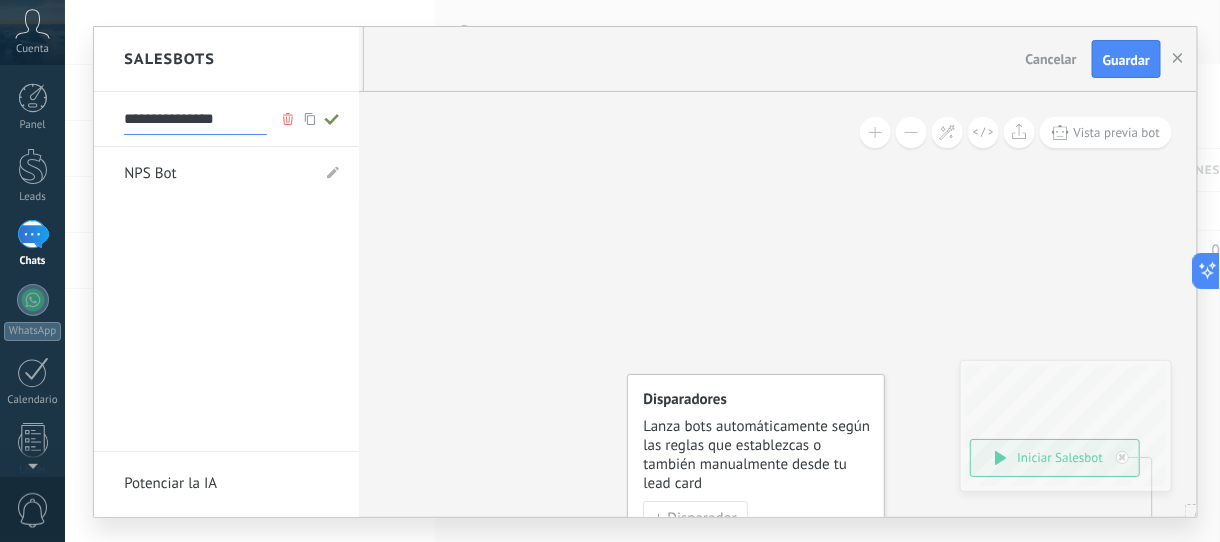 type on "**********" 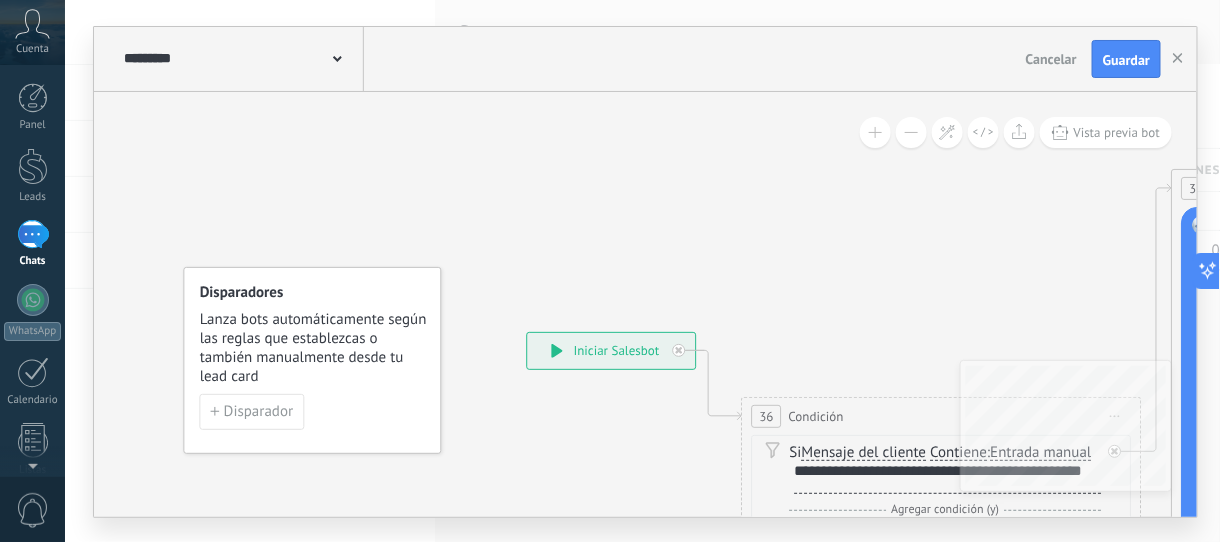 drag, startPoint x: 727, startPoint y: 267, endPoint x: 575, endPoint y: 240, distance: 154.37941 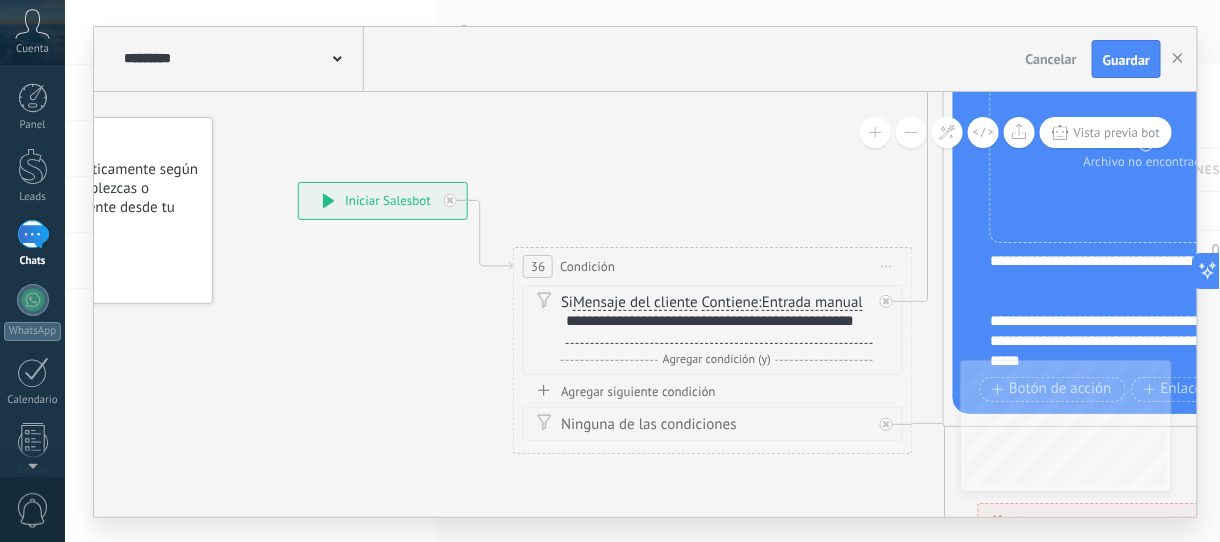 drag, startPoint x: 600, startPoint y: 240, endPoint x: 346, endPoint y: 74, distance: 303.4337 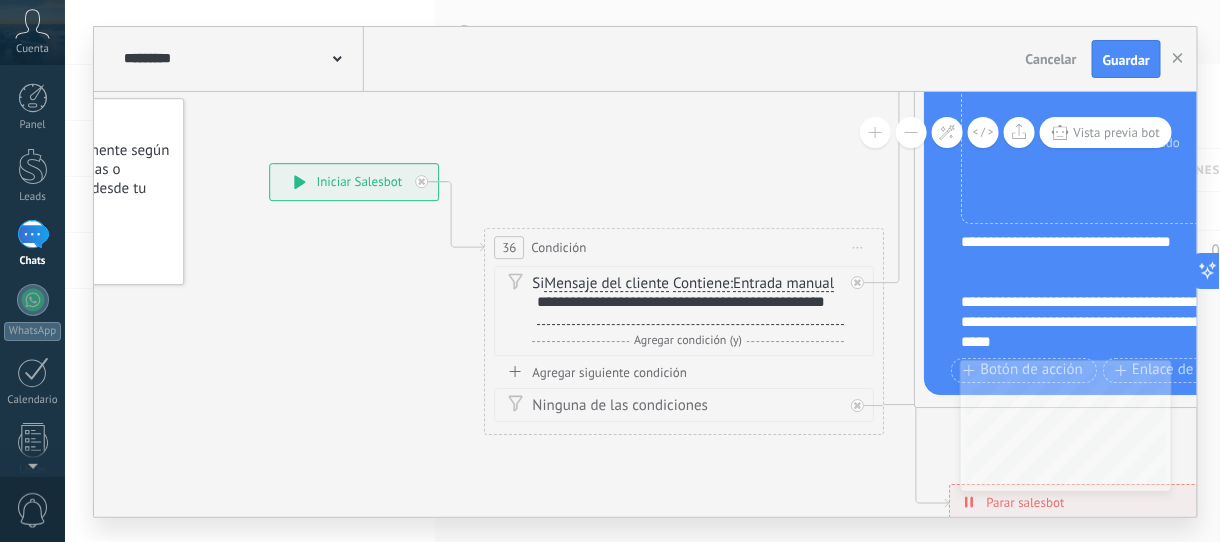 click on "**********" at bounding box center (691, 309) 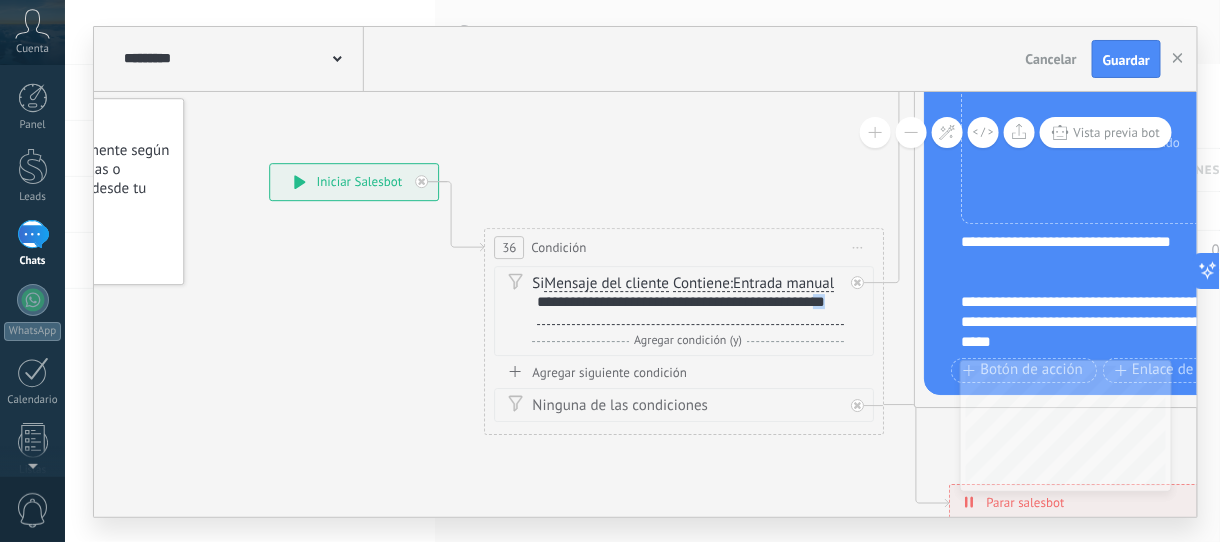 scroll, scrollTop: 1, scrollLeft: 0, axis: vertical 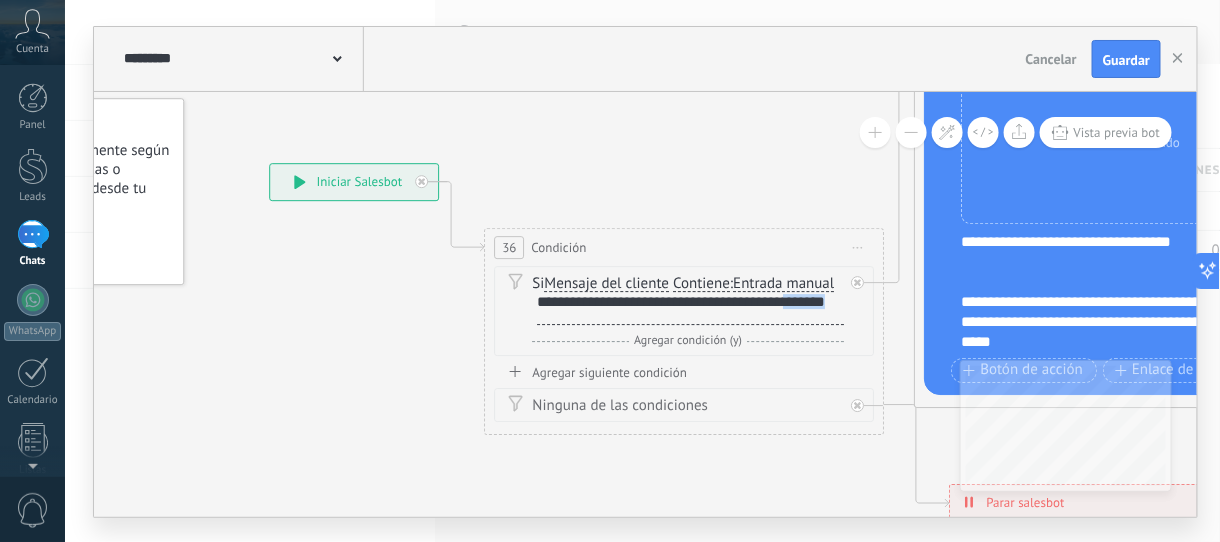 drag, startPoint x: 594, startPoint y: 318, endPoint x: 544, endPoint y: 312, distance: 50.358715 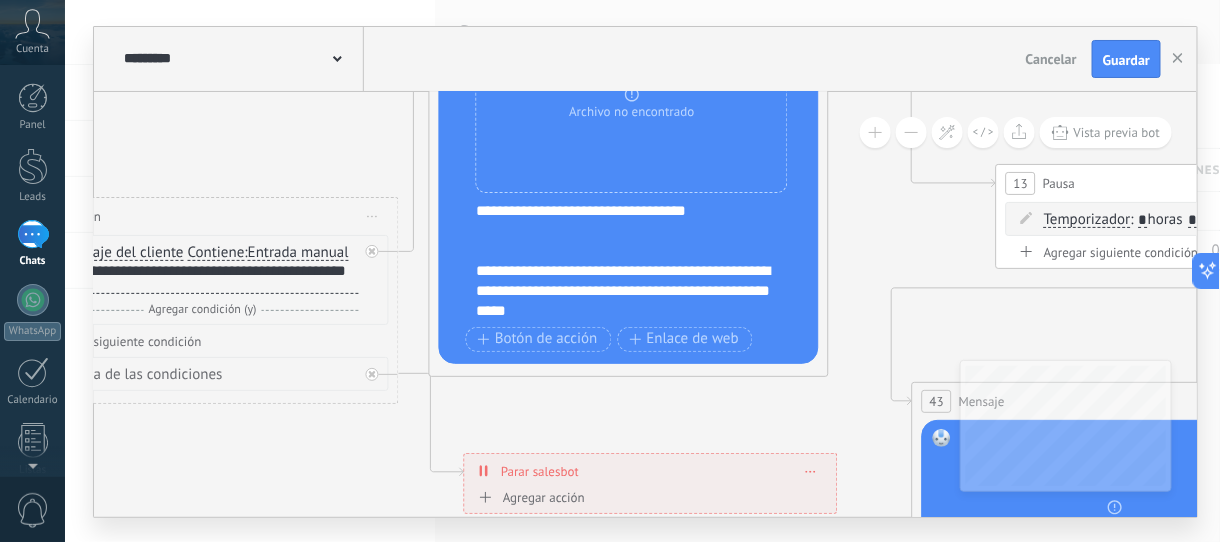 drag, startPoint x: 839, startPoint y: 467, endPoint x: 510, endPoint y: 276, distance: 380.42346 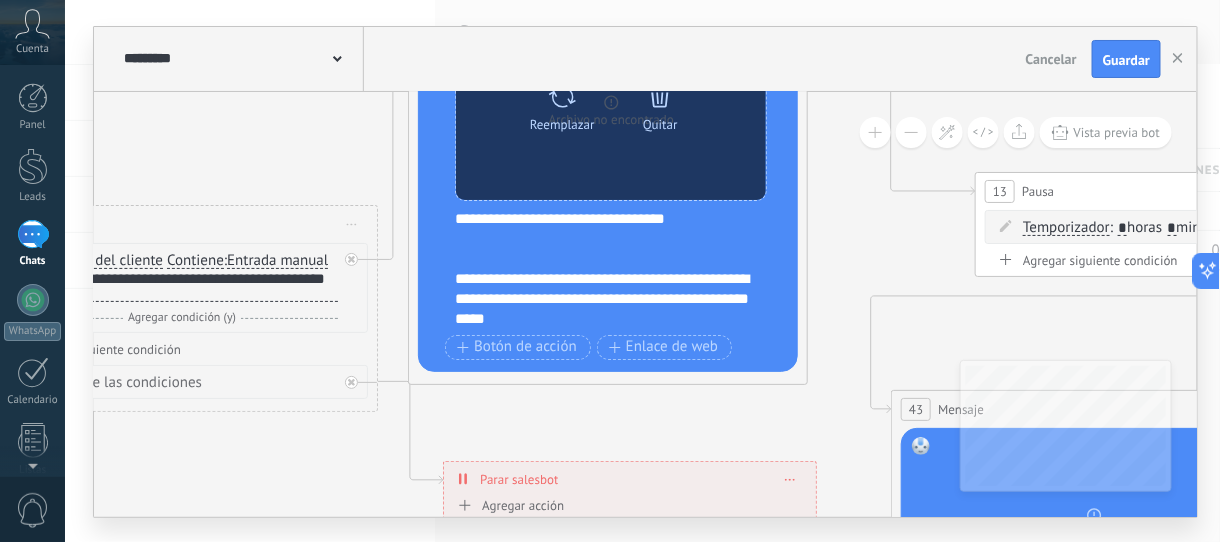 click on "Reemplazar" at bounding box center [562, 125] 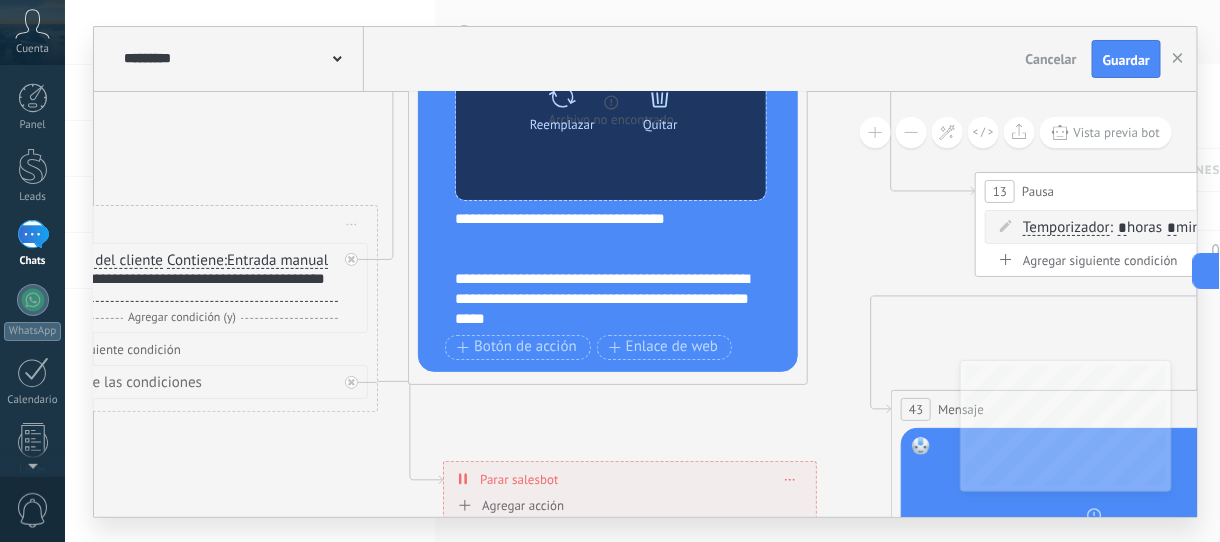 click on "Reemplazar" at bounding box center (562, 125) 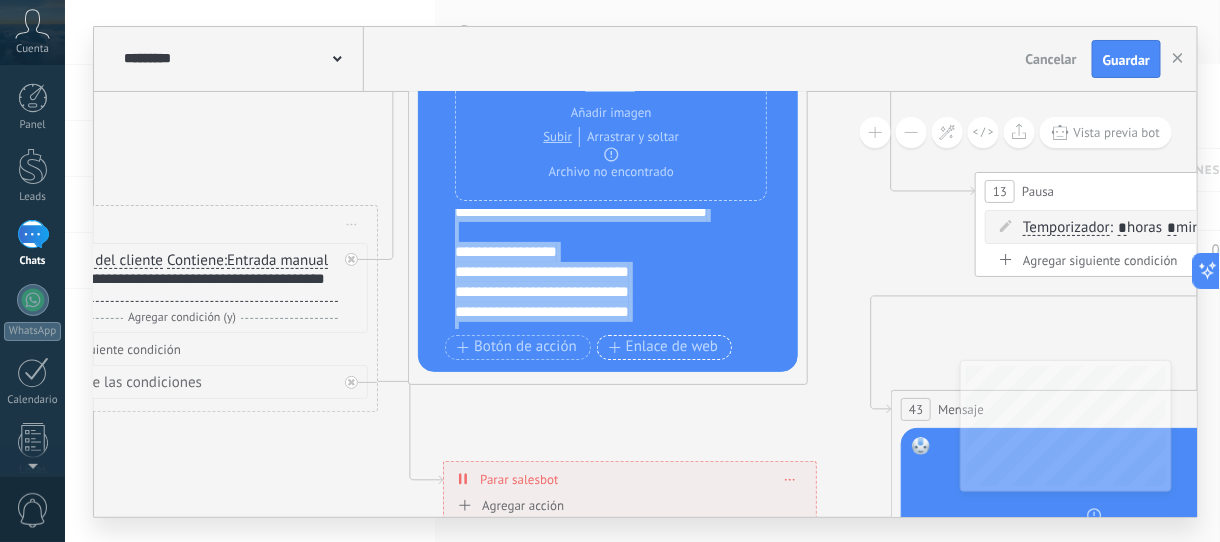 scroll, scrollTop: 400, scrollLeft: 0, axis: vertical 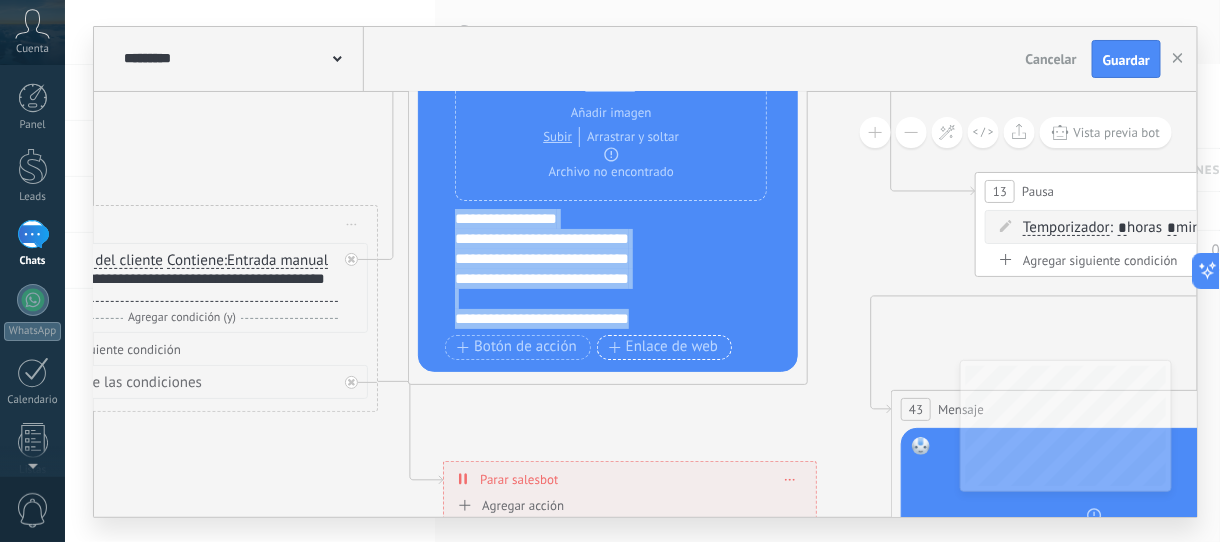 drag, startPoint x: 454, startPoint y: 212, endPoint x: 698, endPoint y: 338, distance: 274.61246 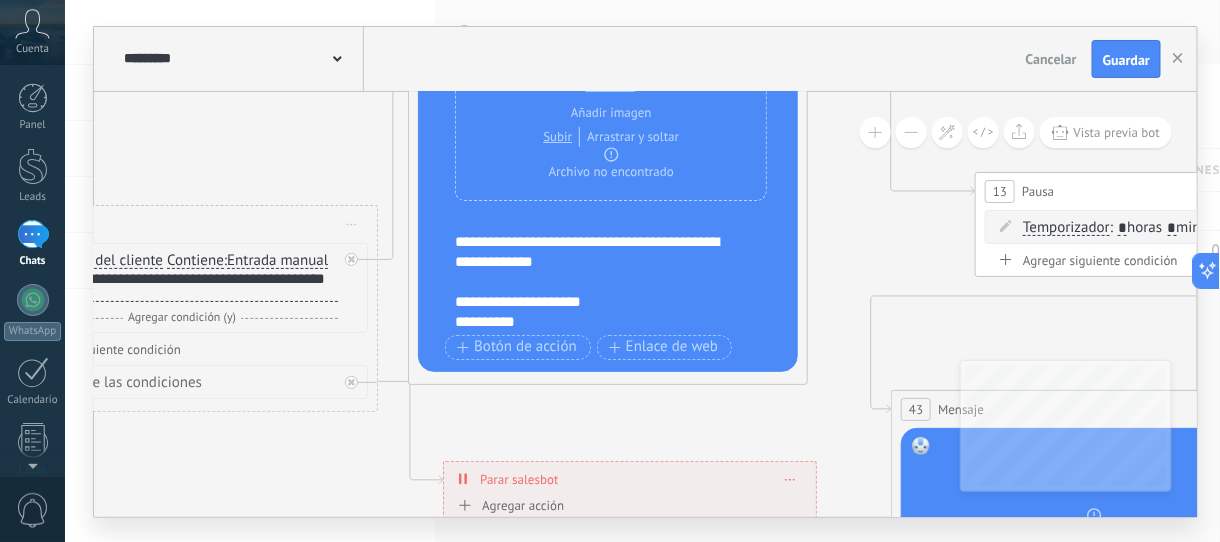 scroll, scrollTop: 240, scrollLeft: 0, axis: vertical 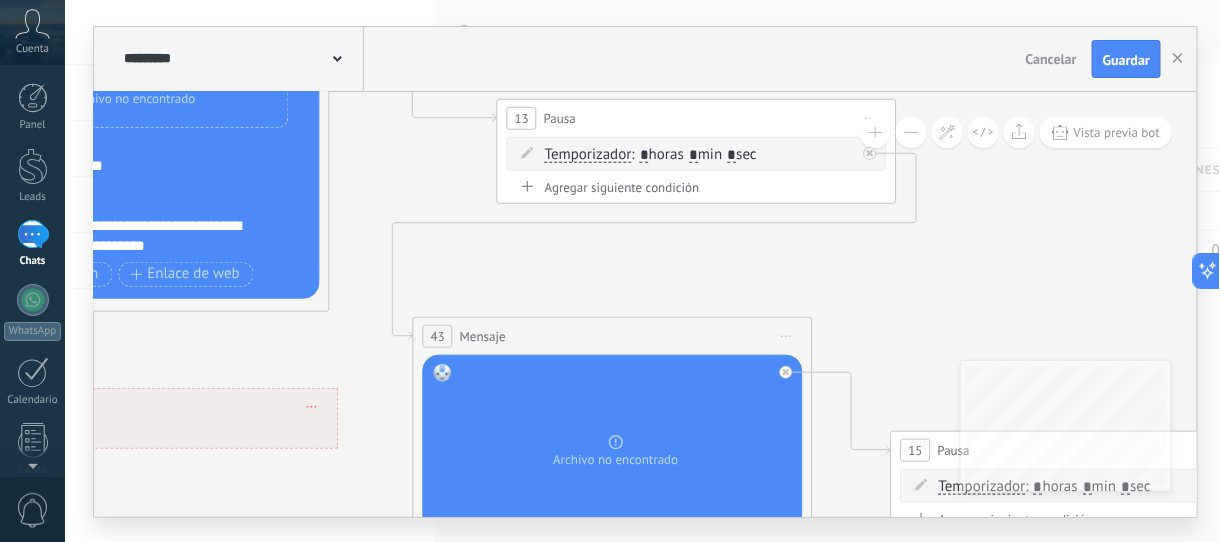 drag, startPoint x: 871, startPoint y: 254, endPoint x: 387, endPoint y: 156, distance: 493.82184 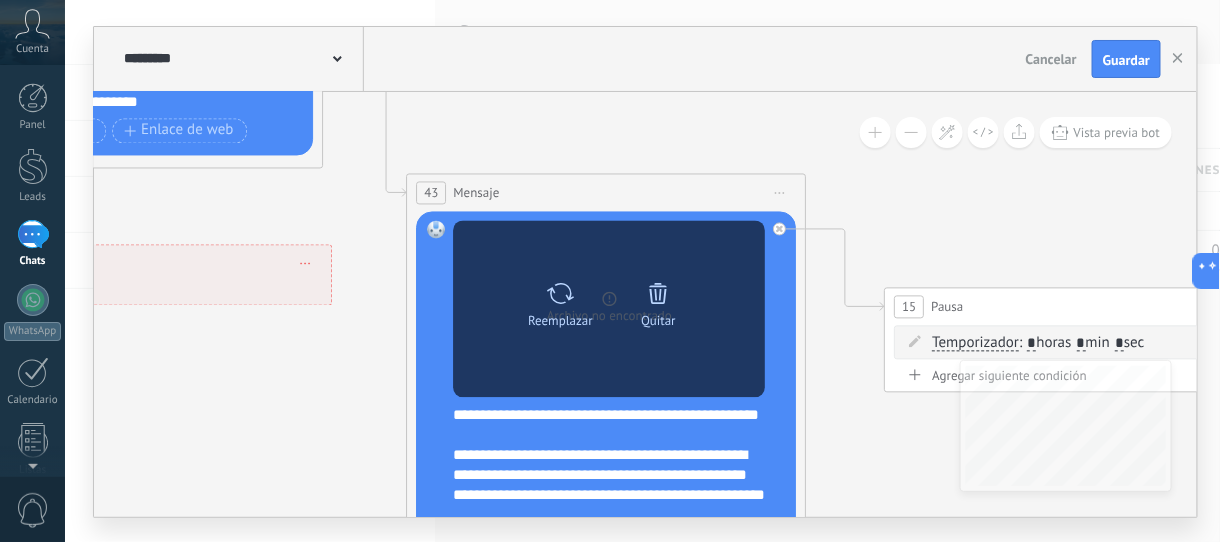 click 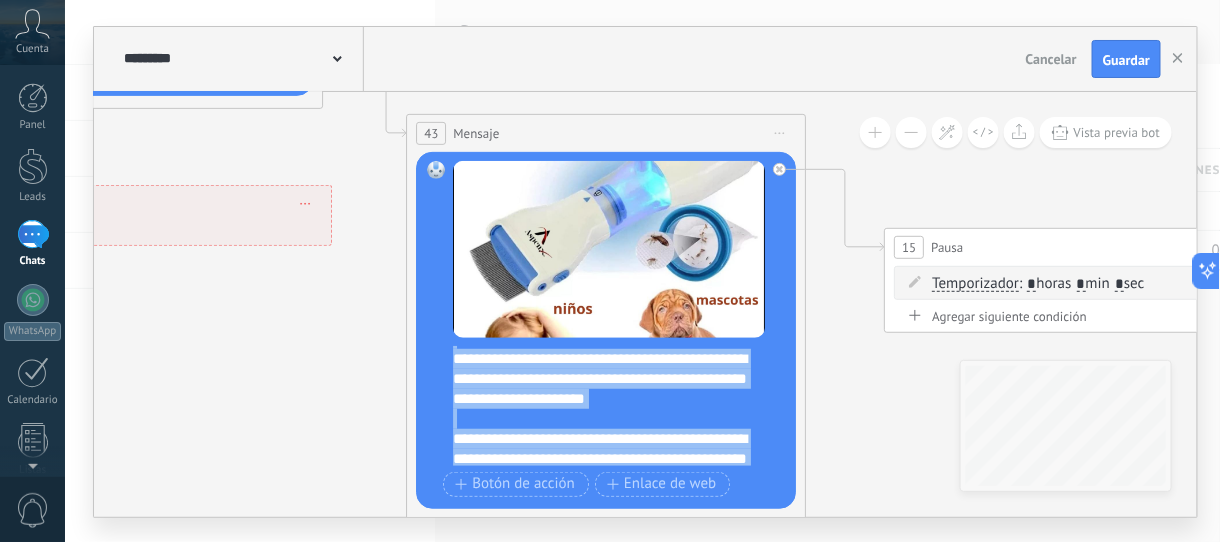 scroll, scrollTop: 520, scrollLeft: 0, axis: vertical 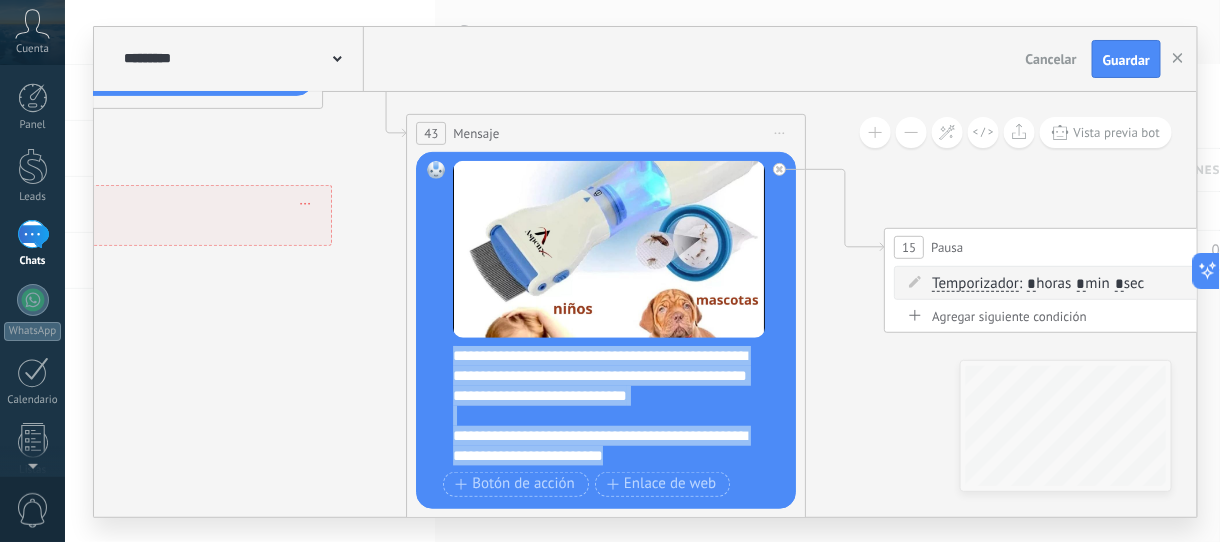 drag, startPoint x: 454, startPoint y: 351, endPoint x: 792, endPoint y: 448, distance: 351.64328 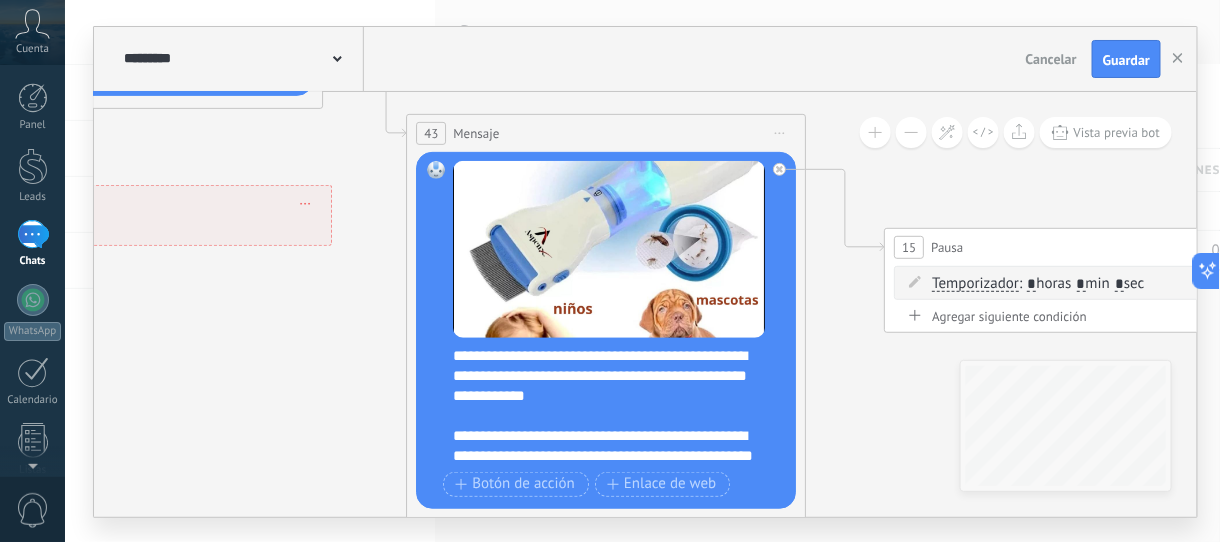scroll, scrollTop: 0, scrollLeft: 0, axis: both 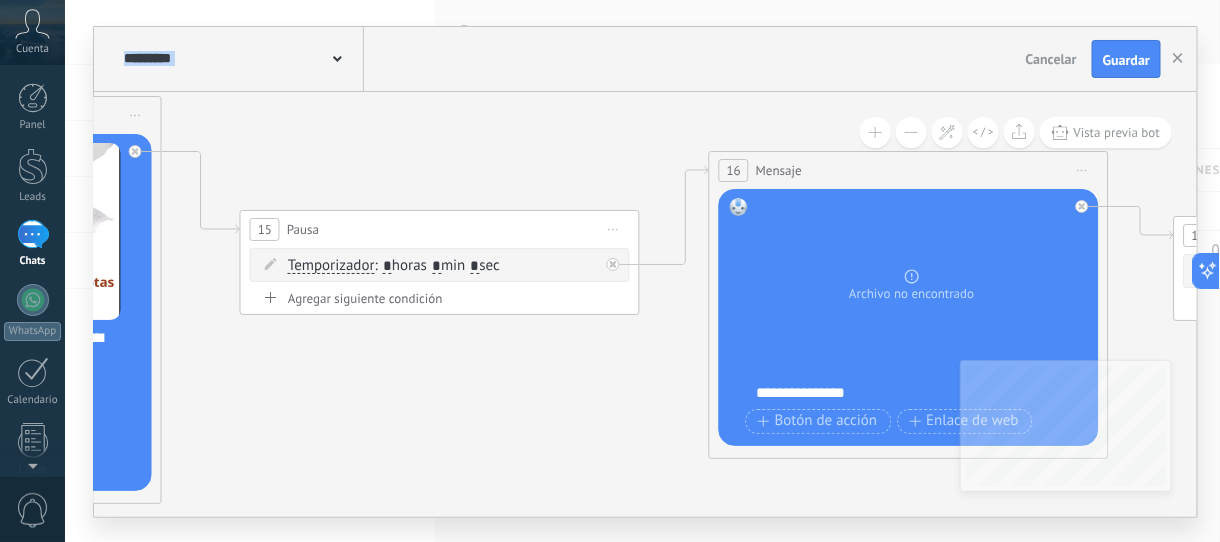 drag, startPoint x: 839, startPoint y: 403, endPoint x: 194, endPoint y: 386, distance: 645.224 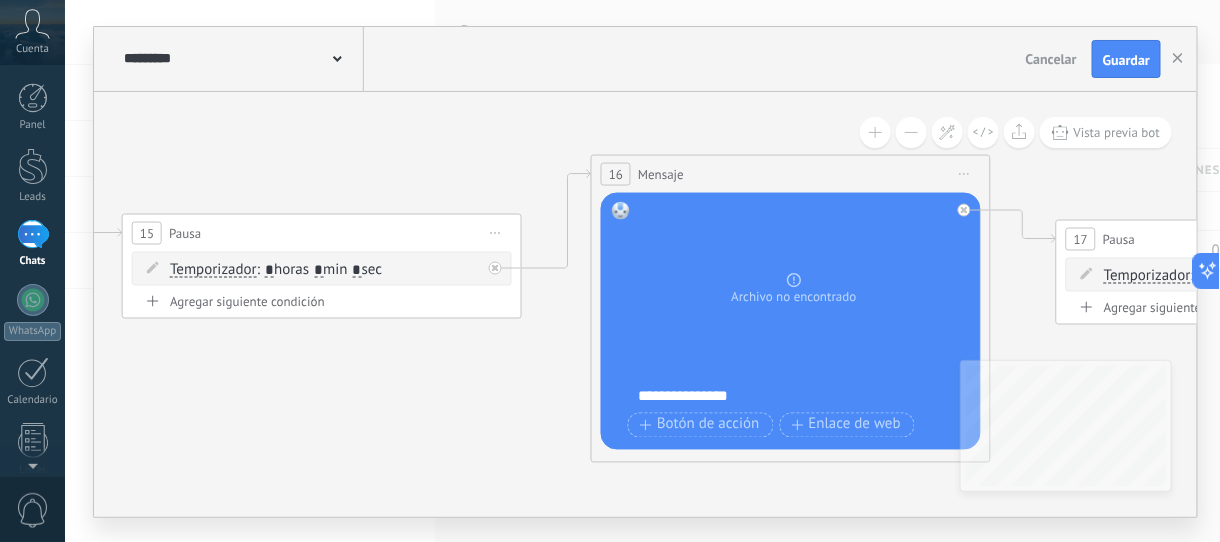 drag, startPoint x: 543, startPoint y: 468, endPoint x: 395, endPoint y: 459, distance: 148.27339 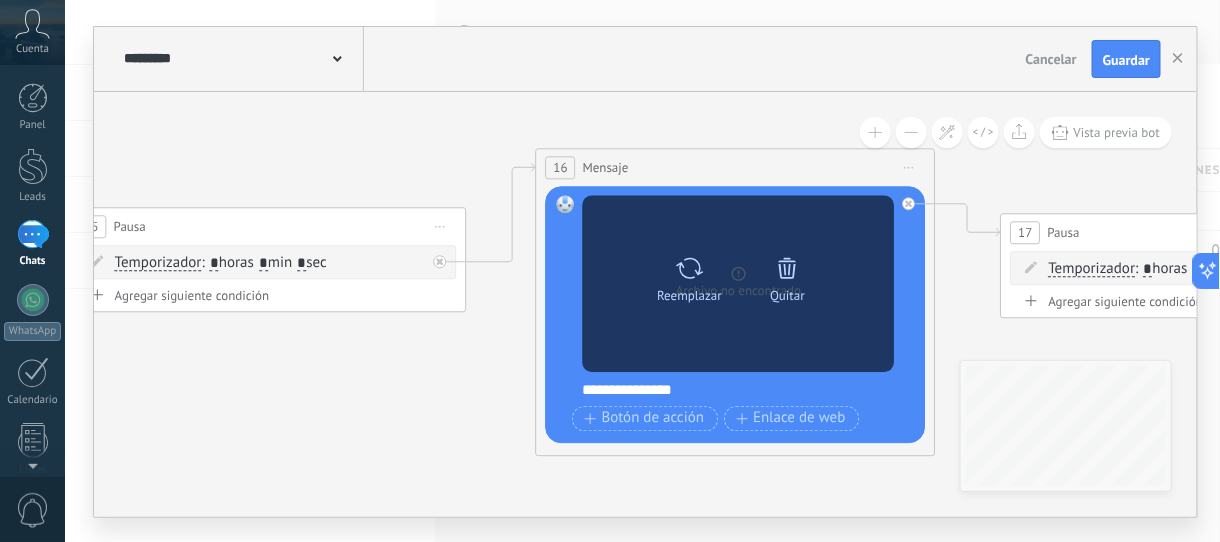 click on "Reemplazar" at bounding box center [690, 276] 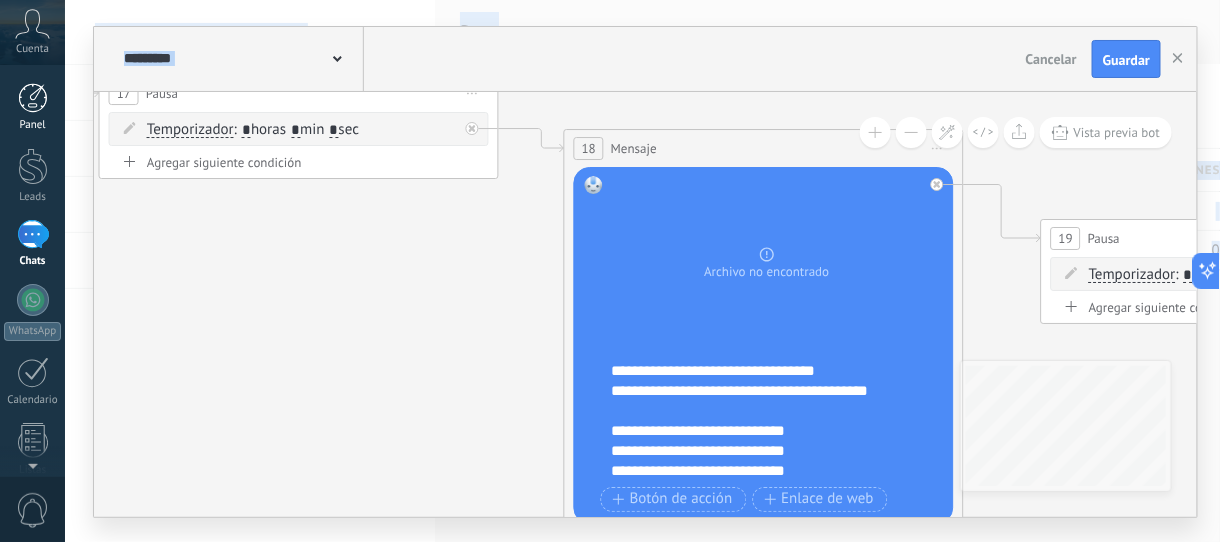 drag, startPoint x: 958, startPoint y: 255, endPoint x: 56, endPoint y: 116, distance: 912.6473 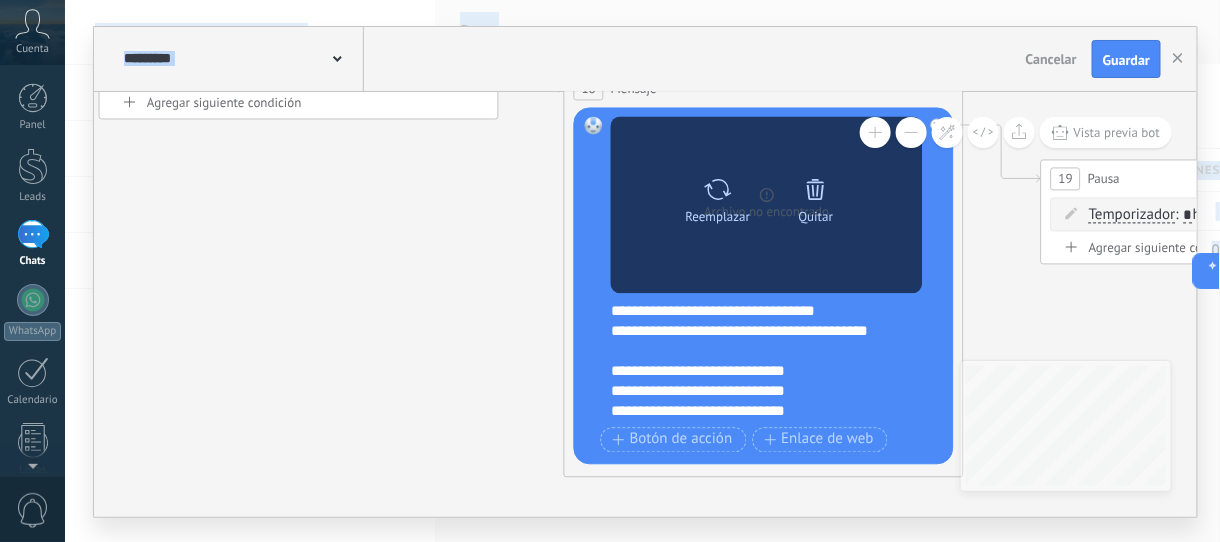 click 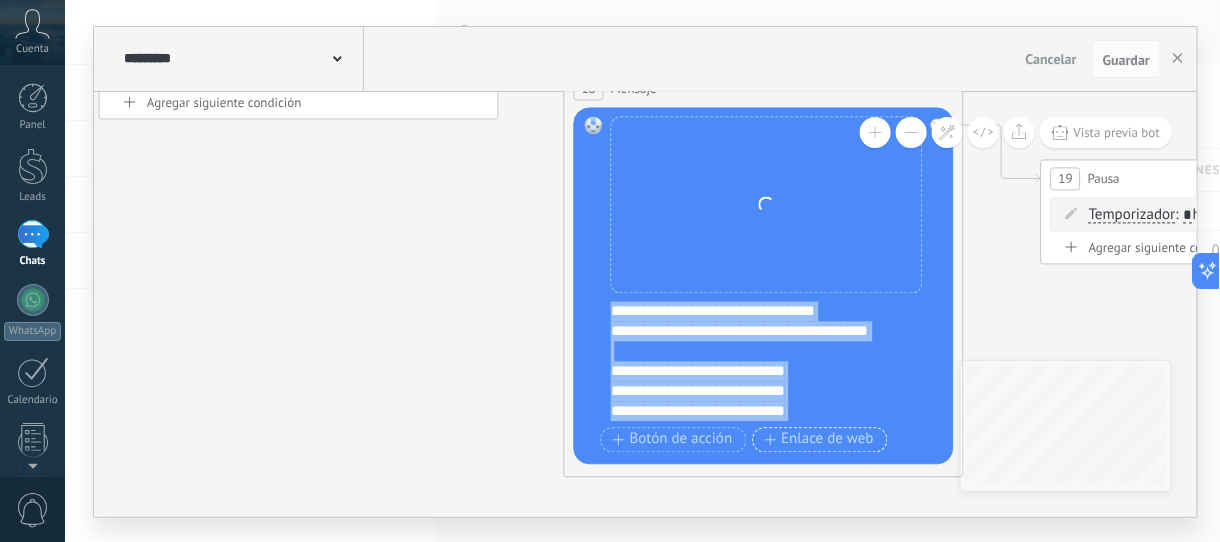 scroll, scrollTop: 100, scrollLeft: 0, axis: vertical 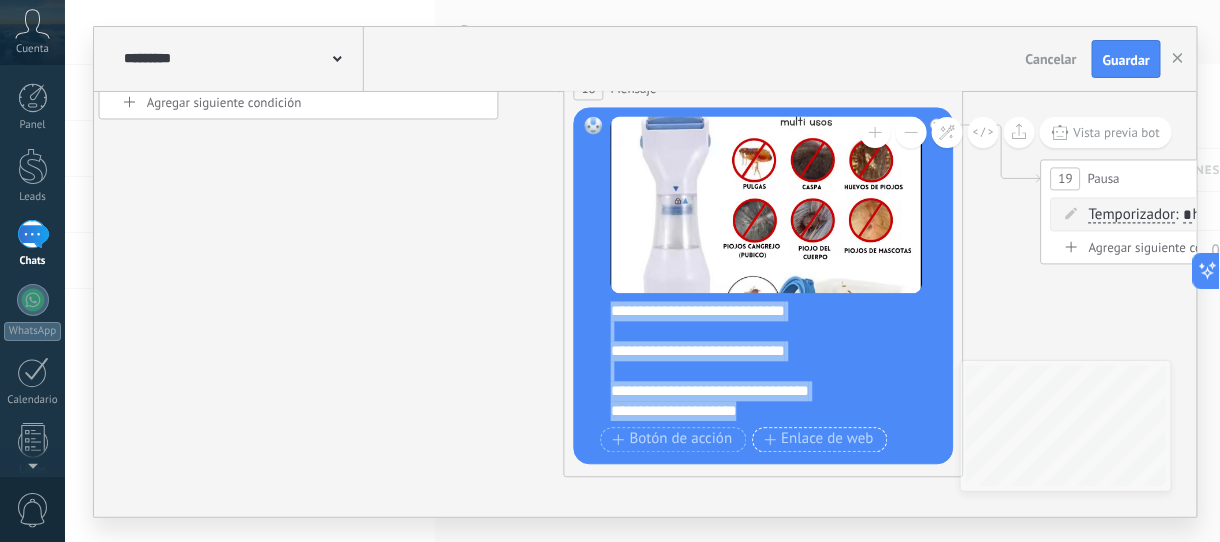 drag, startPoint x: 610, startPoint y: 305, endPoint x: 829, endPoint y: 437, distance: 255.70491 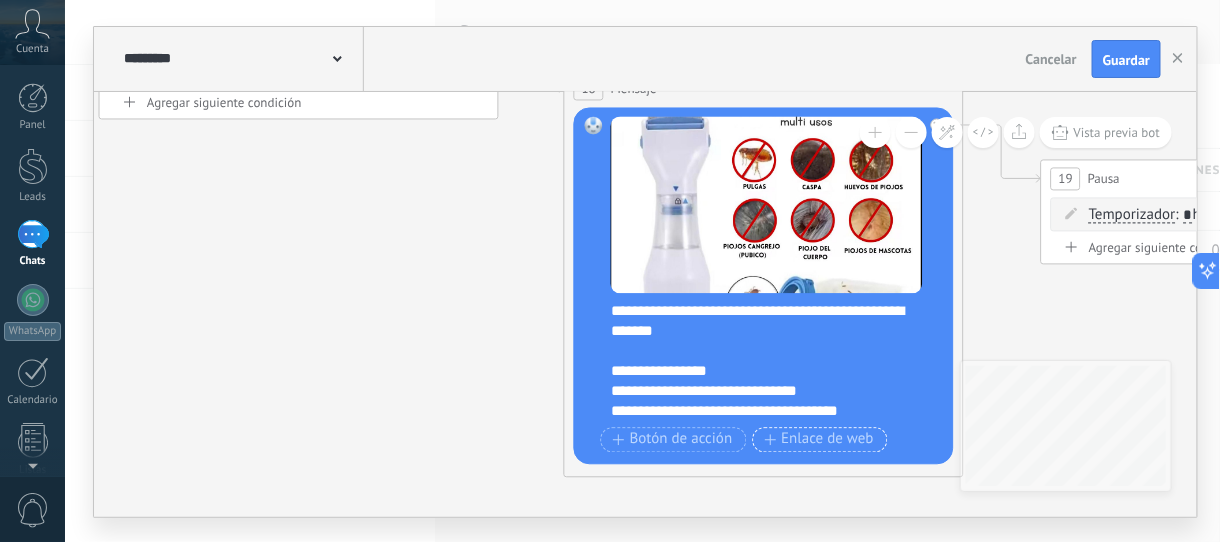 scroll, scrollTop: 0, scrollLeft: 0, axis: both 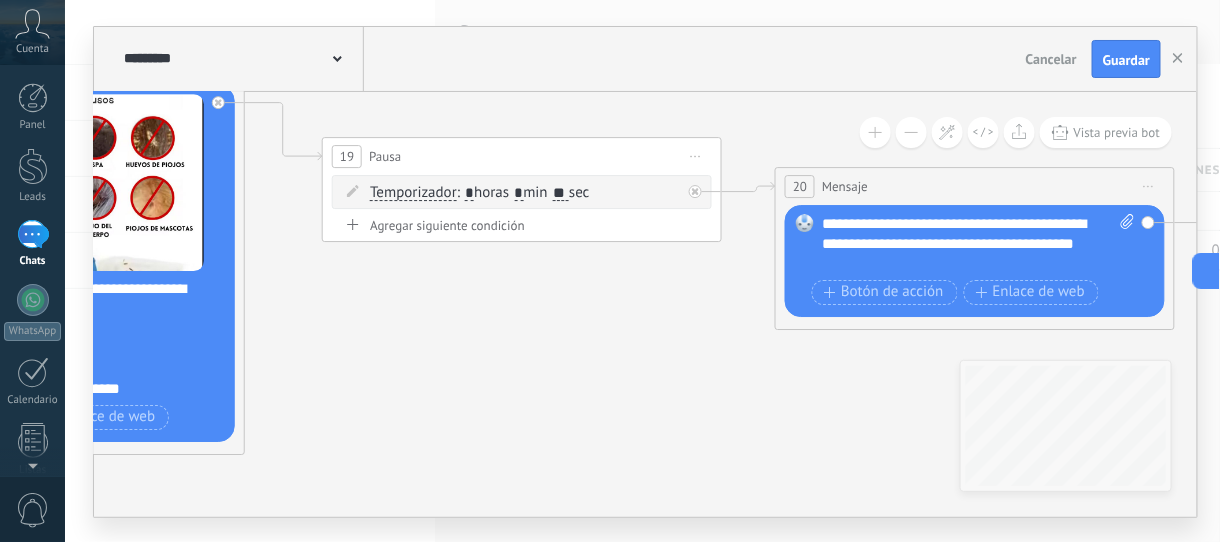 drag, startPoint x: 1005, startPoint y: 331, endPoint x: 282, endPoint y: 309, distance: 723.33466 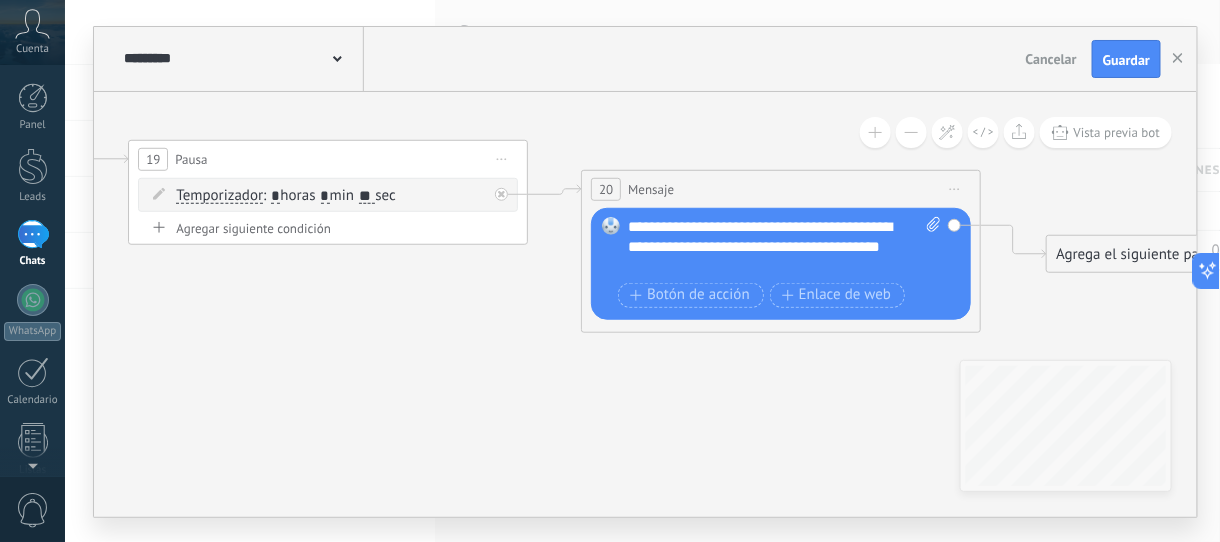 drag, startPoint x: 664, startPoint y: 293, endPoint x: 473, endPoint y: 296, distance: 191.02356 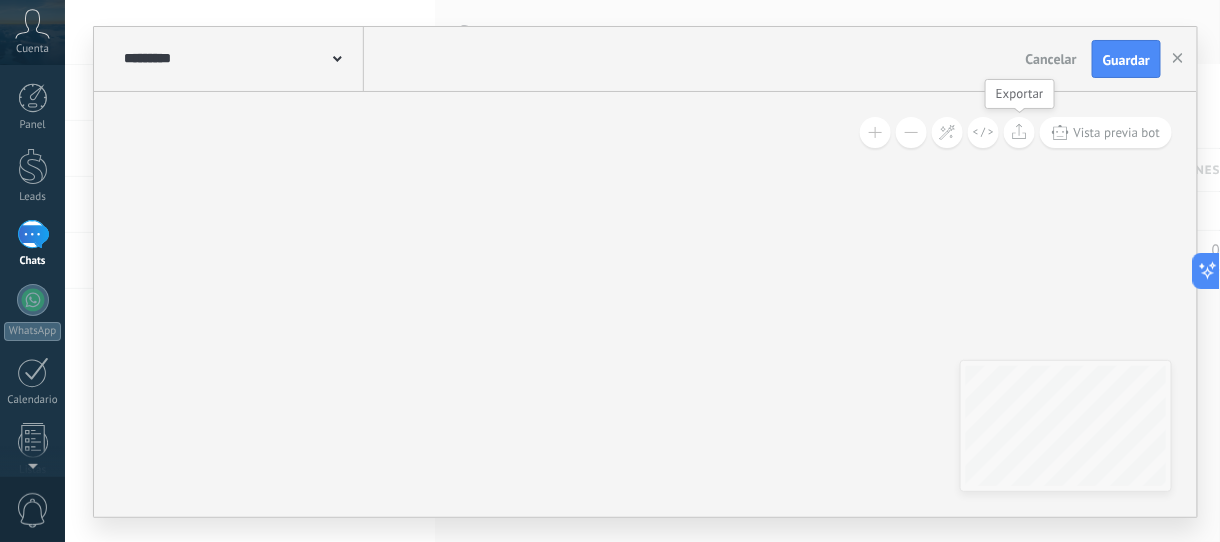 click 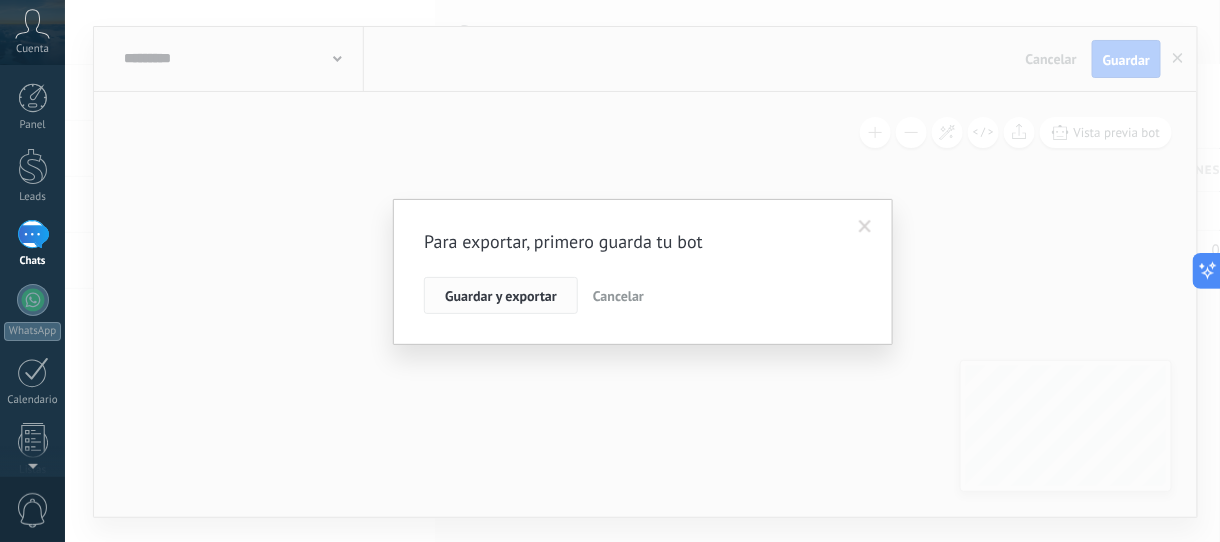 click on "Guardar y exportar" at bounding box center (501, 296) 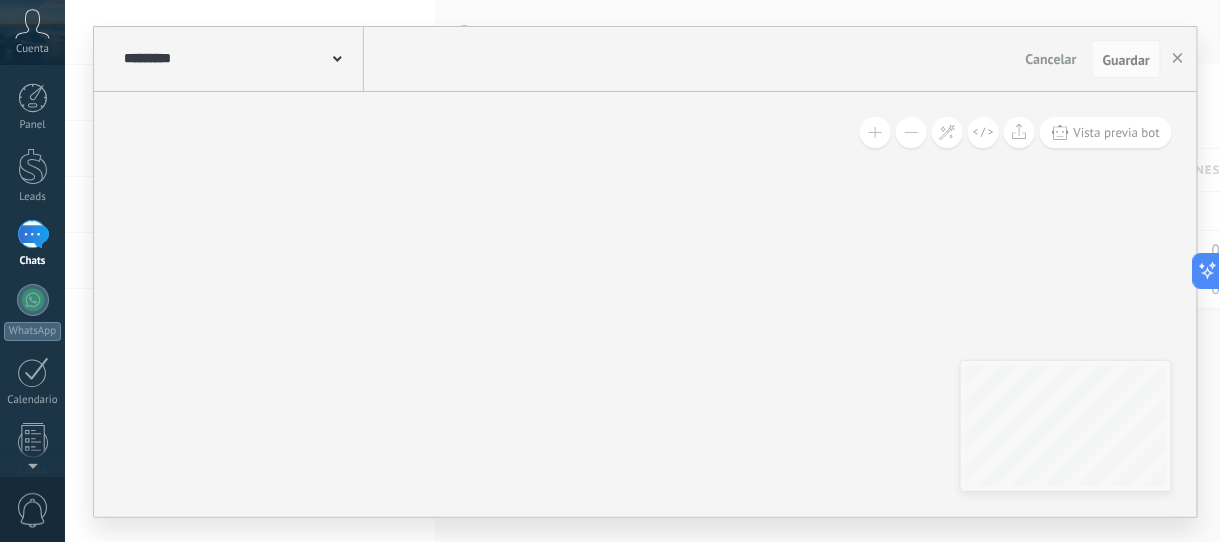 click 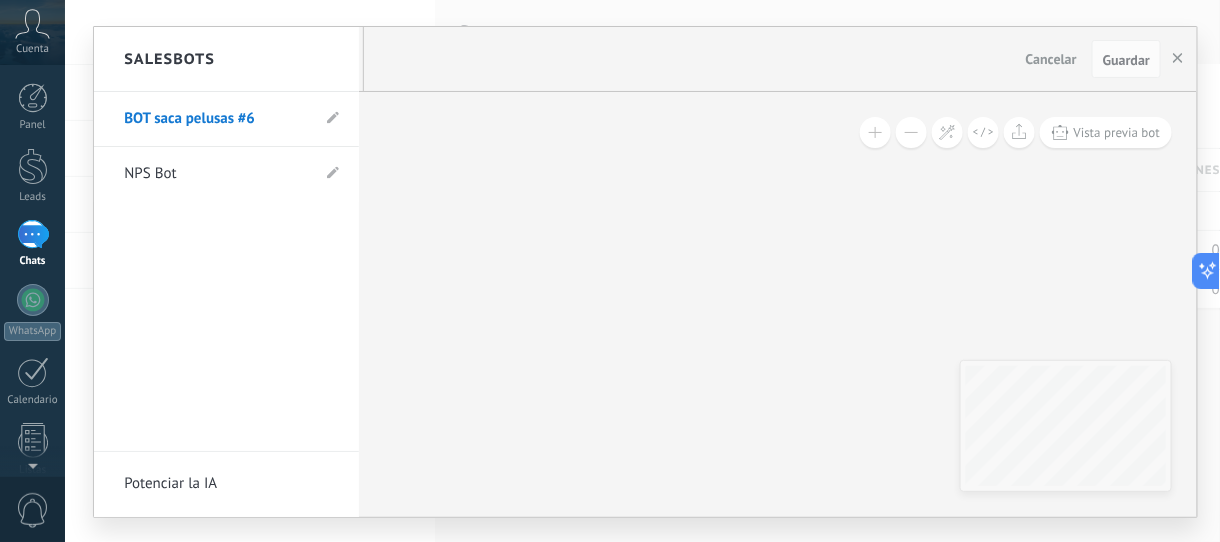 click at bounding box center [645, 272] 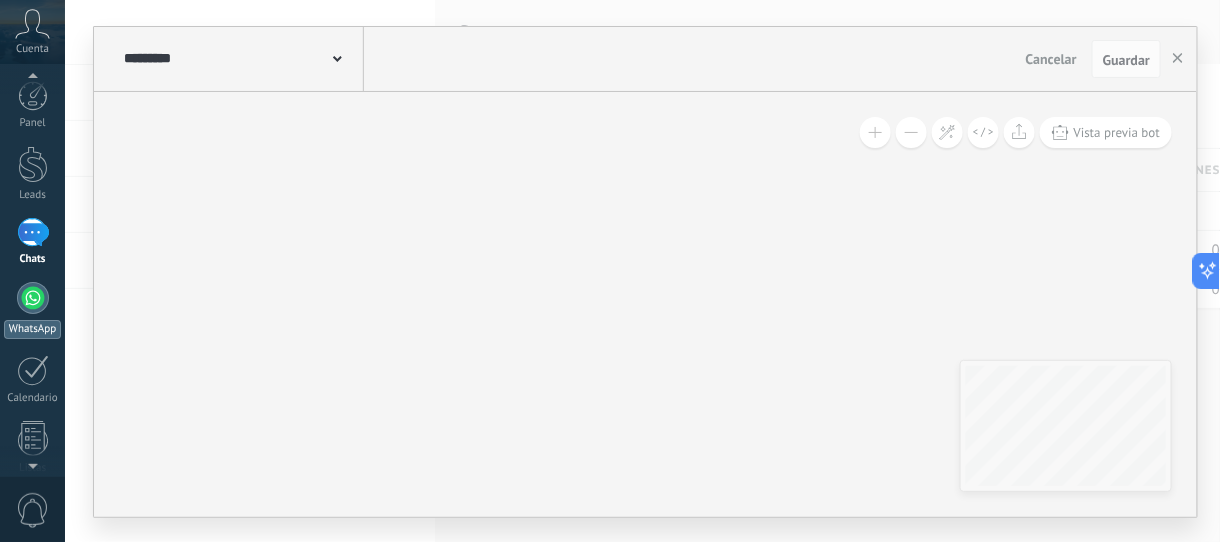 scroll, scrollTop: 0, scrollLeft: 0, axis: both 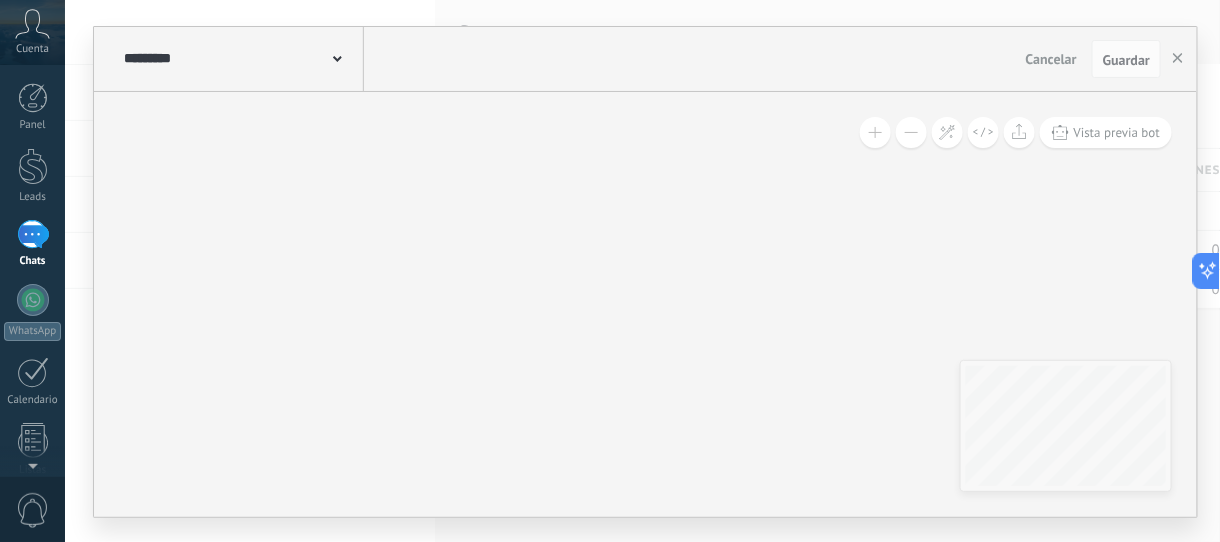 click on "********* Salesbots" at bounding box center [241, 59] 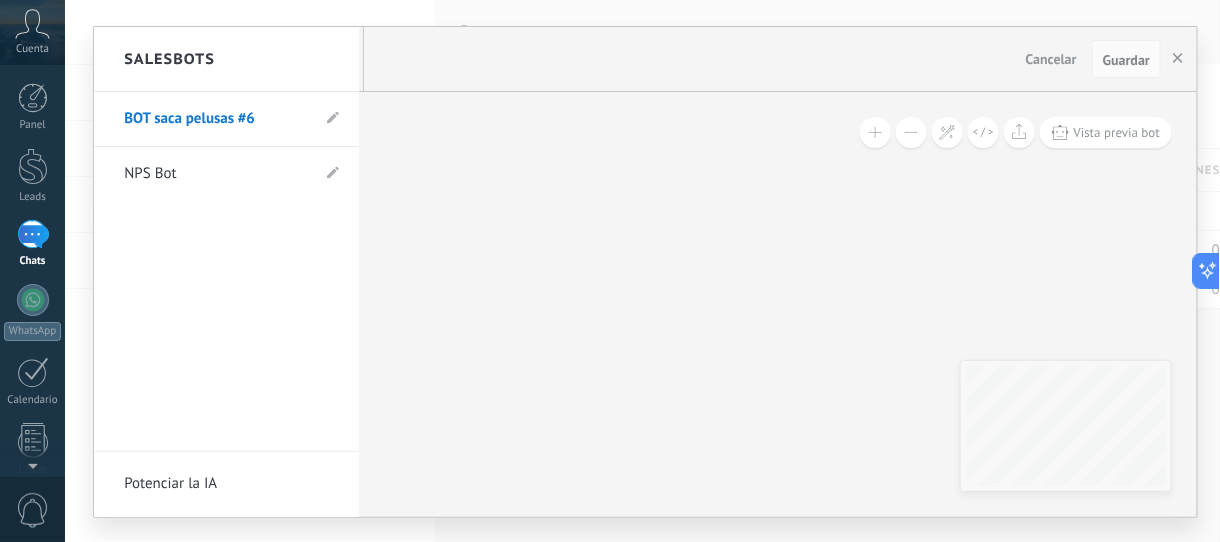 click on "BOT saca pelusas #6" at bounding box center [216, 119] 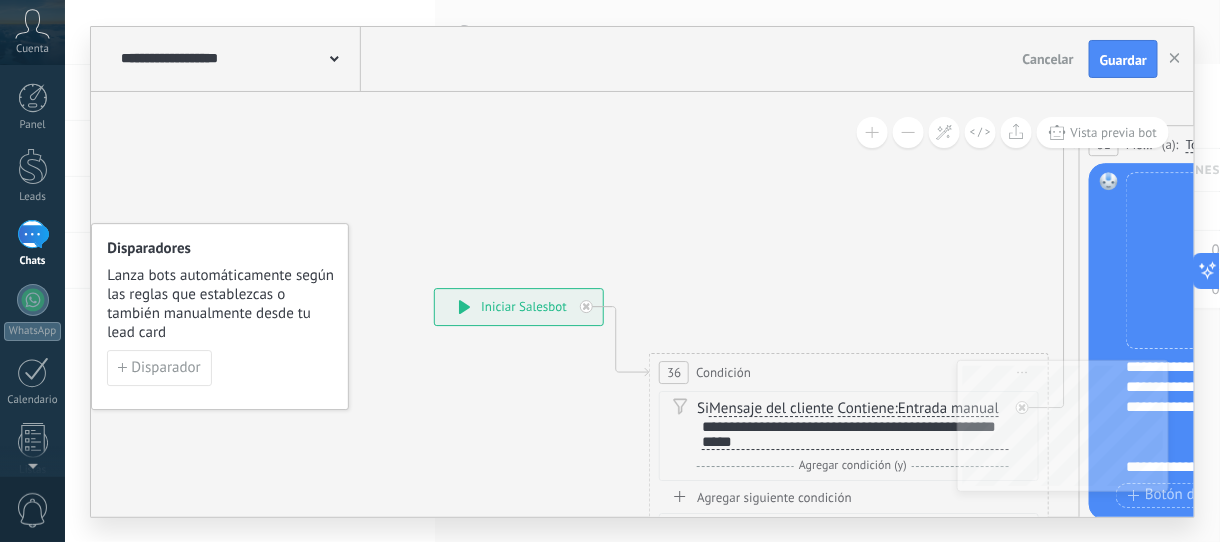 drag, startPoint x: 653, startPoint y: 426, endPoint x: 691, endPoint y: 429, distance: 38.118237 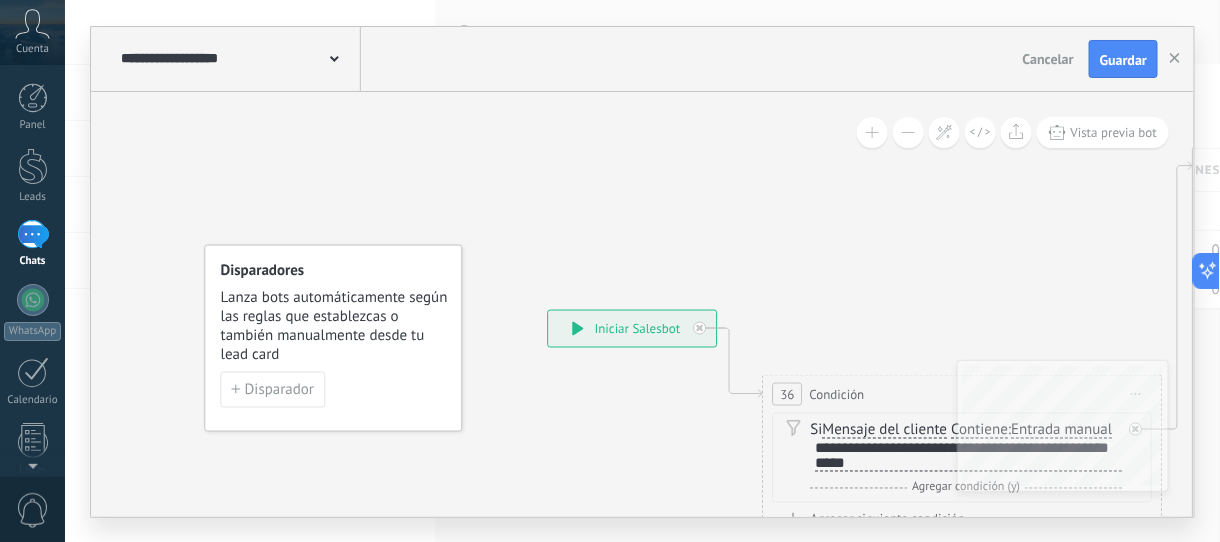 click 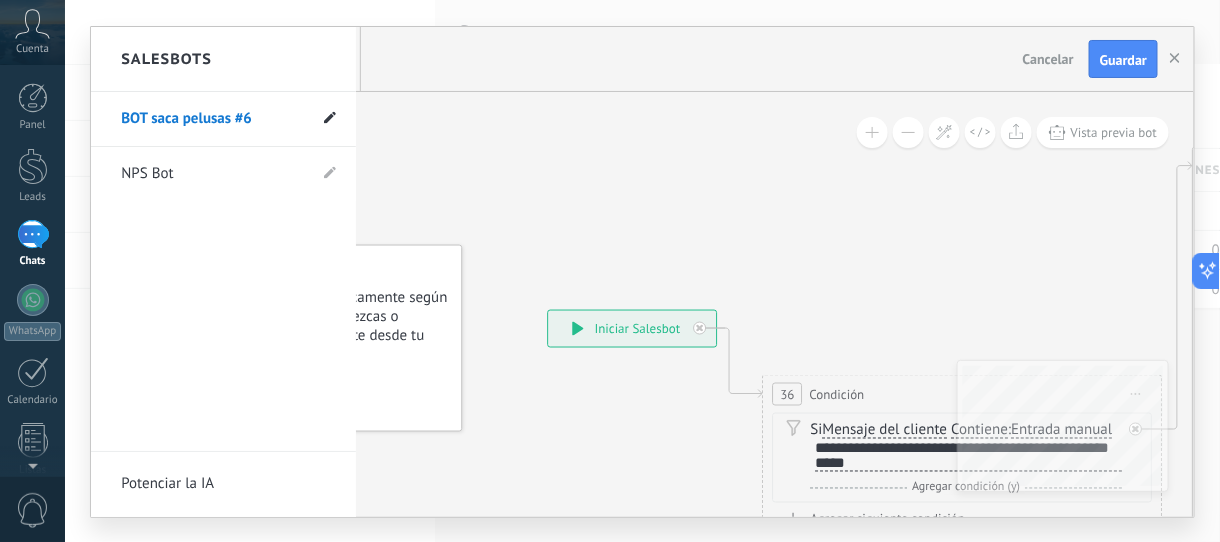 click at bounding box center [330, 118] 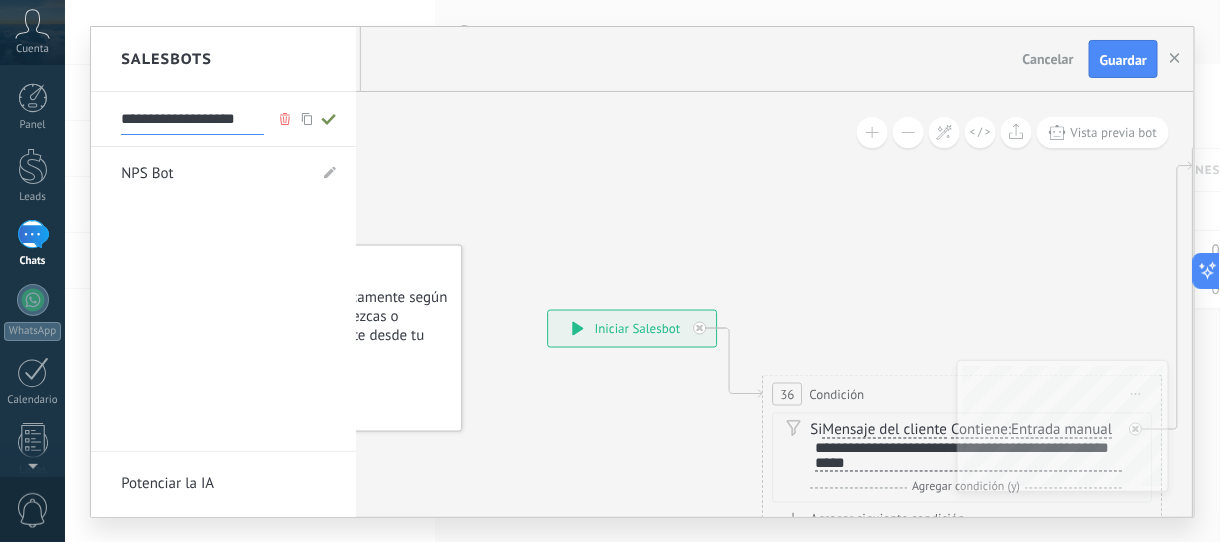 drag, startPoint x: 258, startPoint y: 124, endPoint x: 188, endPoint y: 123, distance: 70.00714 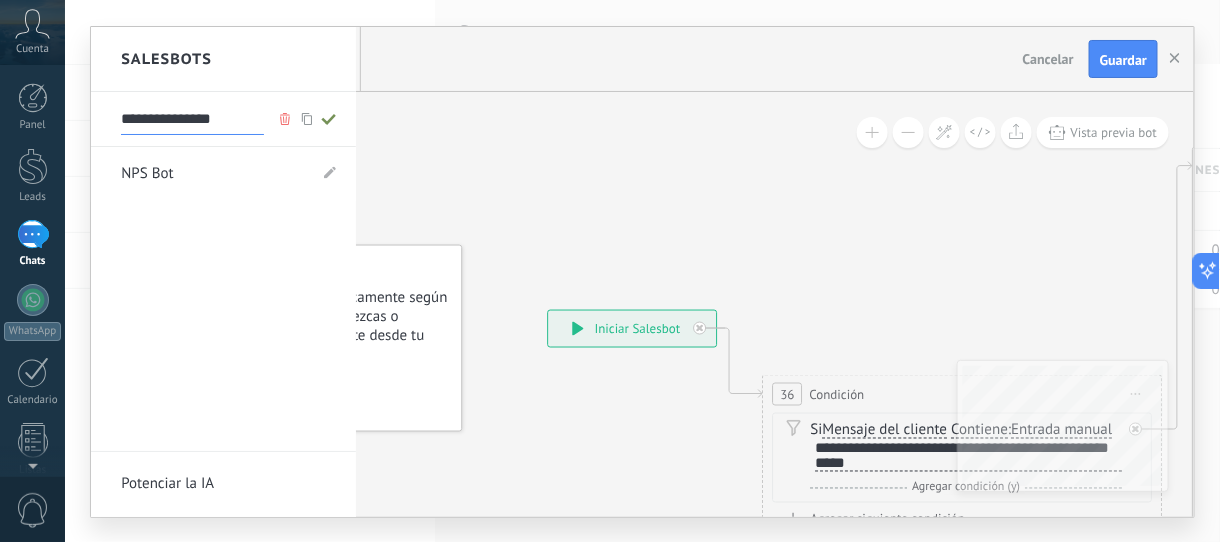 type on "**********" 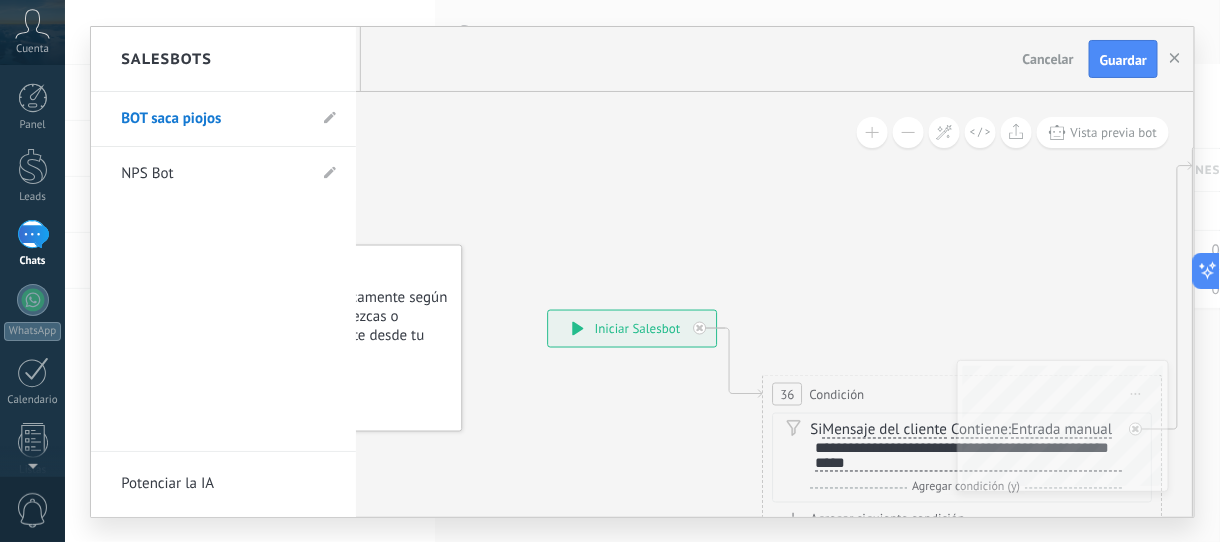 click at bounding box center (642, 272) 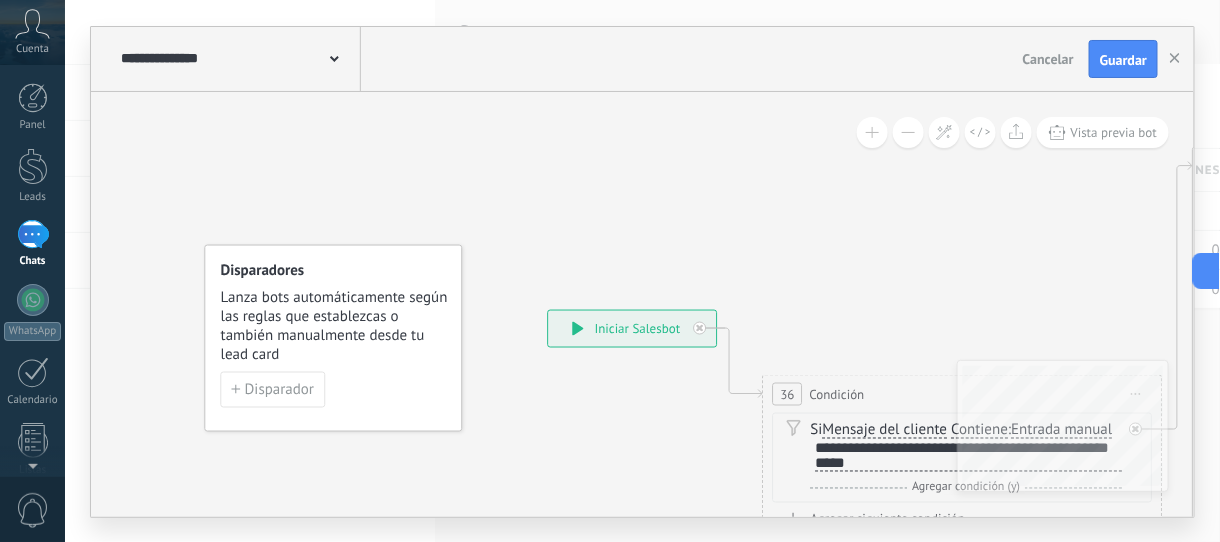 click at bounding box center (33, 234) 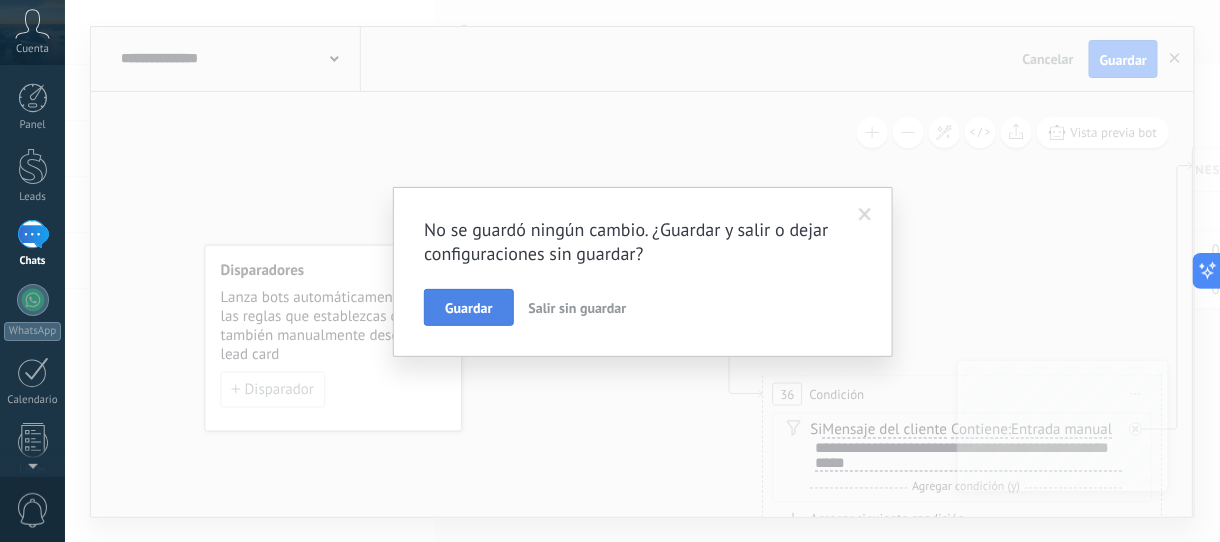 click on "Guardar" at bounding box center (468, 308) 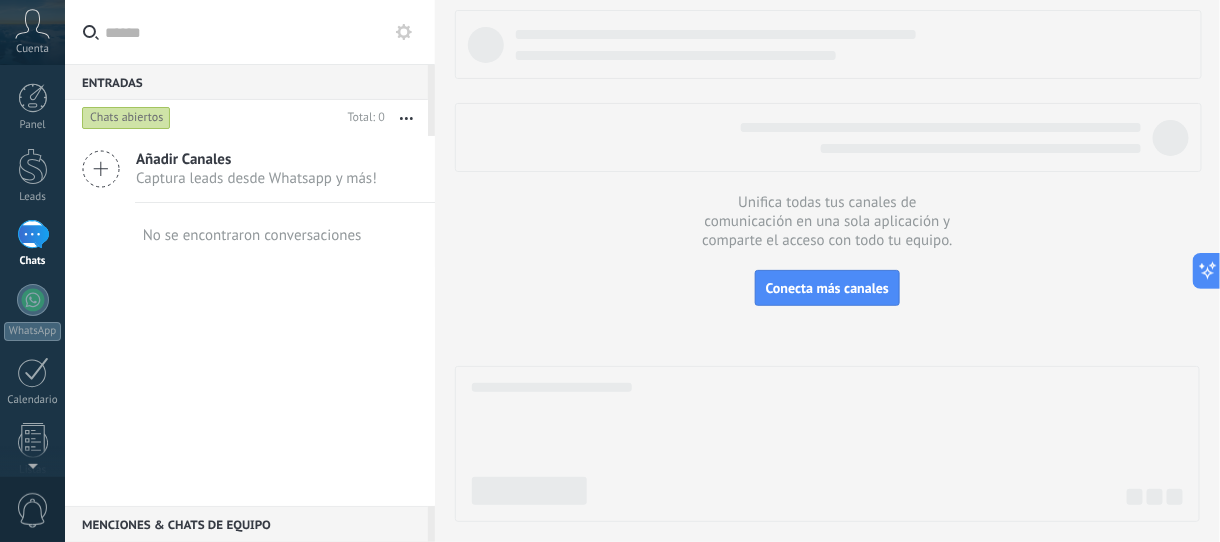 click 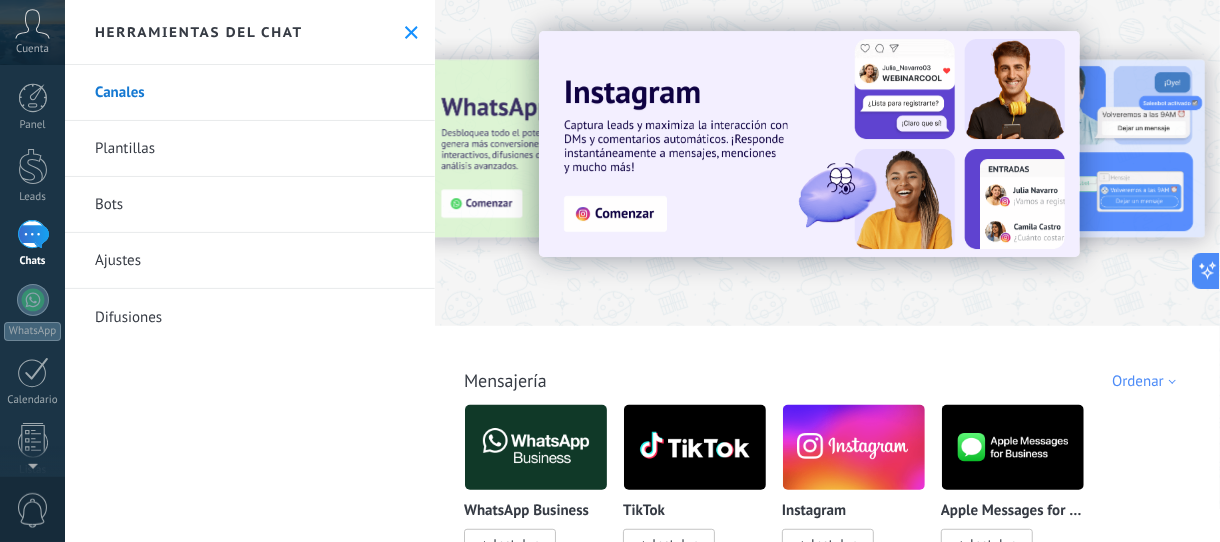 click on "Bots" at bounding box center (250, 205) 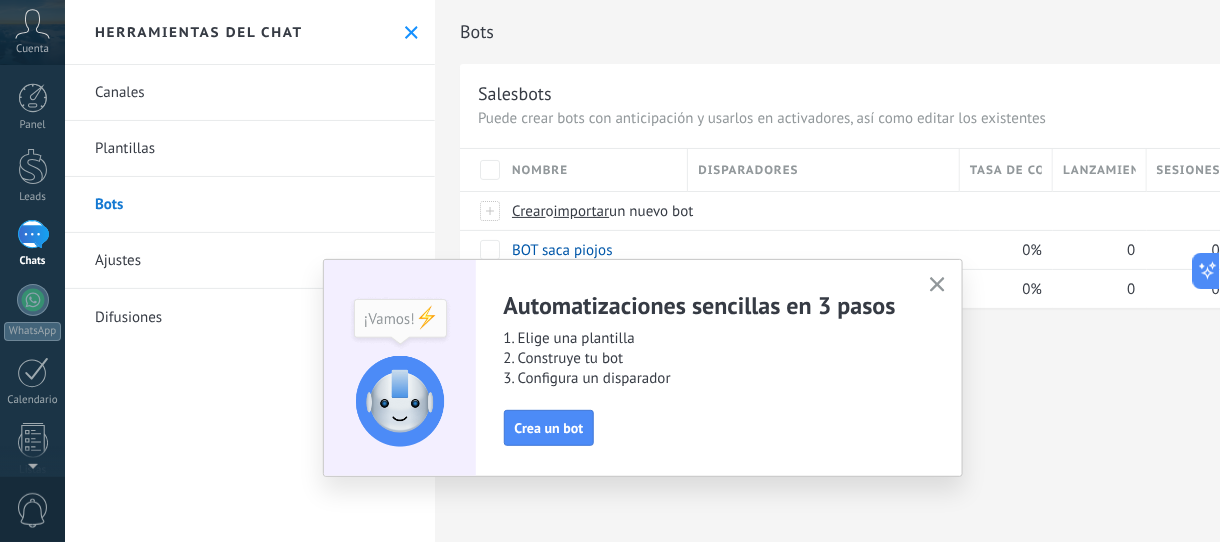 click 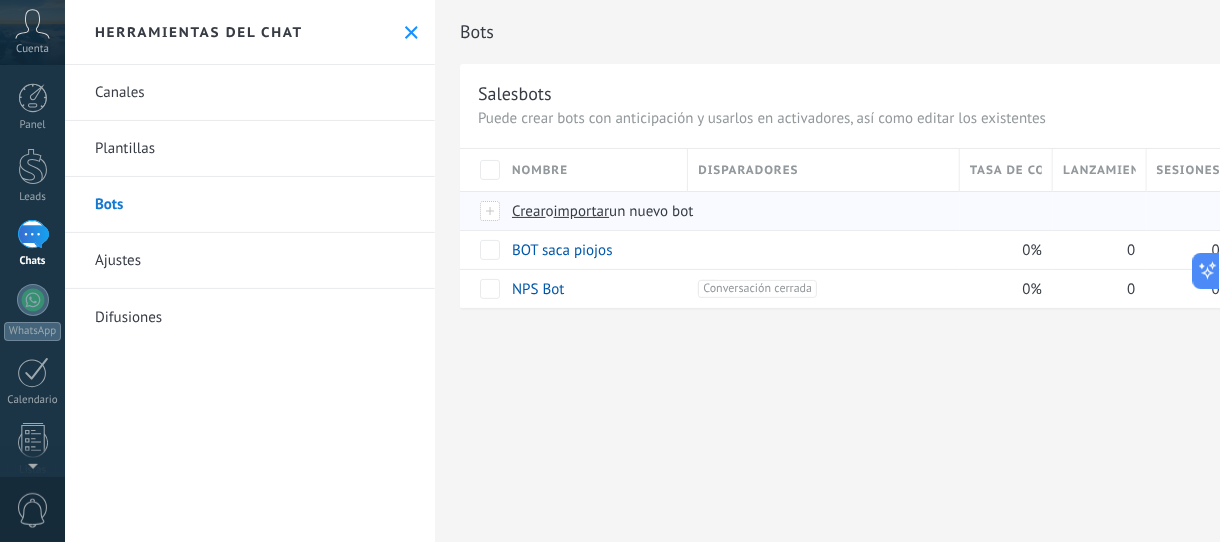 click on "importar" at bounding box center (582, 211) 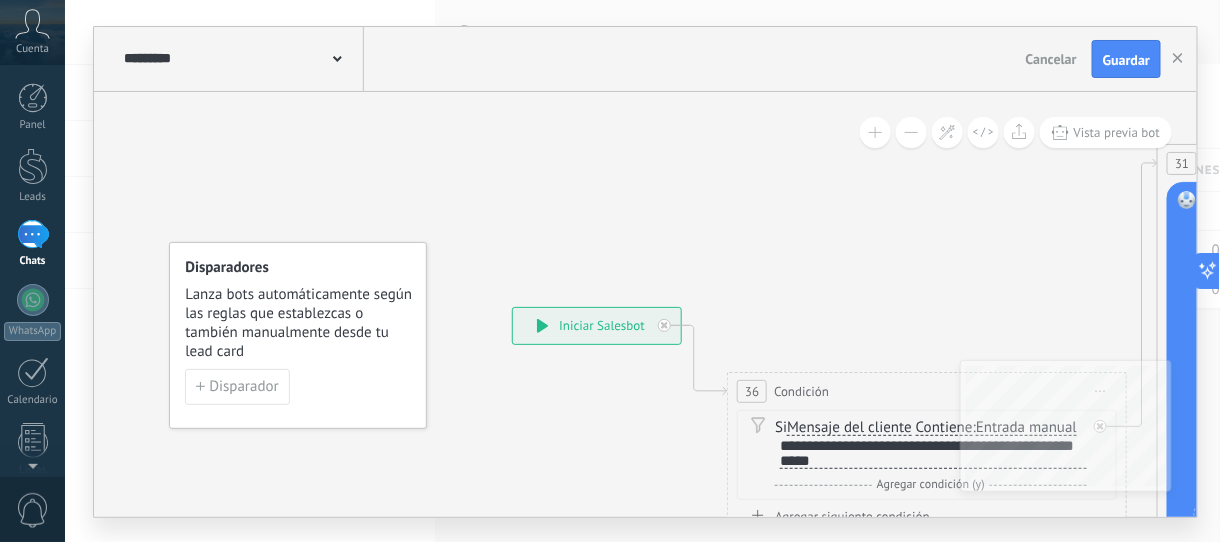 click at bounding box center [337, 57] 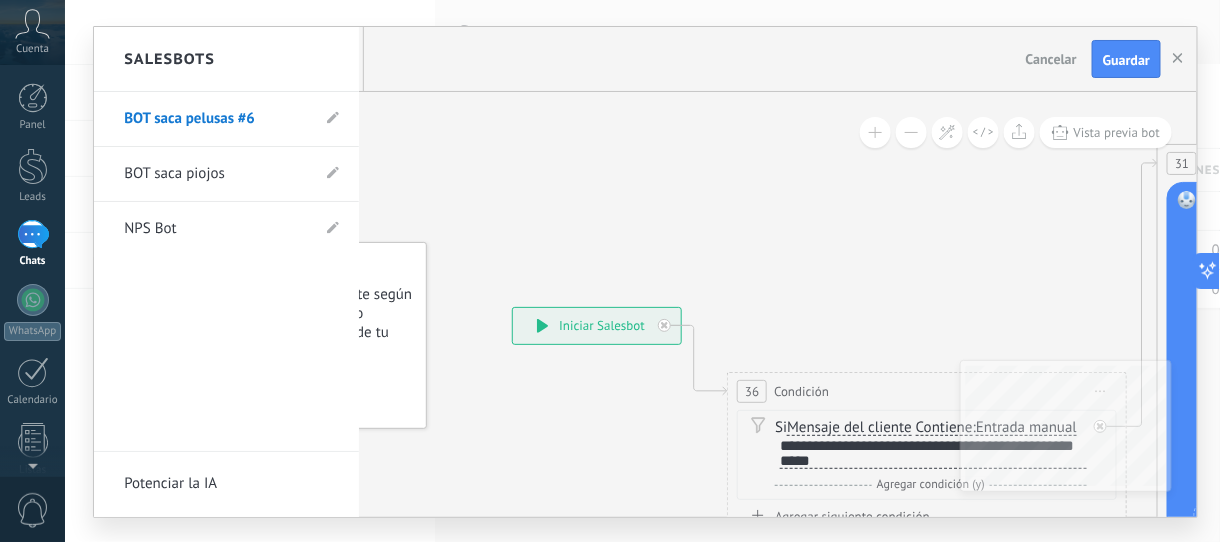 click on "BOT saca pelusas #6" at bounding box center [226, 119] 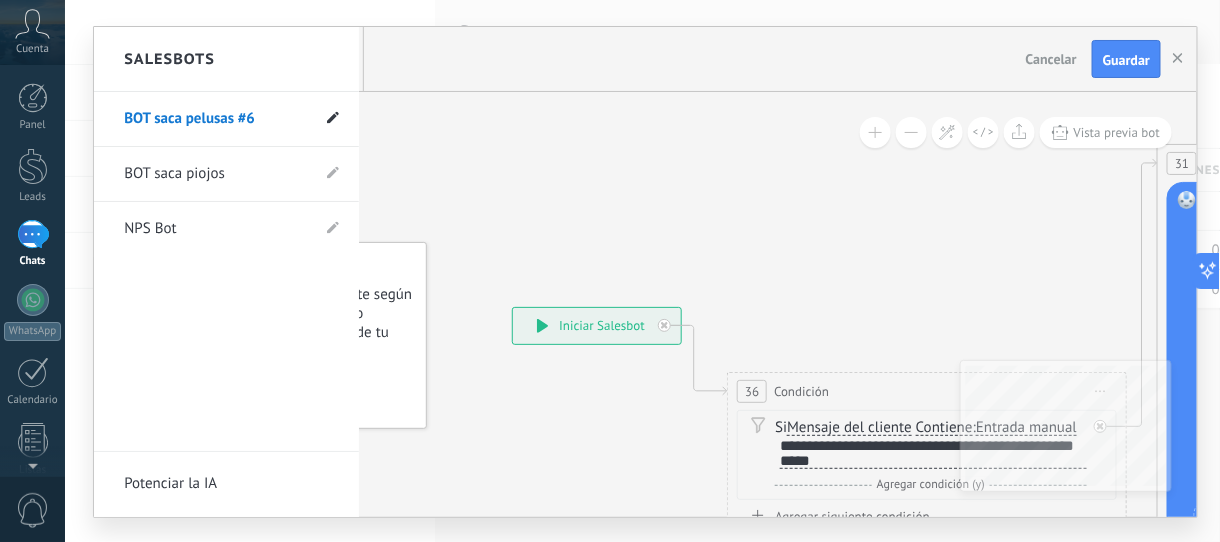 click 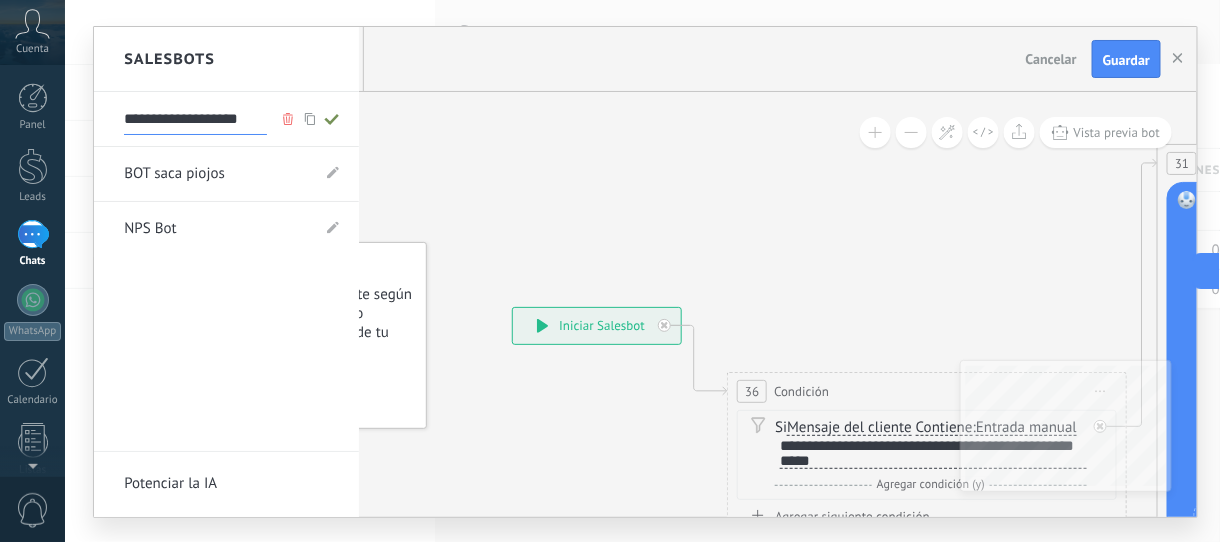 drag, startPoint x: 252, startPoint y: 117, endPoint x: 152, endPoint y: 119, distance: 100.02 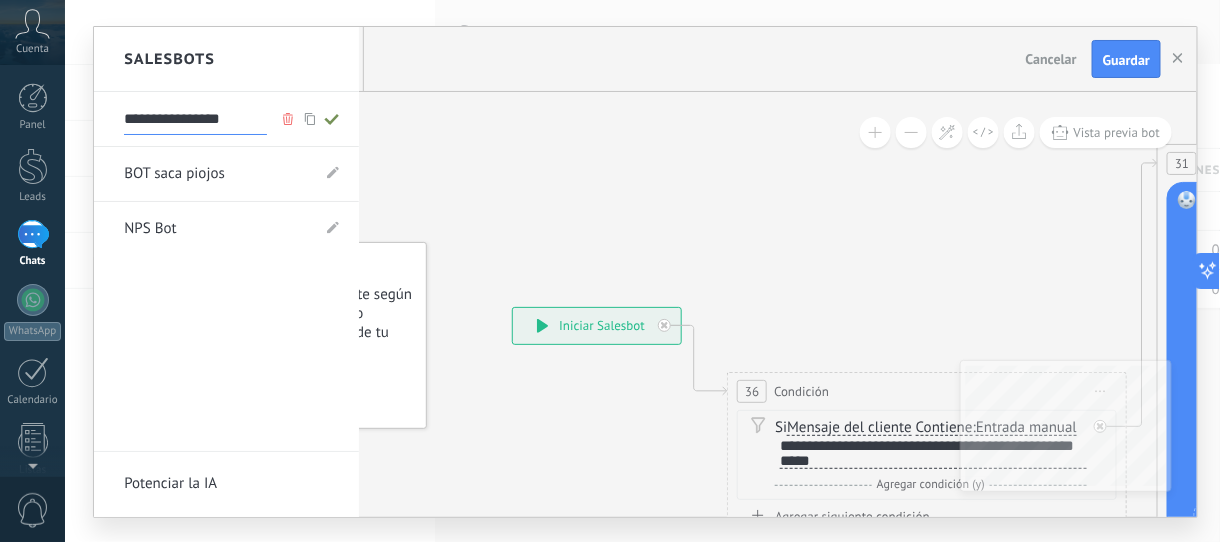 type on "**********" 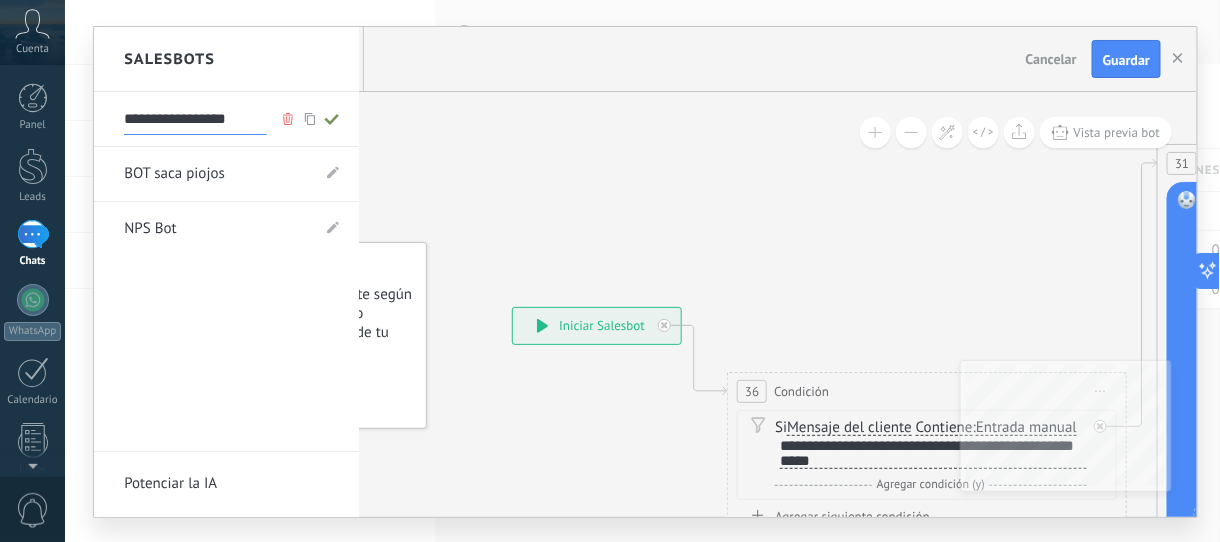click 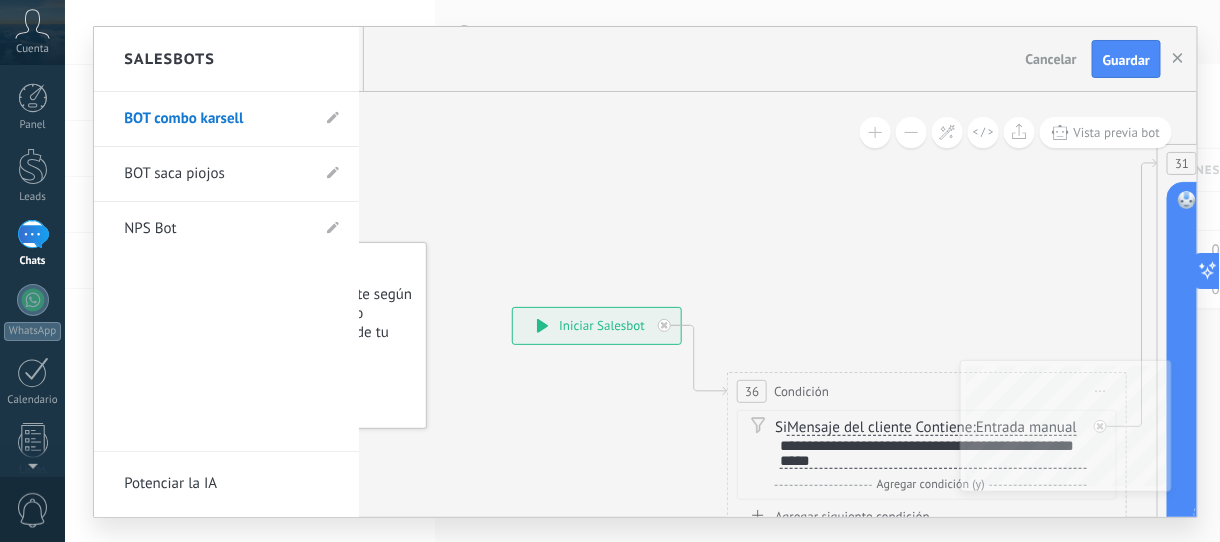 click at bounding box center [645, 272] 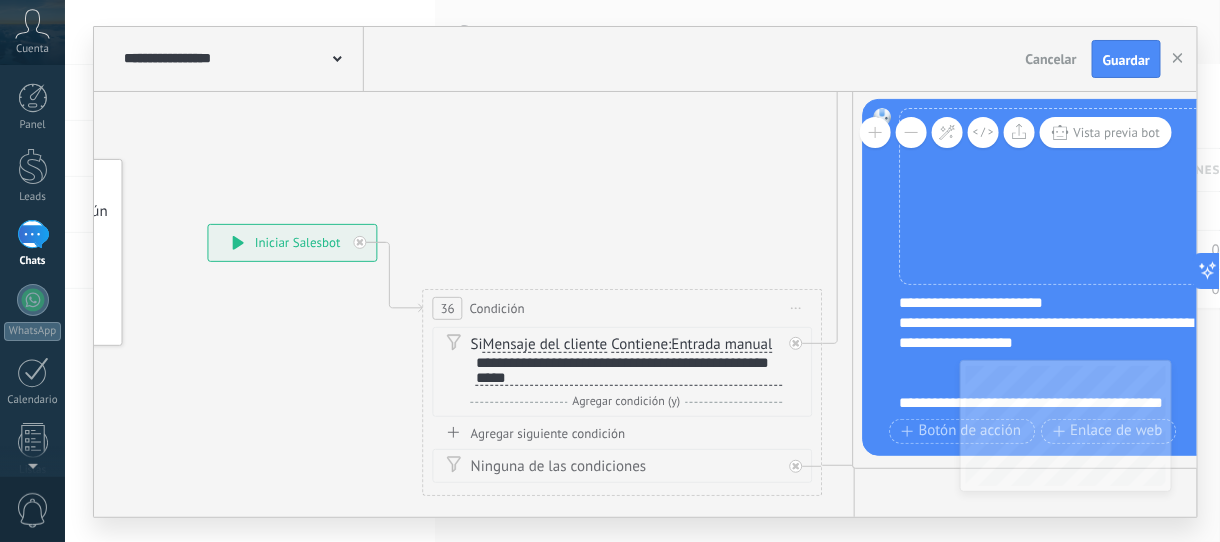 drag, startPoint x: 795, startPoint y: 233, endPoint x: 402, endPoint y: 96, distance: 416.19467 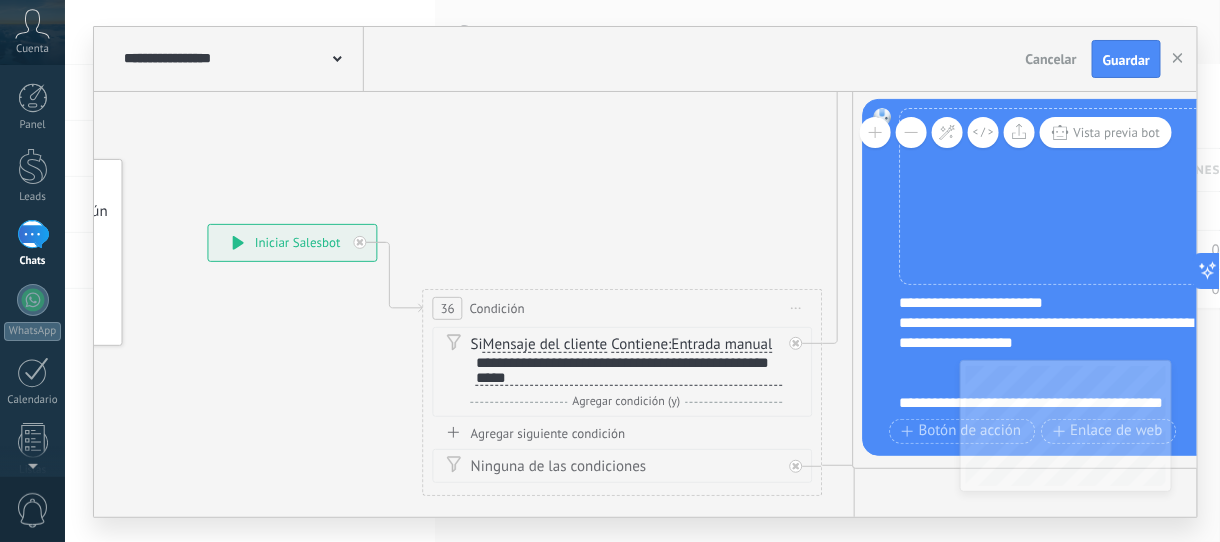 click 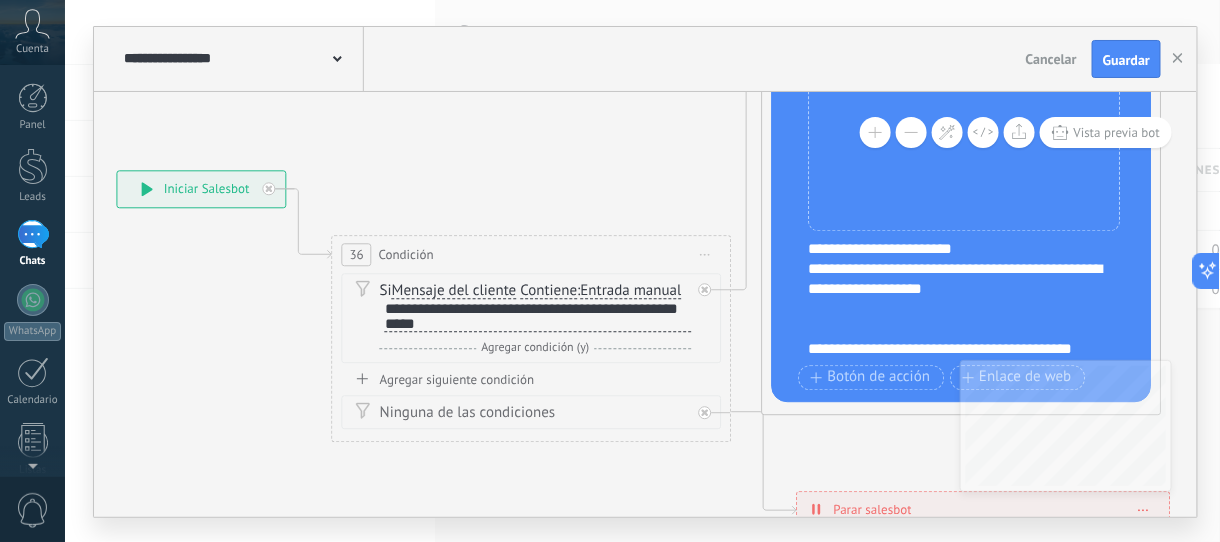 click on "**********" at bounding box center [538, 316] 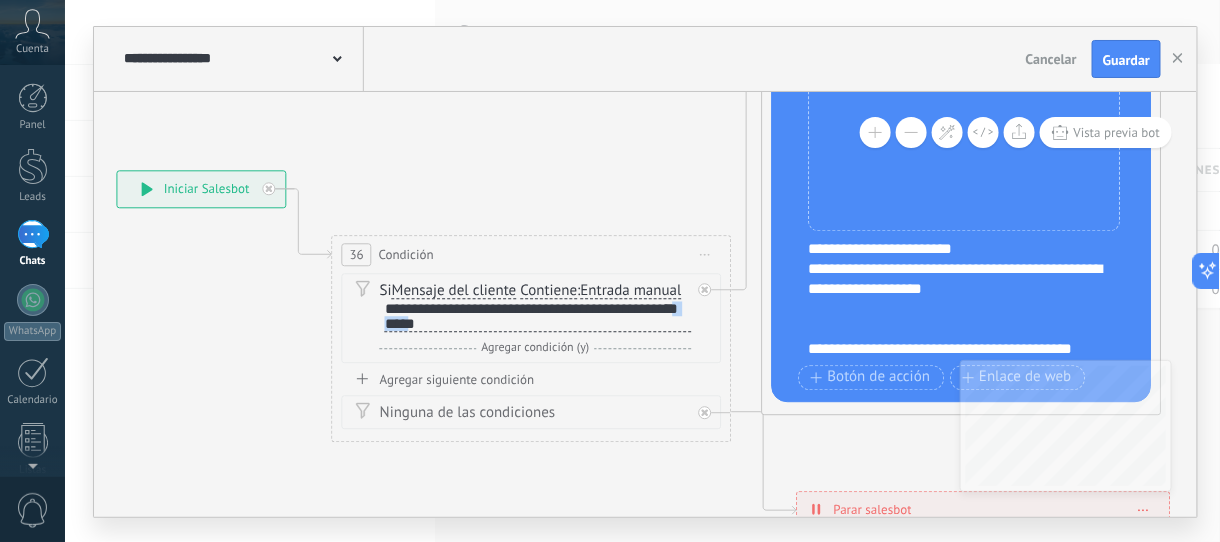 type 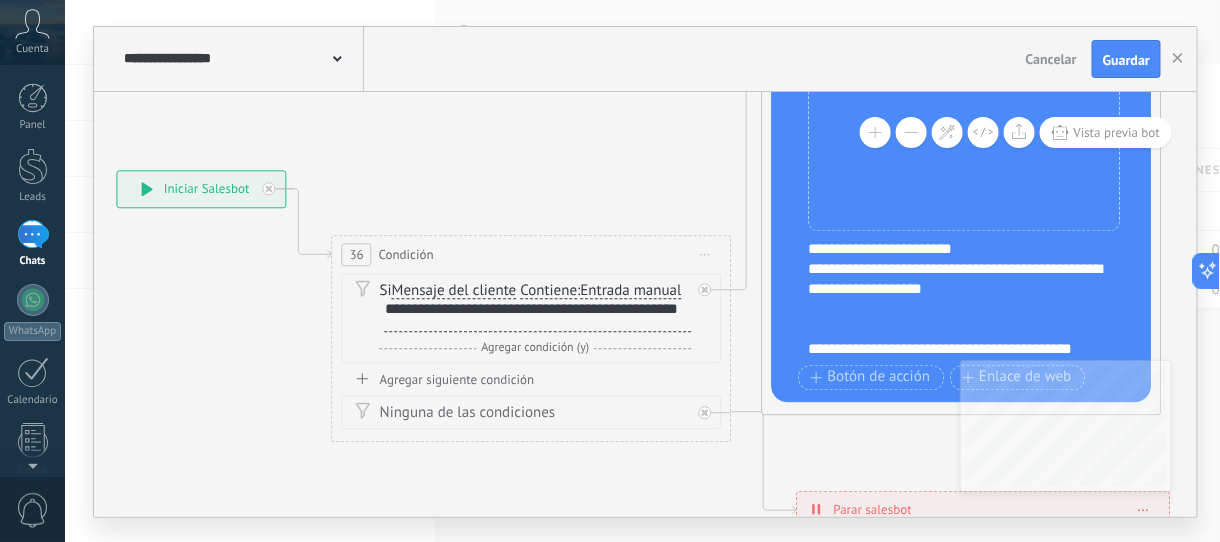 scroll, scrollTop: 1, scrollLeft: 0, axis: vertical 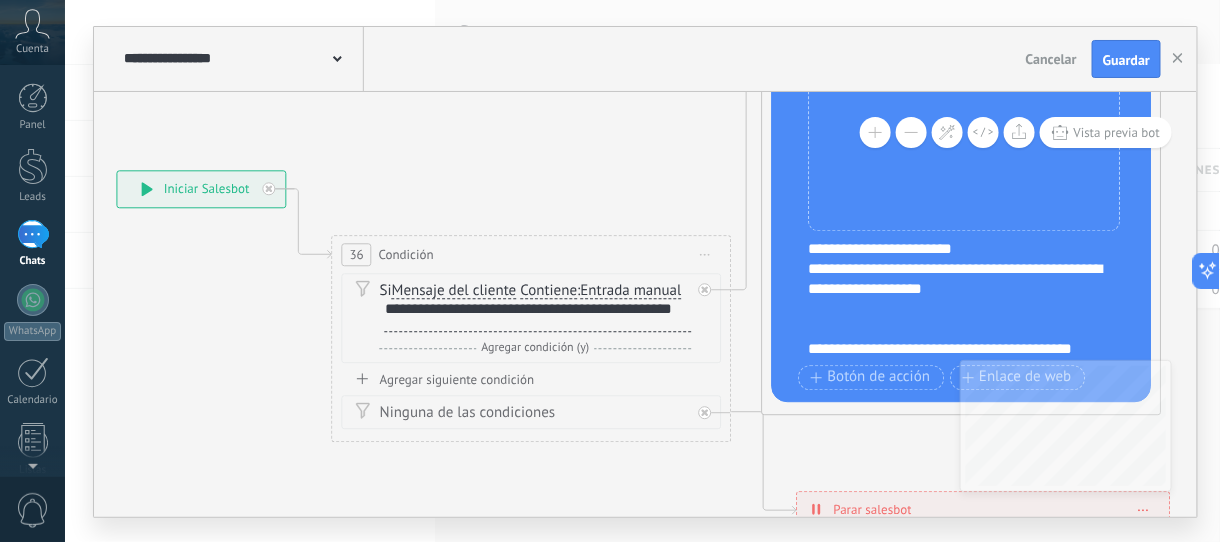 click 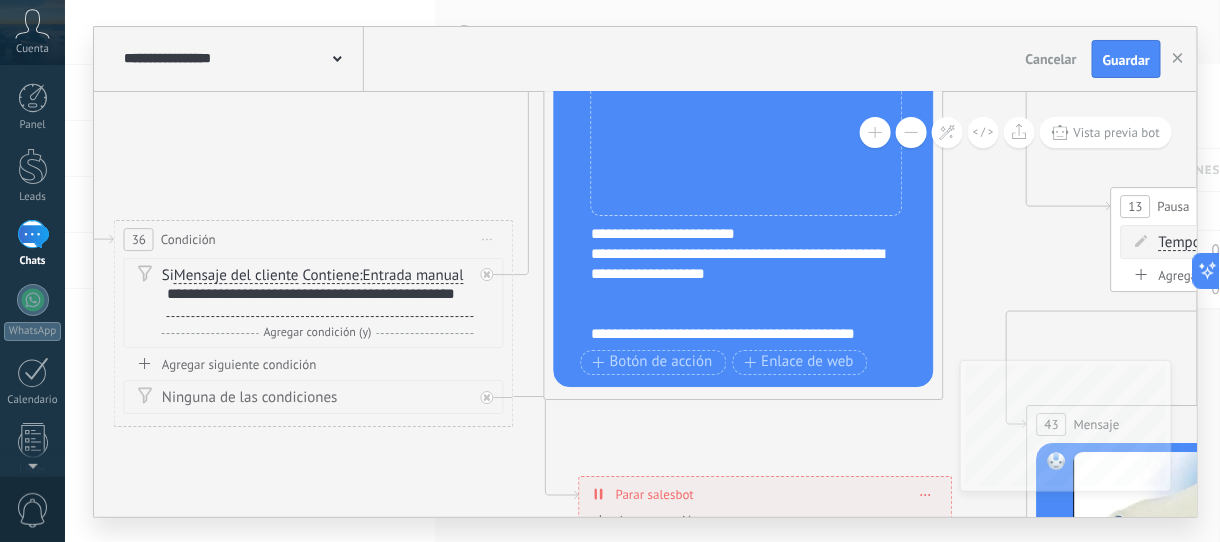 drag, startPoint x: 580, startPoint y: 143, endPoint x: 212, endPoint y: 86, distance: 372.38824 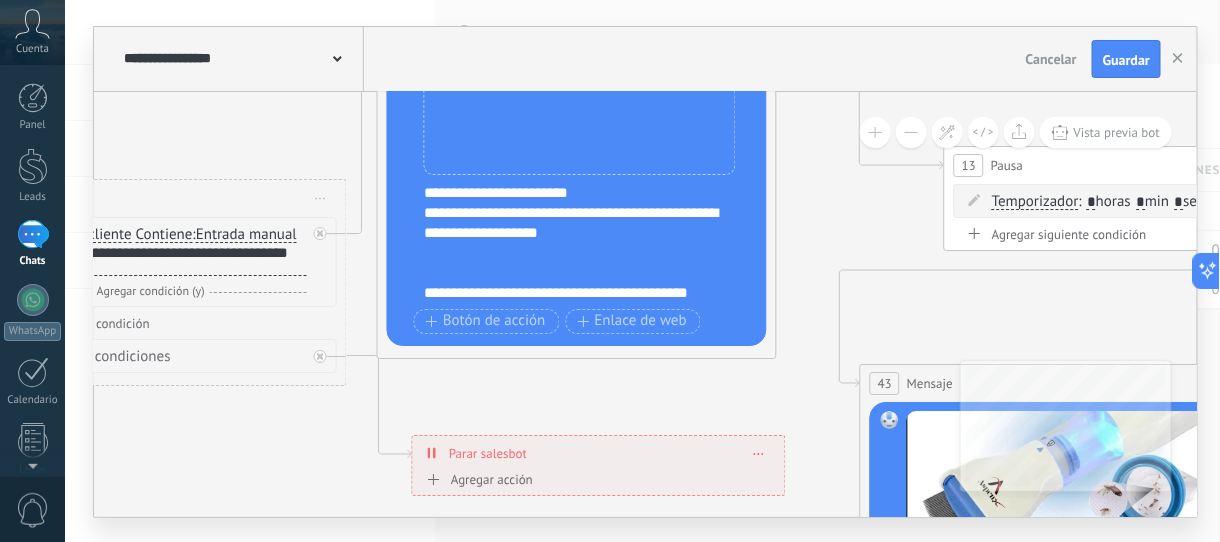 click on "31
Mensaje
*******
(a):
Todos los contactos - [PERSON_NAME] seleccionados
Todos los contactos - [PERSON_NAME] seleccionados
Todos los contactos - canal primario
Contacto principal - [PERSON_NAME] seleccionados
Contacto principal - canal primario
Todos los contactos - [PERSON_NAME] seleccionados
Todos los contactos - [PERSON_NAME] seleccionados
Todos los contactos - canal primario" at bounding box center (577, 155) 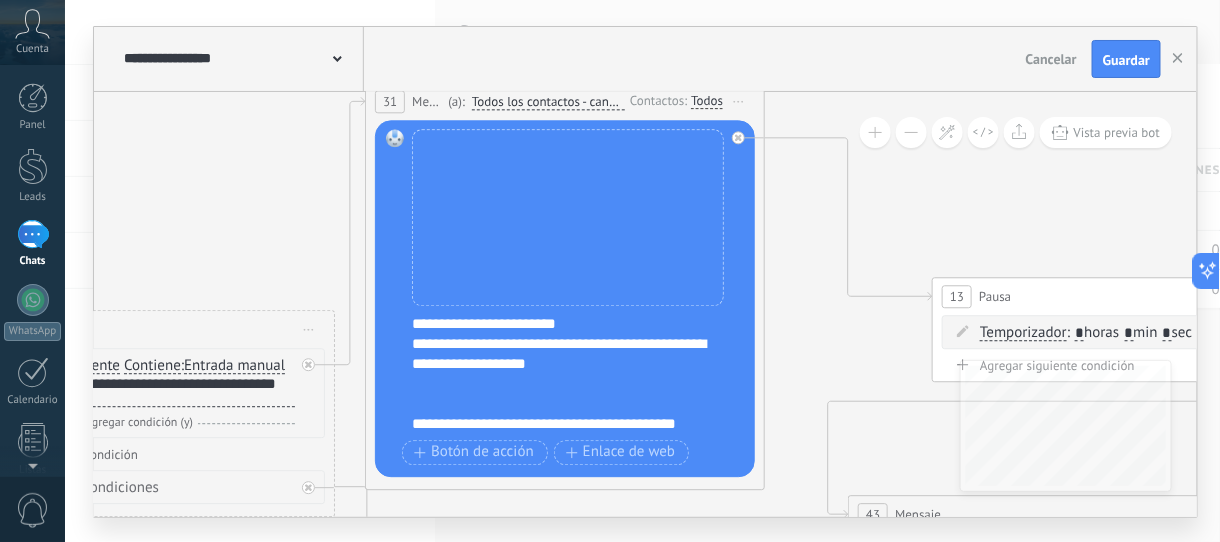 drag, startPoint x: 323, startPoint y: 126, endPoint x: 321, endPoint y: 273, distance: 147.01361 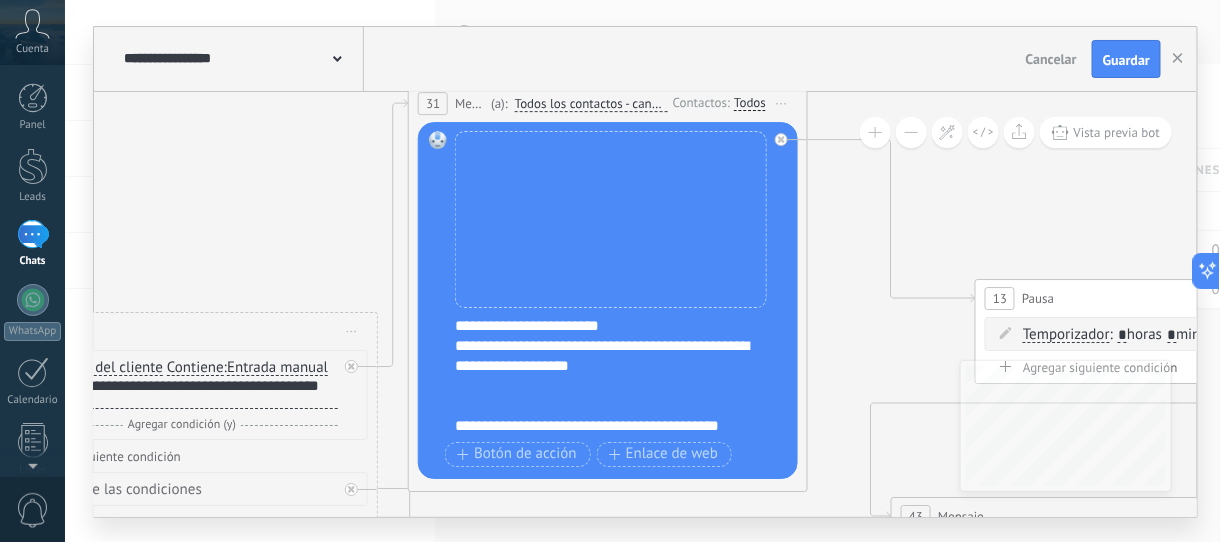drag, startPoint x: 264, startPoint y: 200, endPoint x: 297, endPoint y: 185, distance: 36.249138 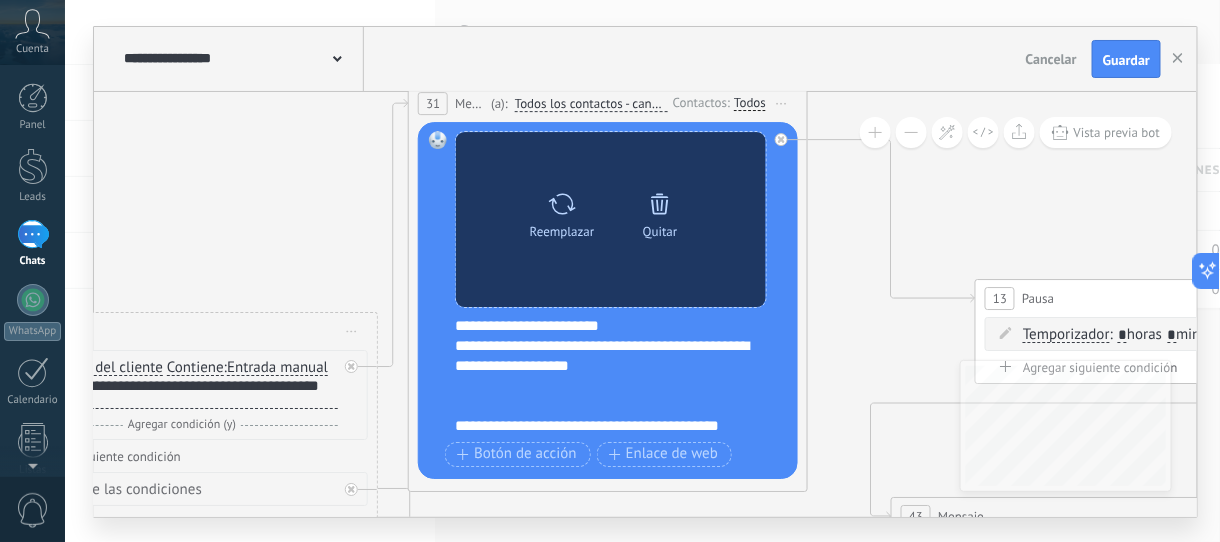 click at bounding box center [562, 205] 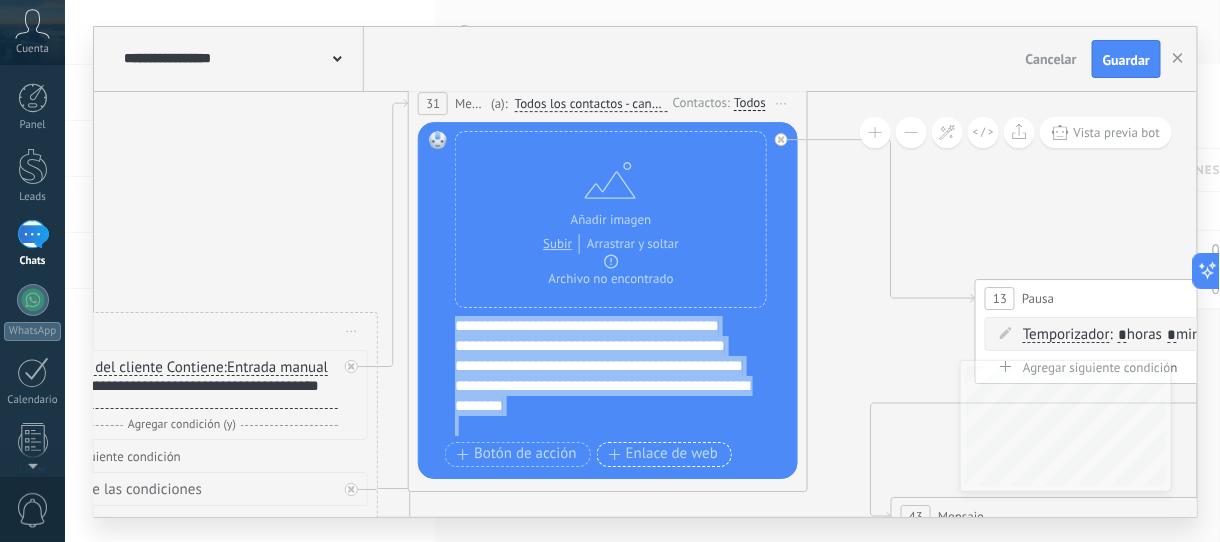 scroll, scrollTop: 240, scrollLeft: 0, axis: vertical 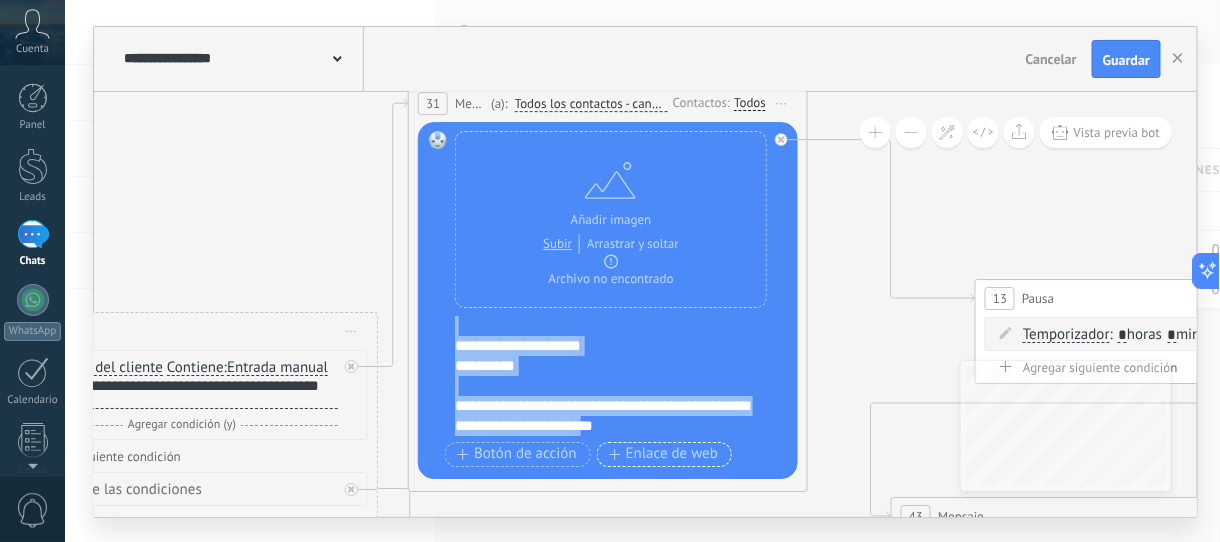 drag, startPoint x: 458, startPoint y: 326, endPoint x: 635, endPoint y: 443, distance: 212.17445 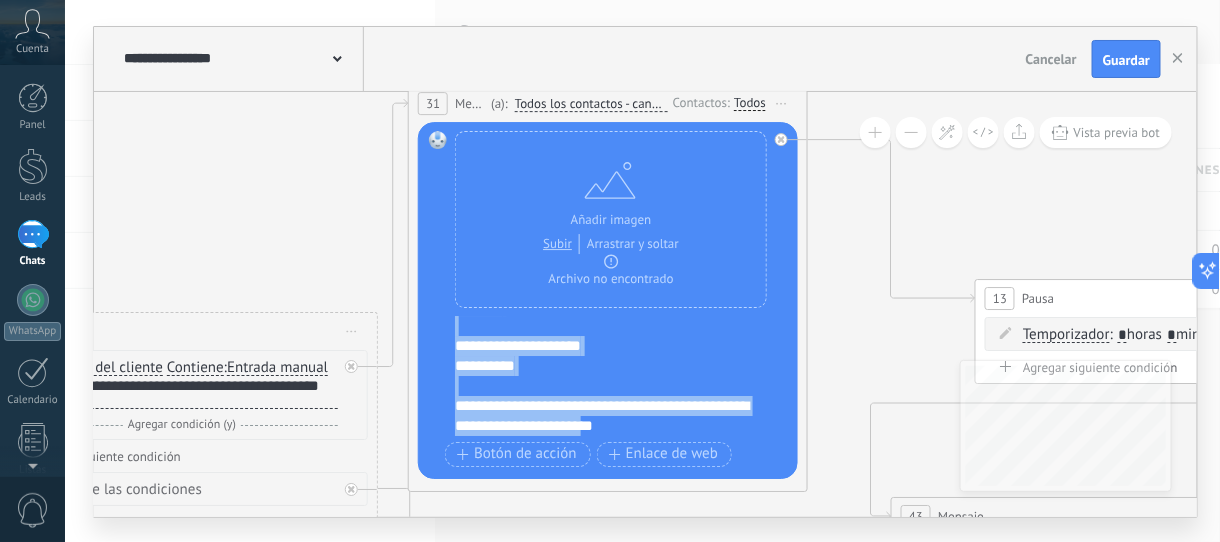 click on "**********" at bounding box center [621, 376] 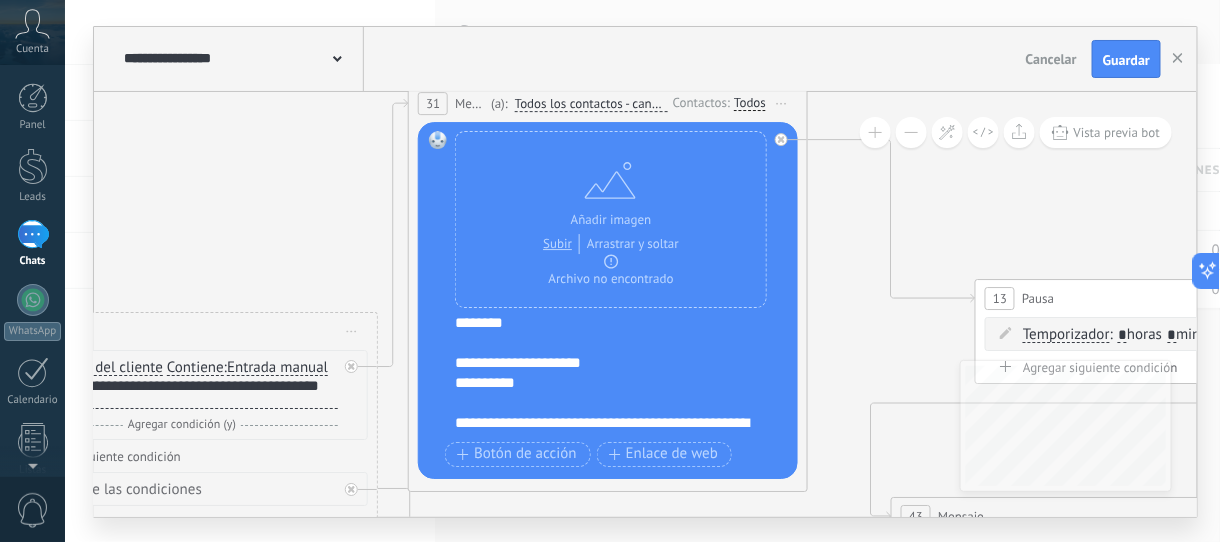 scroll, scrollTop: 240, scrollLeft: 0, axis: vertical 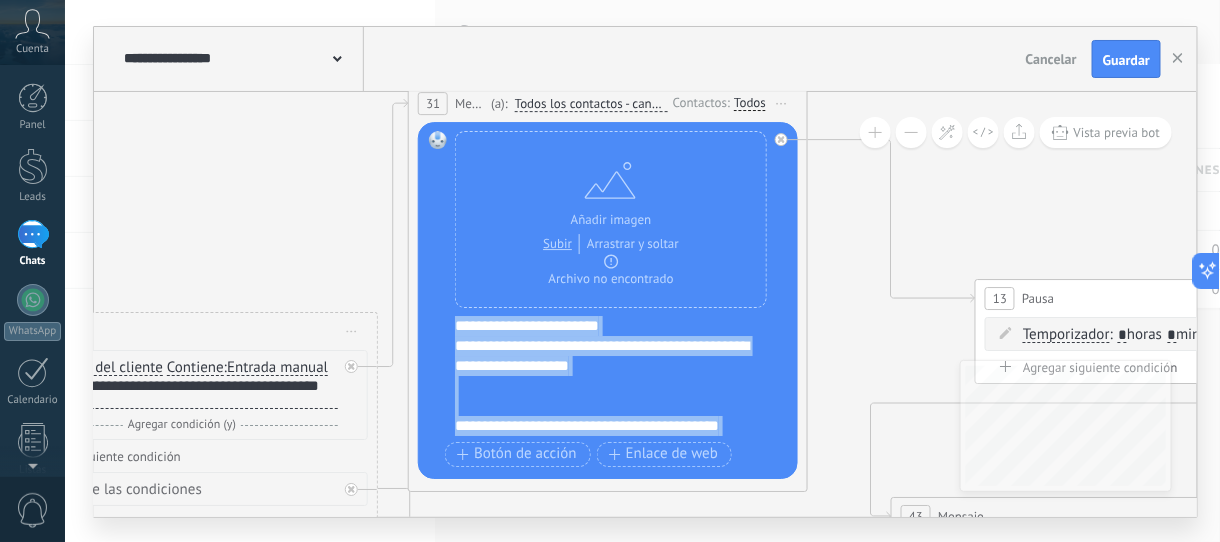 drag, startPoint x: 675, startPoint y: 431, endPoint x: 448, endPoint y: 325, distance: 250.52943 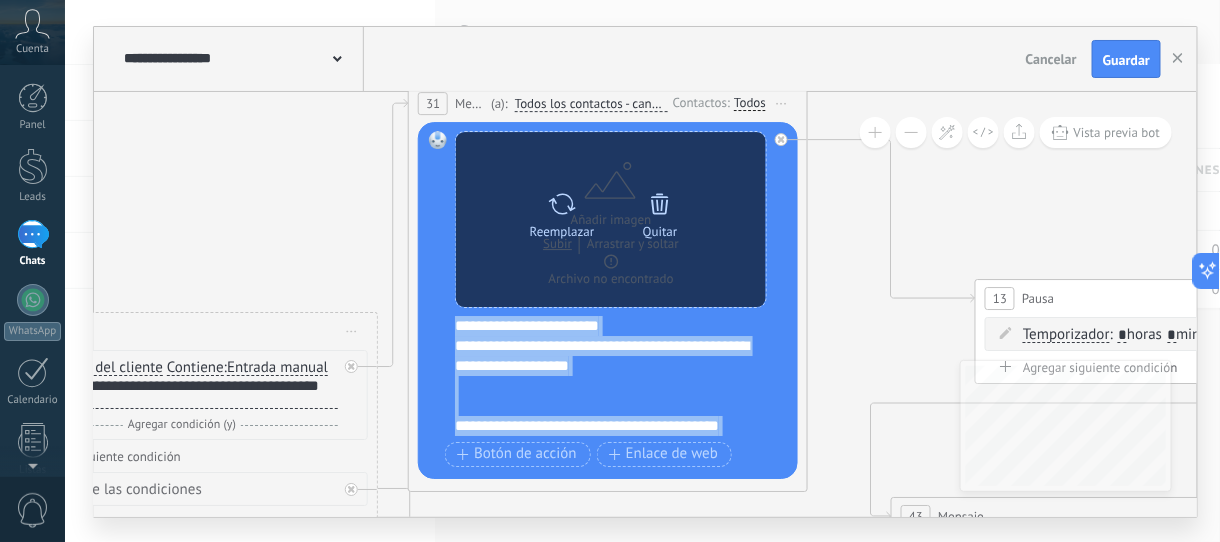 type 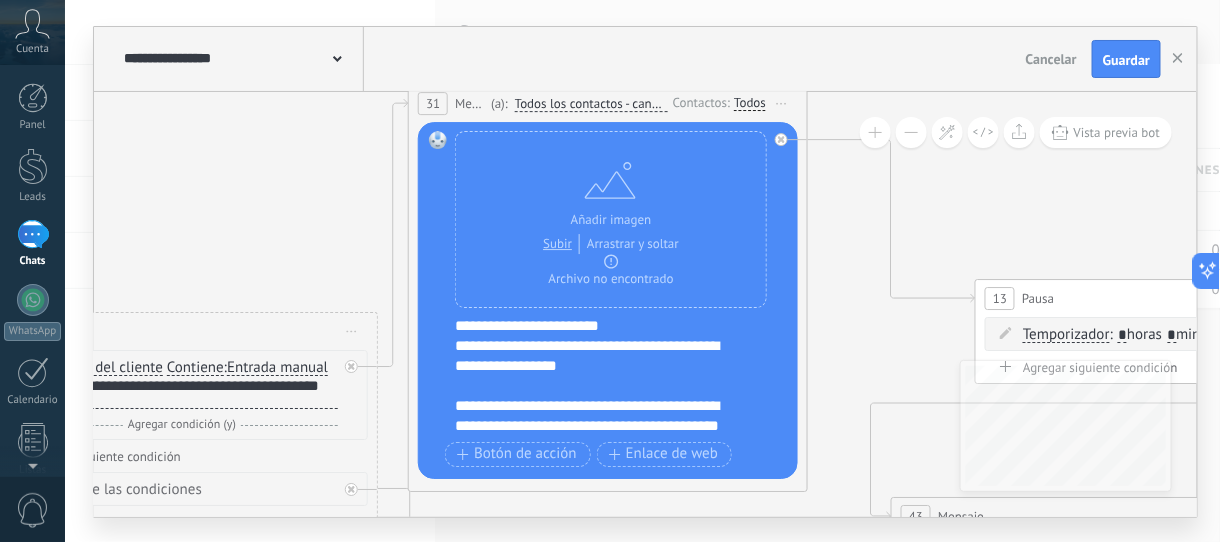 click on "**********" at bounding box center (621, 376) 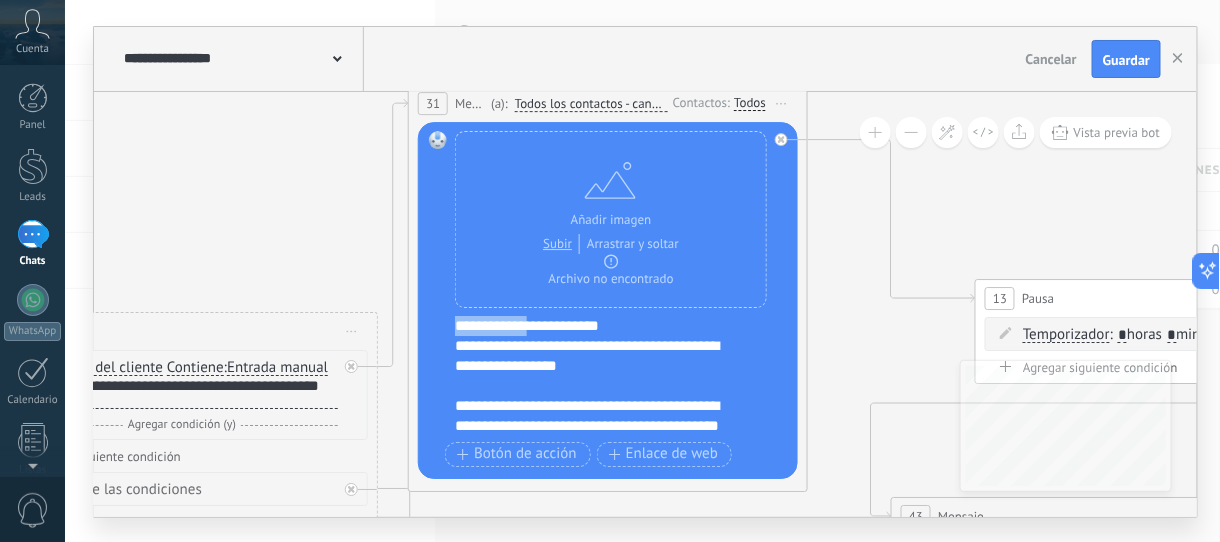 drag, startPoint x: 515, startPoint y: 321, endPoint x: 449, endPoint y: 317, distance: 66.1211 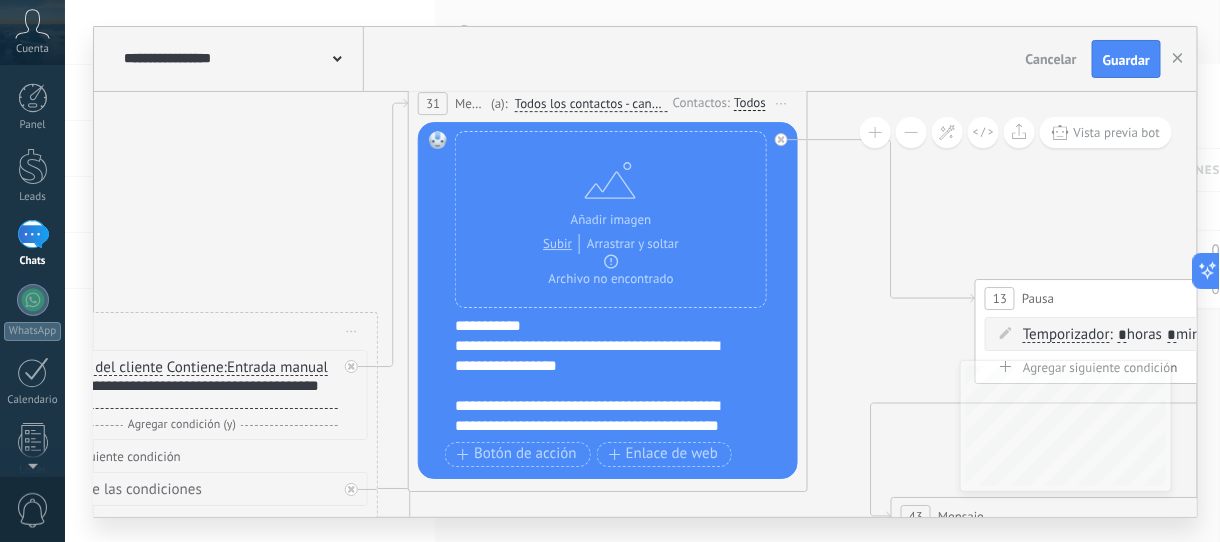 click on "**********" at bounding box center (602, 356) 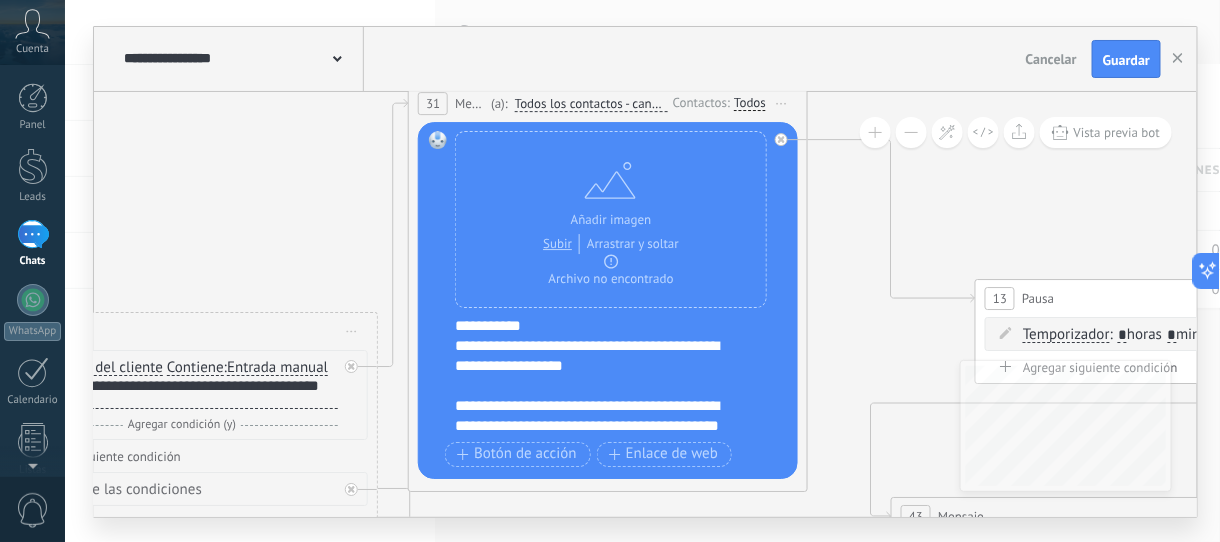 click on "**********" at bounding box center [602, 356] 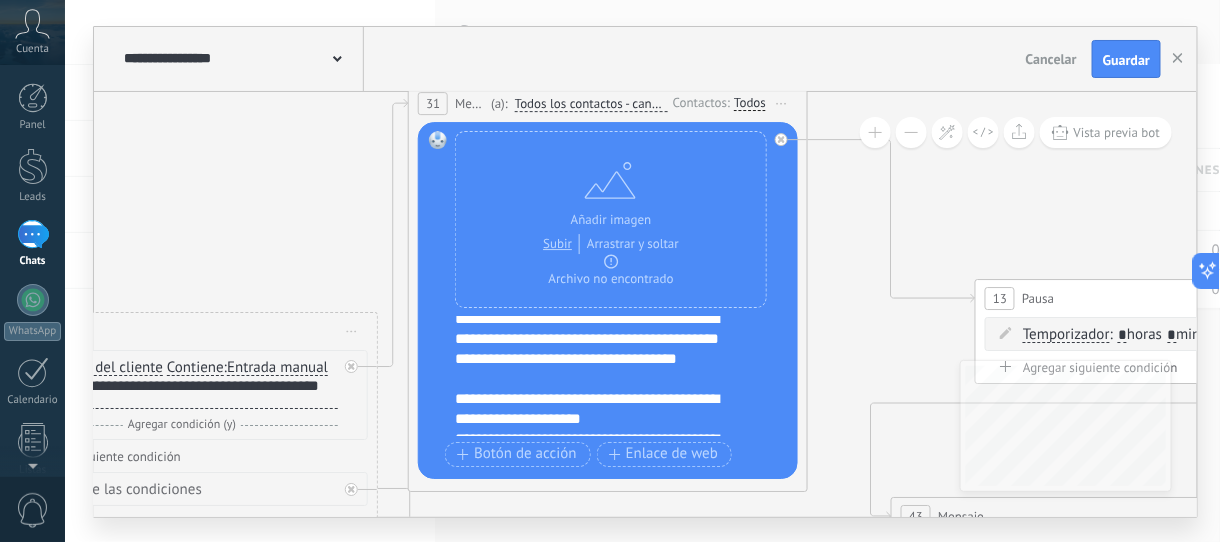 scroll, scrollTop: 125, scrollLeft: 0, axis: vertical 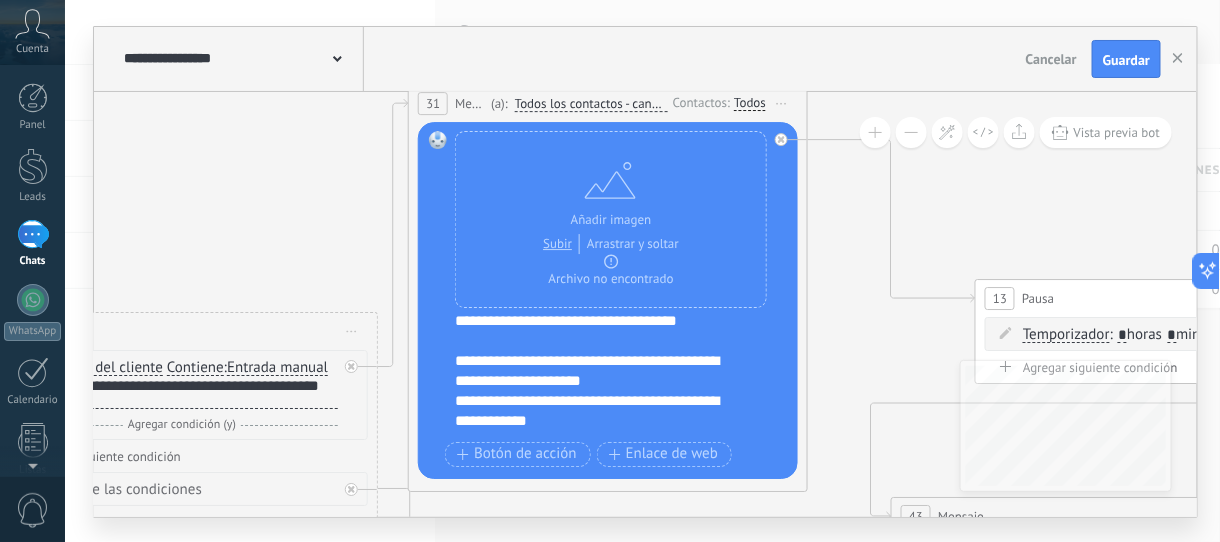 click on "**********" at bounding box center [602, 371] 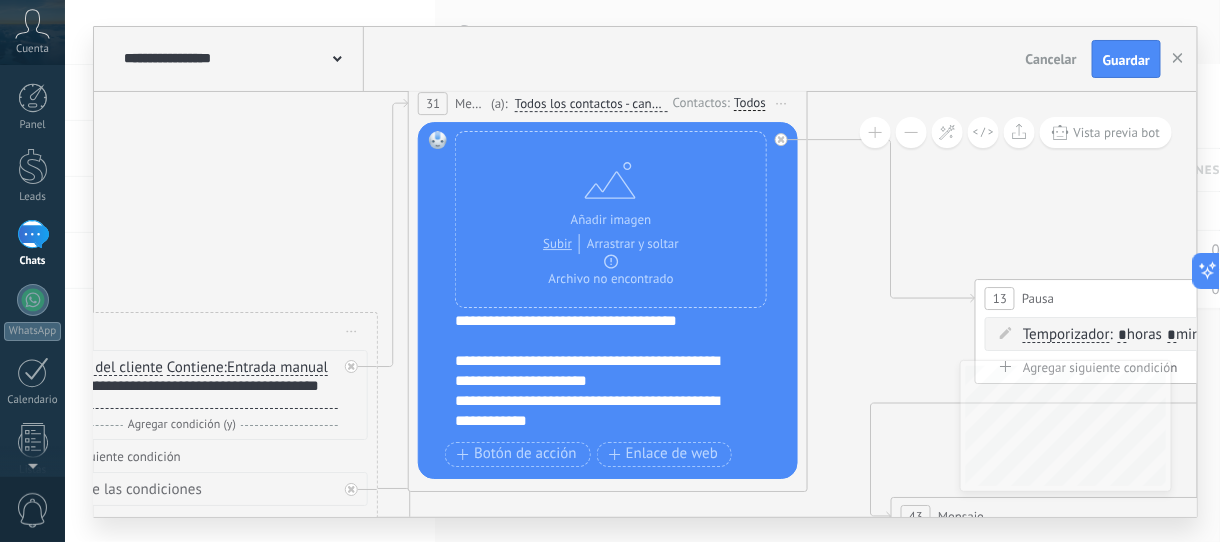click on "**********" at bounding box center (602, 371) 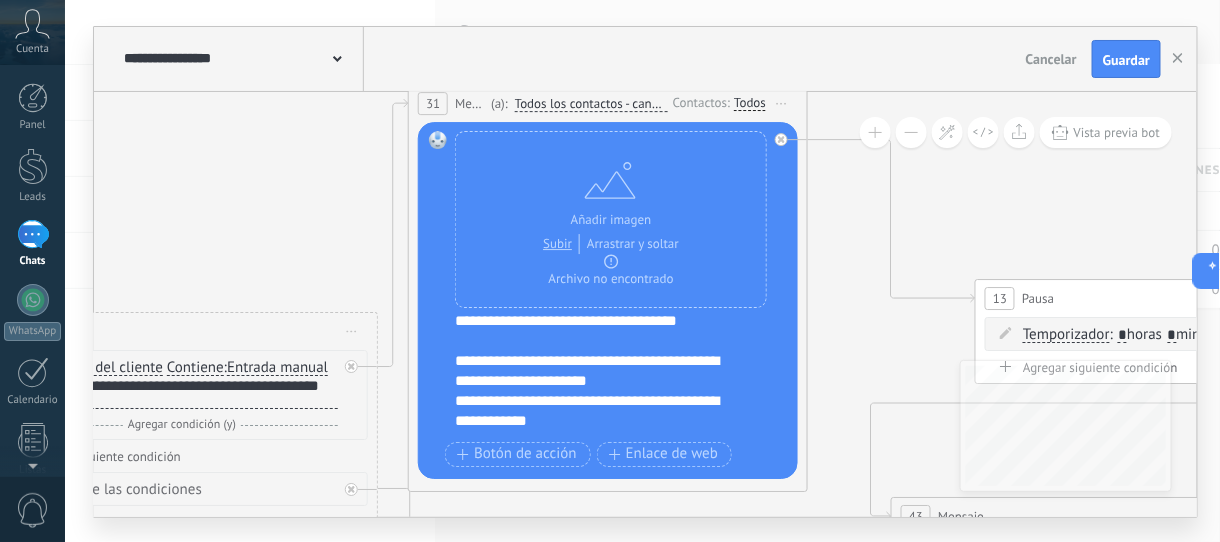 click on "**********" at bounding box center [602, 371] 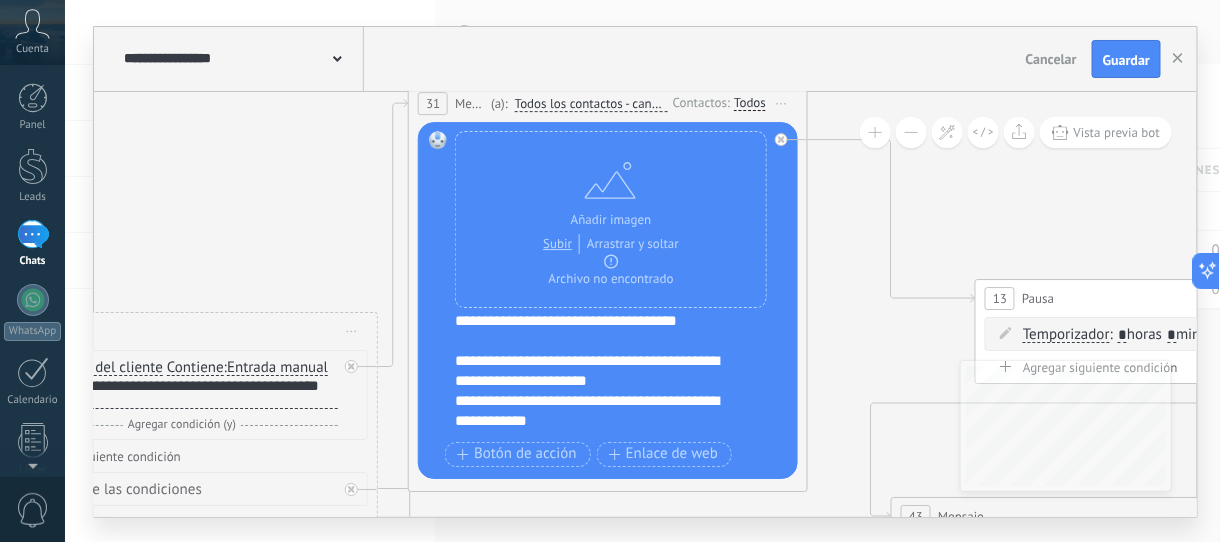 click on "**********" at bounding box center [602, 371] 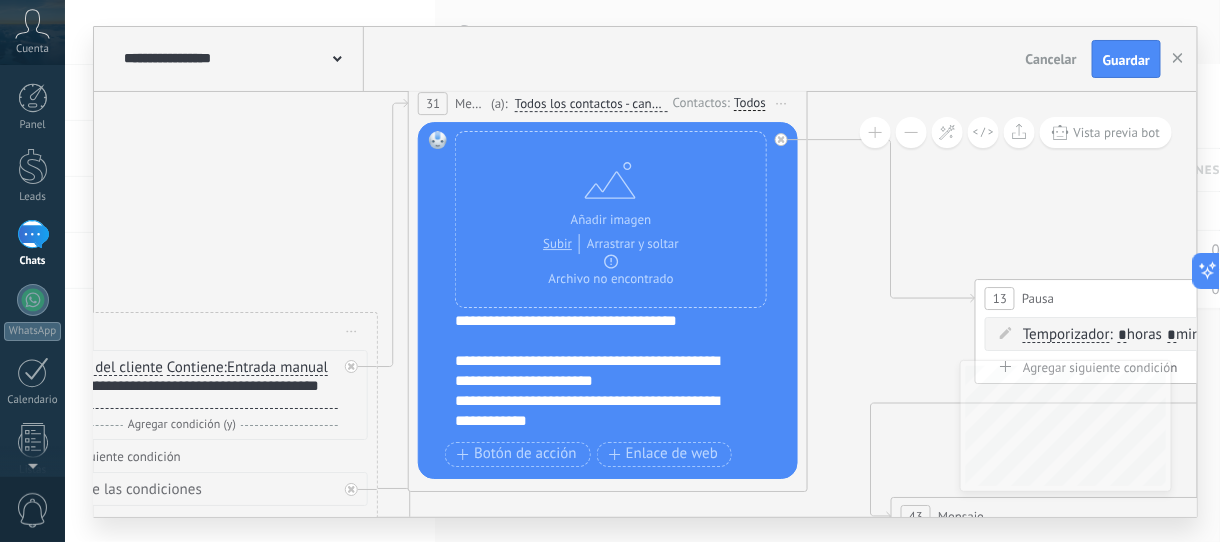 click on "**********" at bounding box center [602, 411] 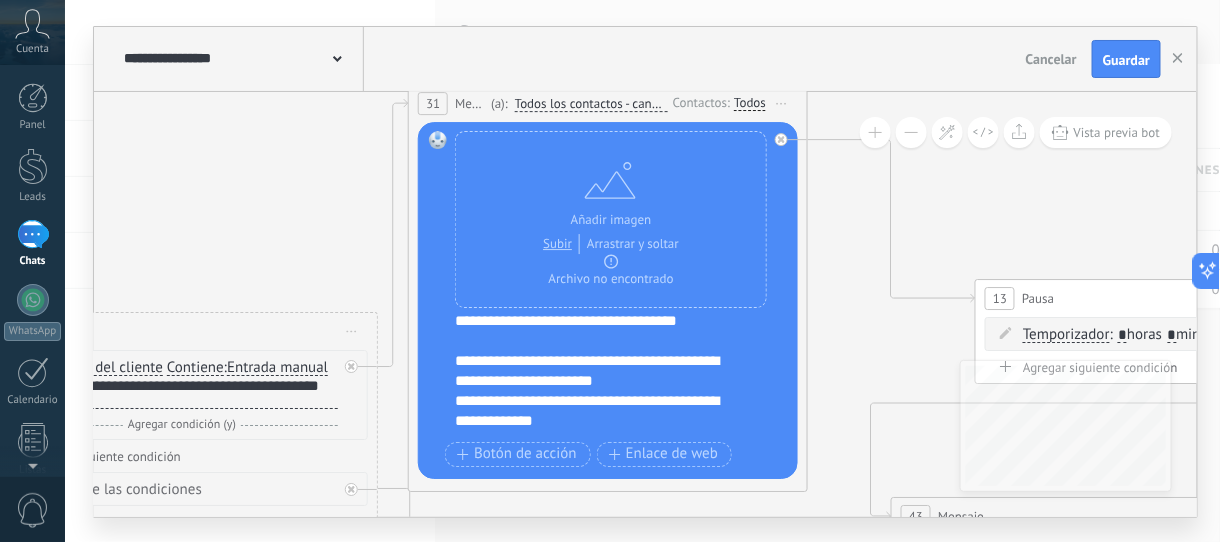 click on "**********" at bounding box center [602, 411] 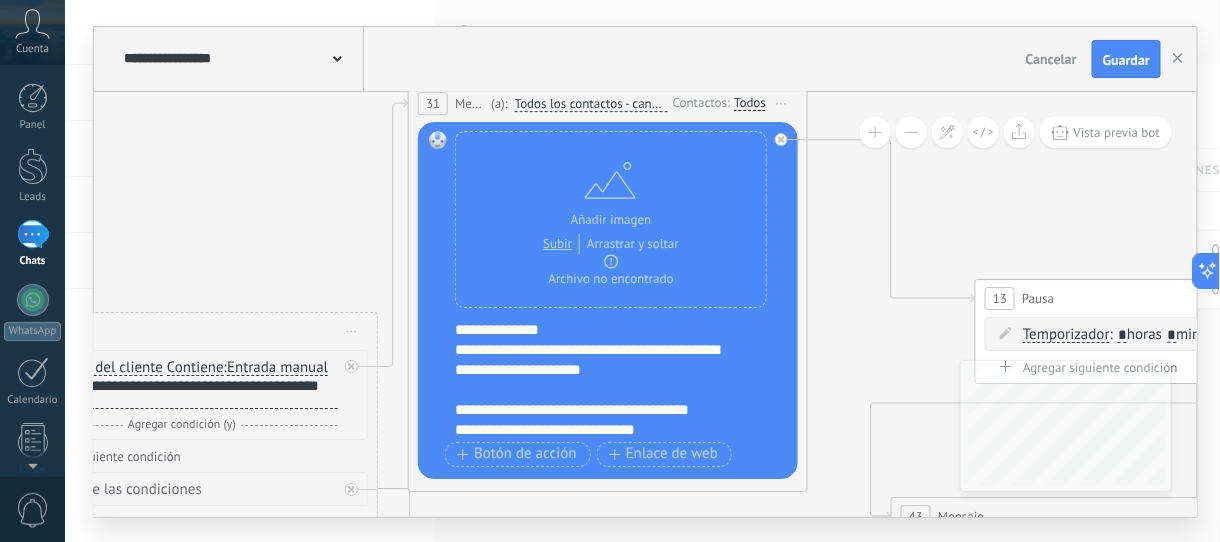 scroll, scrollTop: 250, scrollLeft: 0, axis: vertical 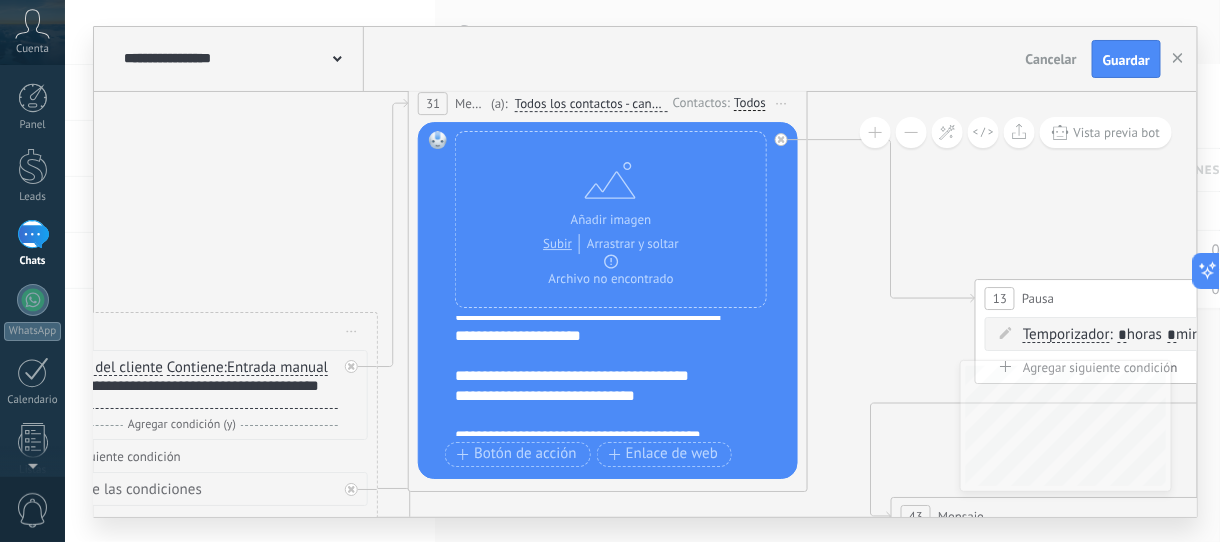 click on "**********" at bounding box center [602, 326] 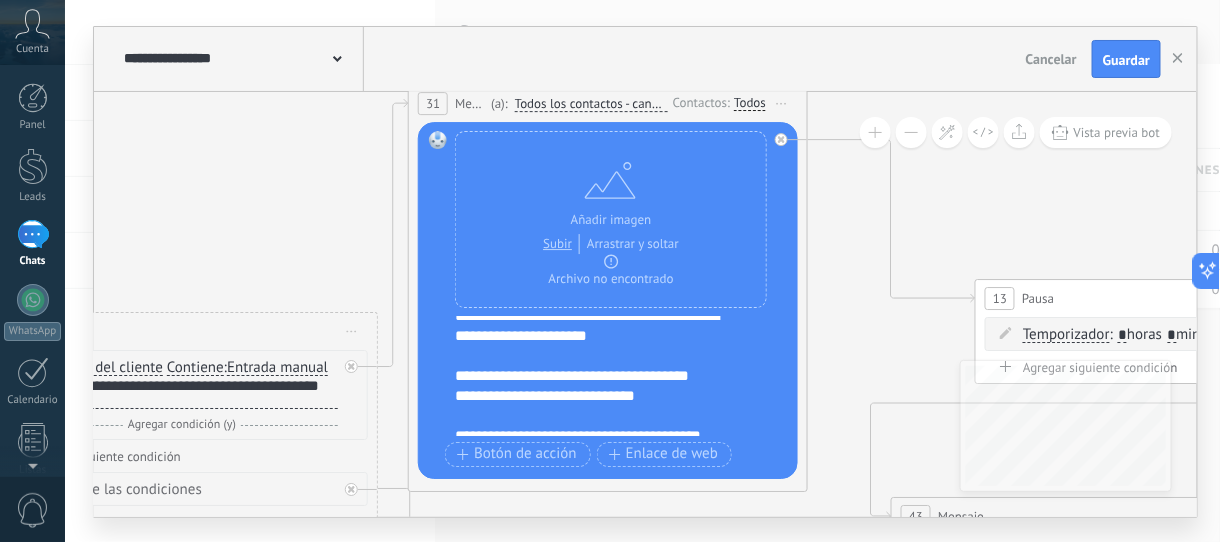 scroll, scrollTop: 239, scrollLeft: 0, axis: vertical 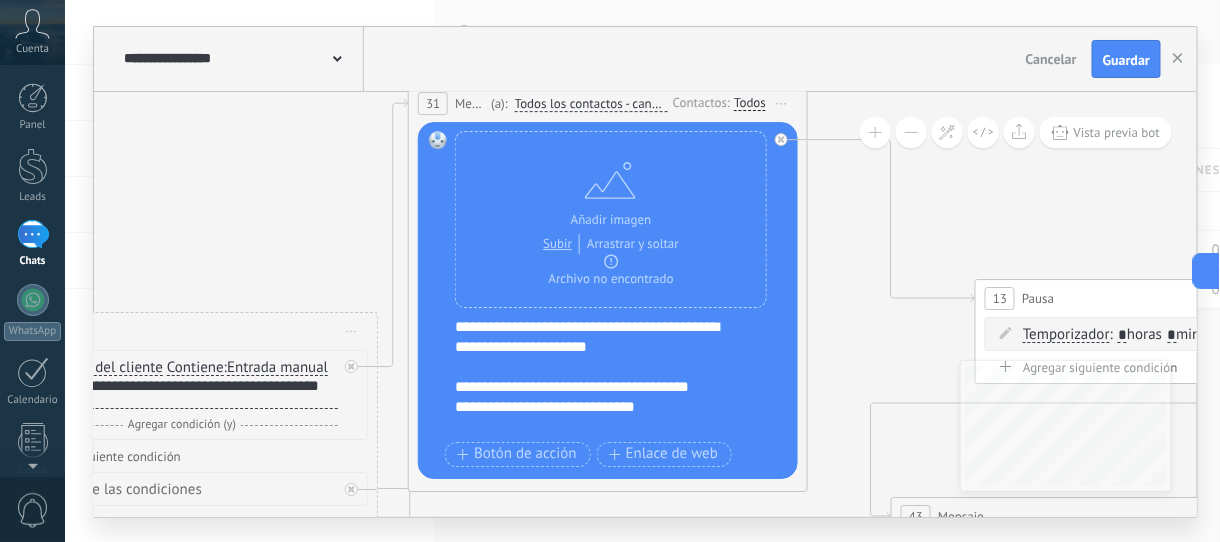 click on "**********" at bounding box center (602, 337) 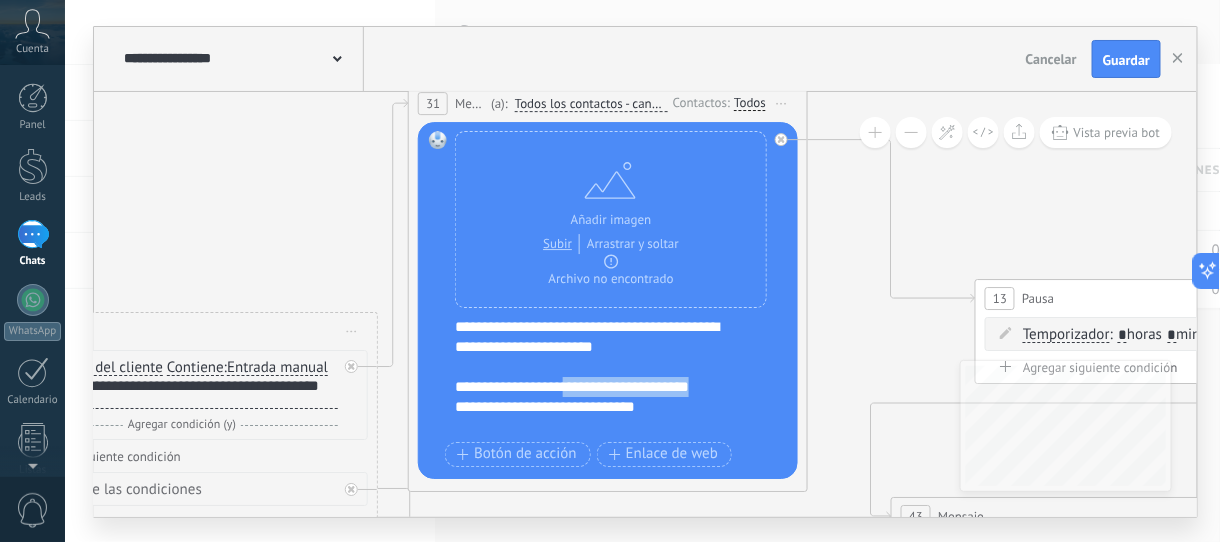 drag, startPoint x: 574, startPoint y: 382, endPoint x: 706, endPoint y: 382, distance: 132 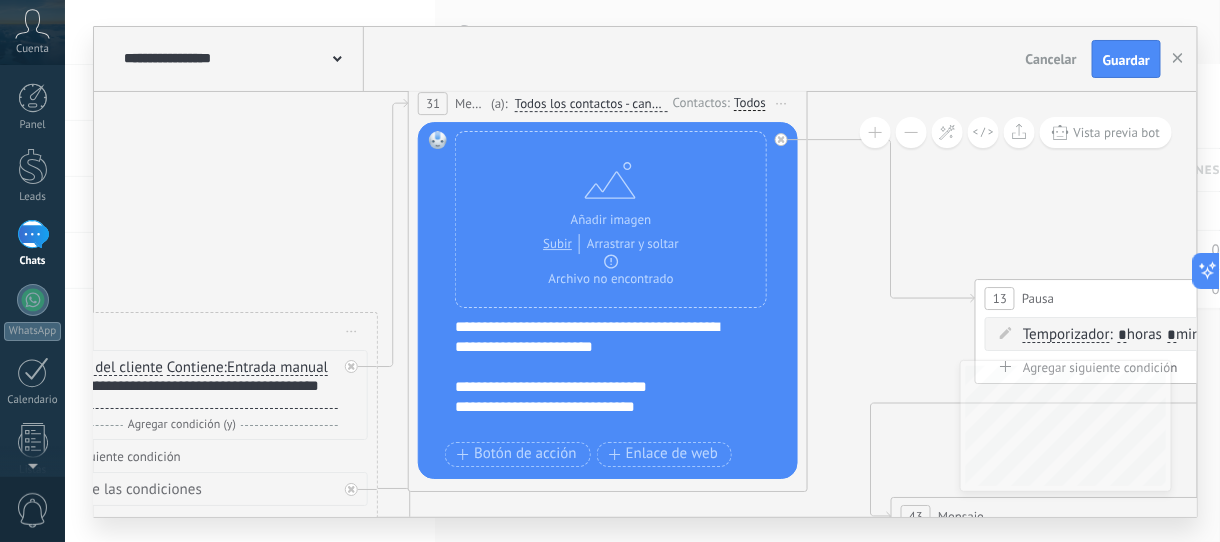 click on "**********" at bounding box center [602, 387] 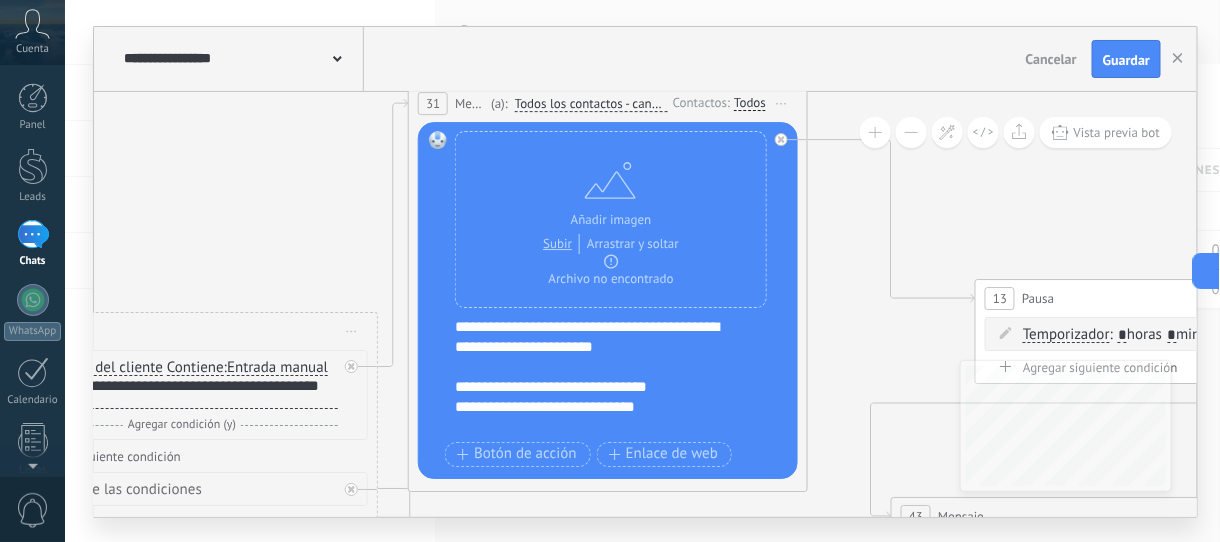 click on "**********" at bounding box center [602, 387] 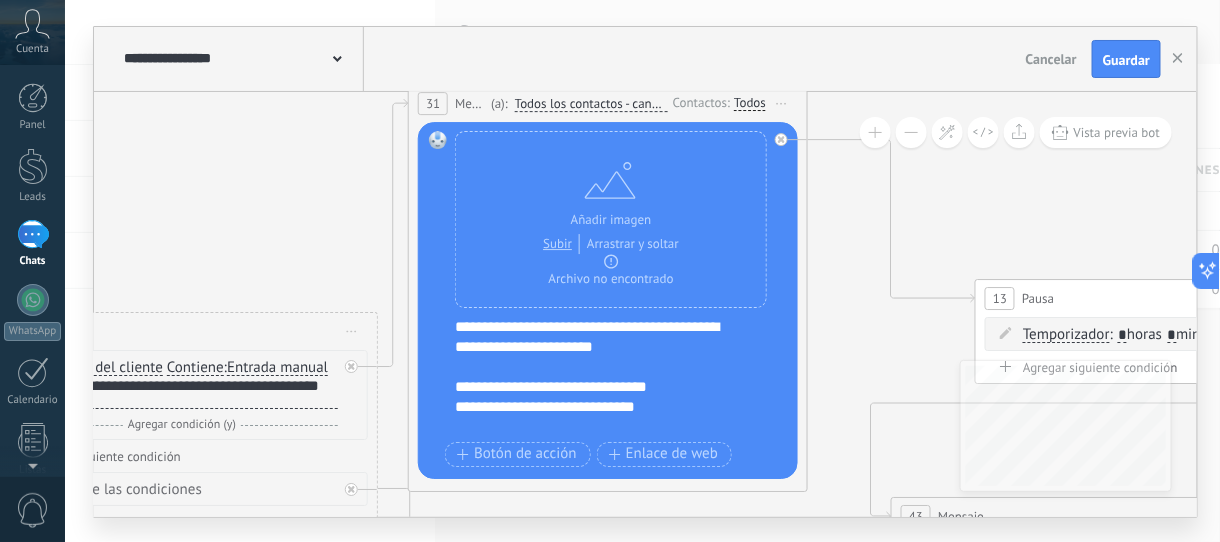 click on "**********" at bounding box center (602, 407) 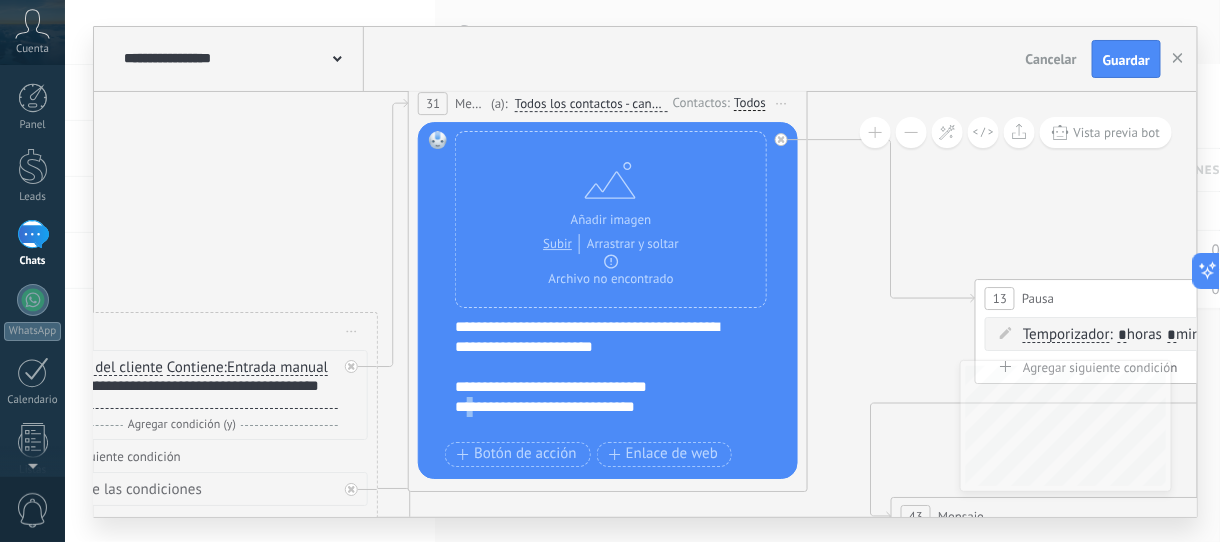 click on "**********" at bounding box center [602, 407] 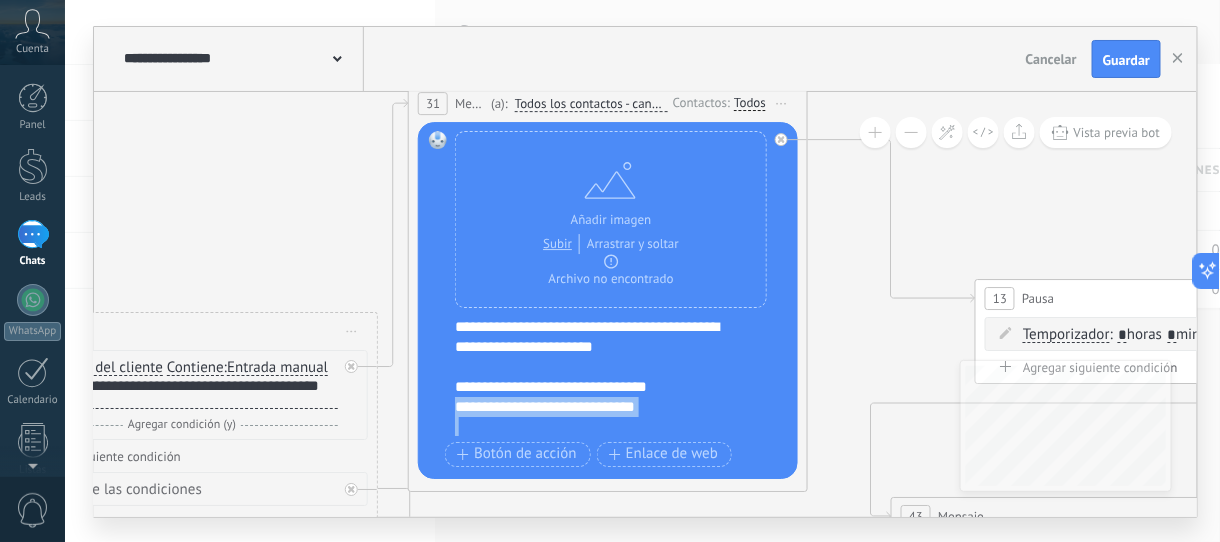 click on "**********" at bounding box center (602, 407) 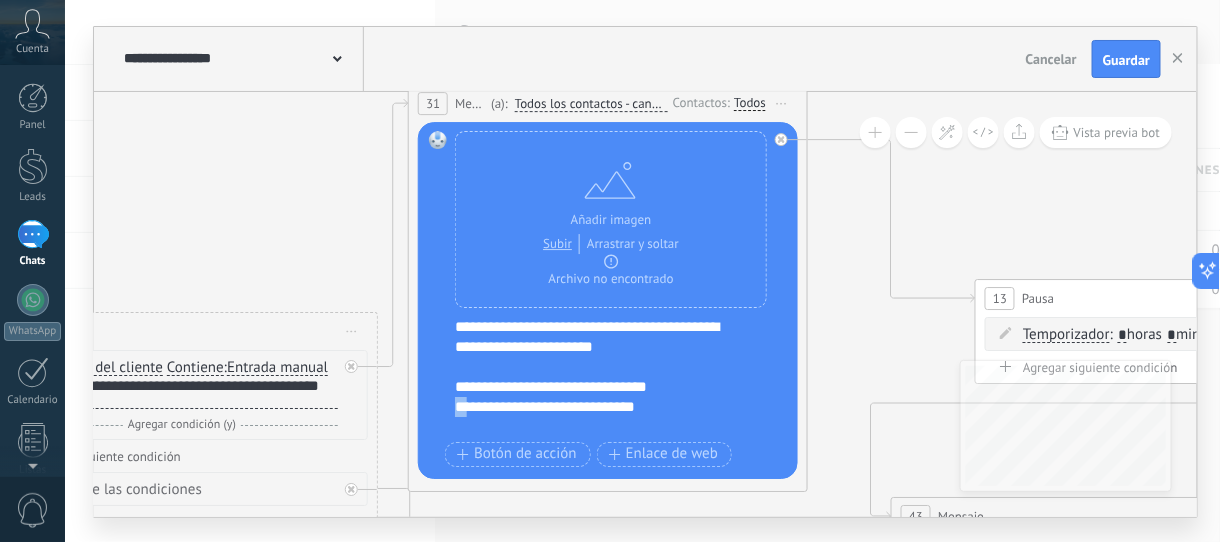 click on "**********" at bounding box center [602, 407] 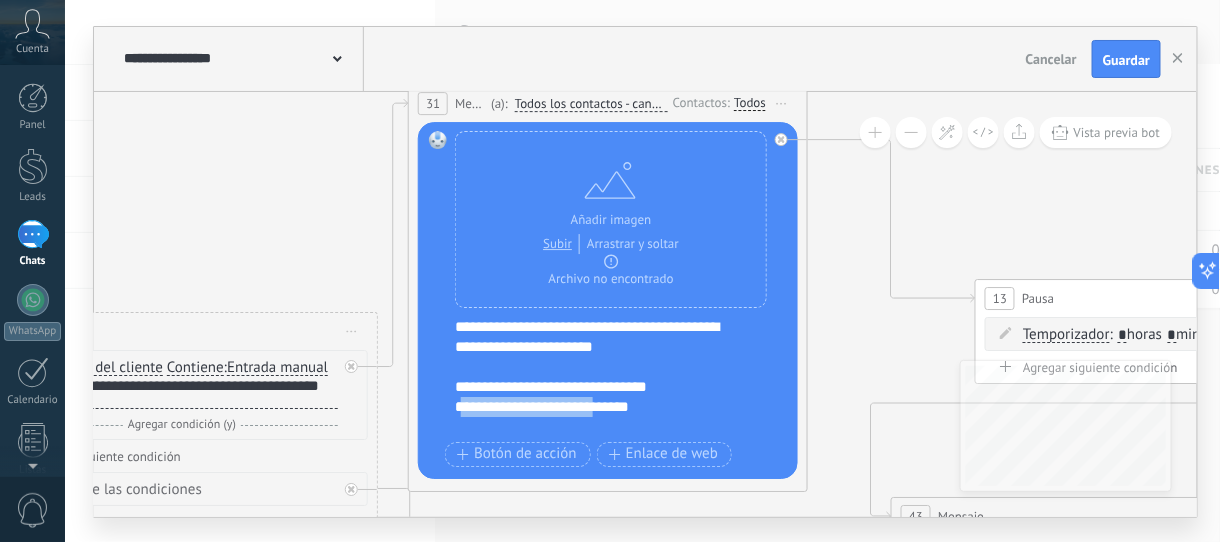drag, startPoint x: 612, startPoint y: 407, endPoint x: 466, endPoint y: 406, distance: 146.00342 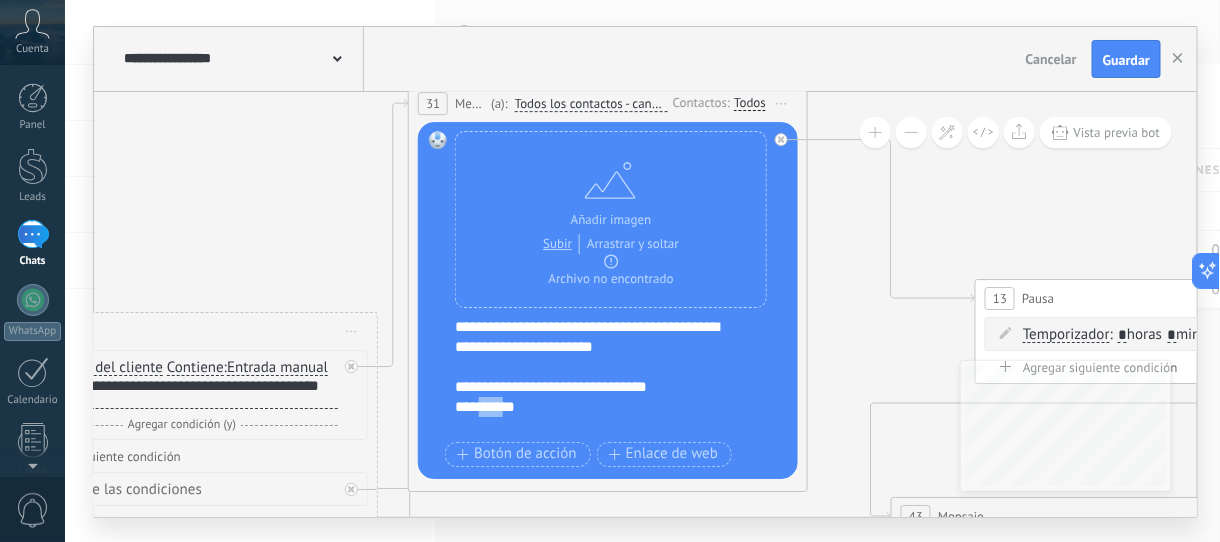 drag, startPoint x: 531, startPoint y: 407, endPoint x: 499, endPoint y: 409, distance: 32.06244 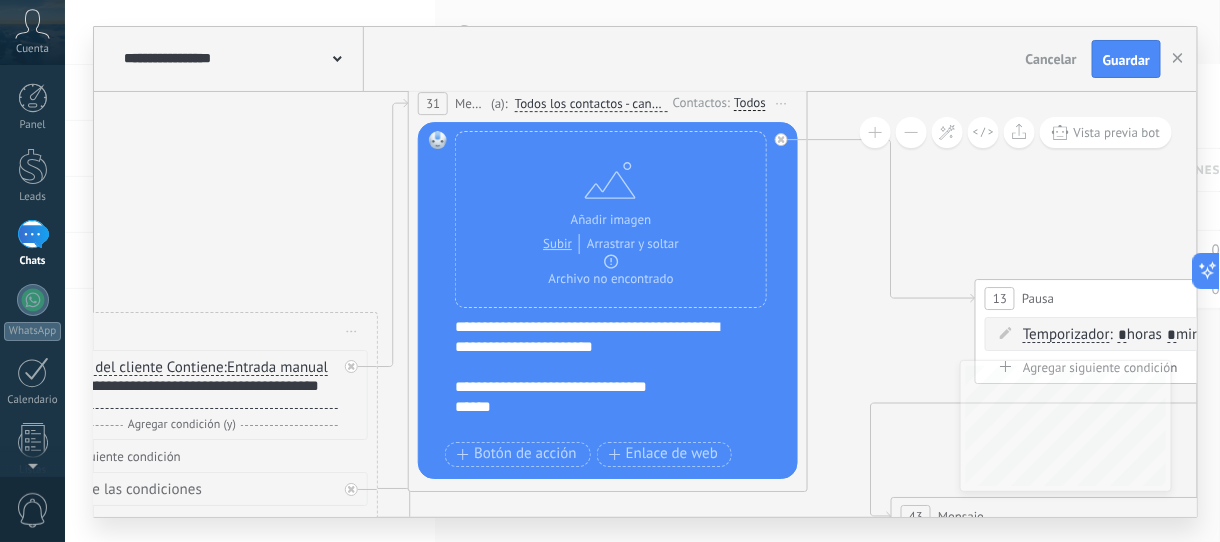 click on "******" at bounding box center (602, 407) 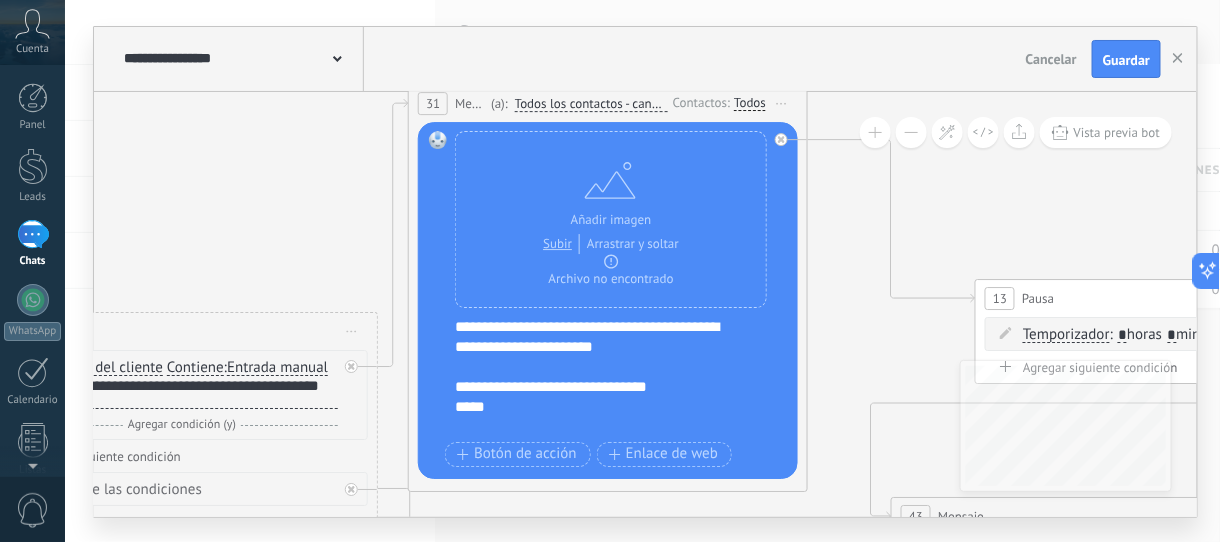 click on "*****" at bounding box center (602, 407) 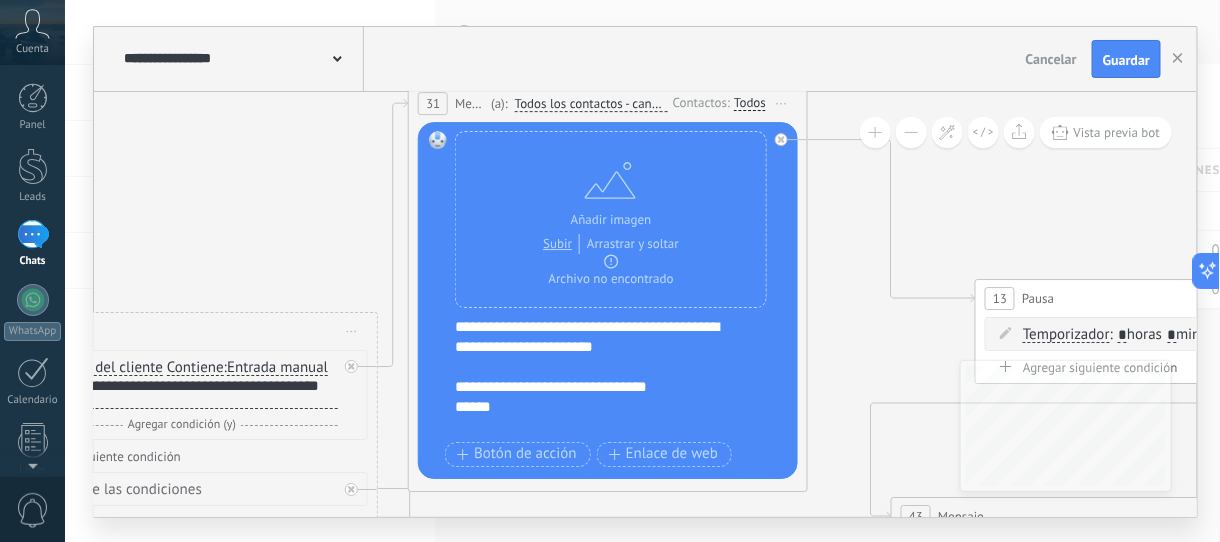 click on "******" at bounding box center (602, 407) 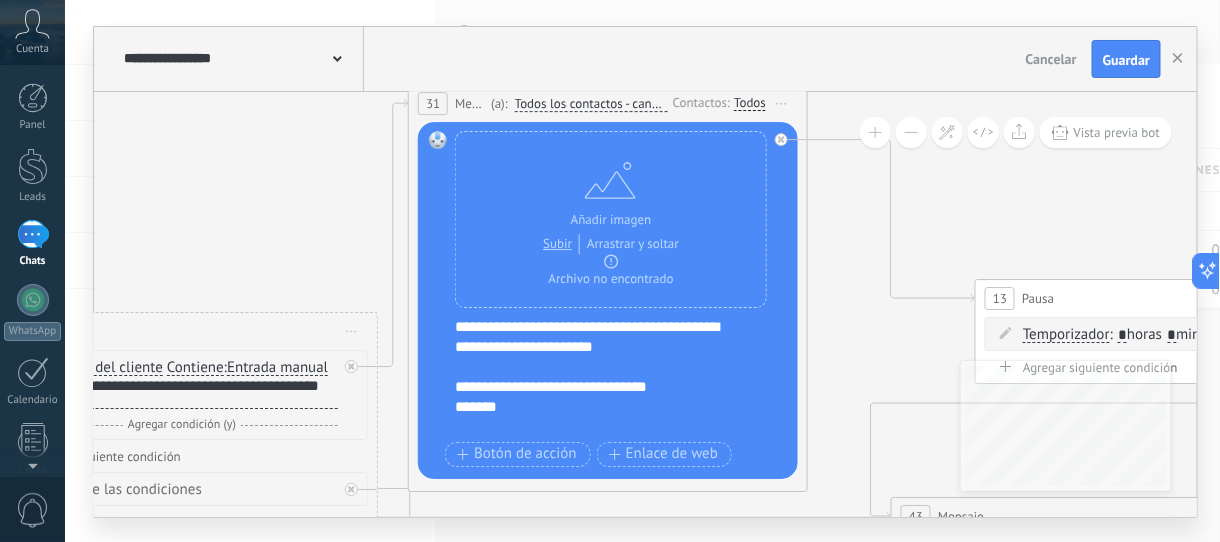 click on "**********" at bounding box center [602, 387] 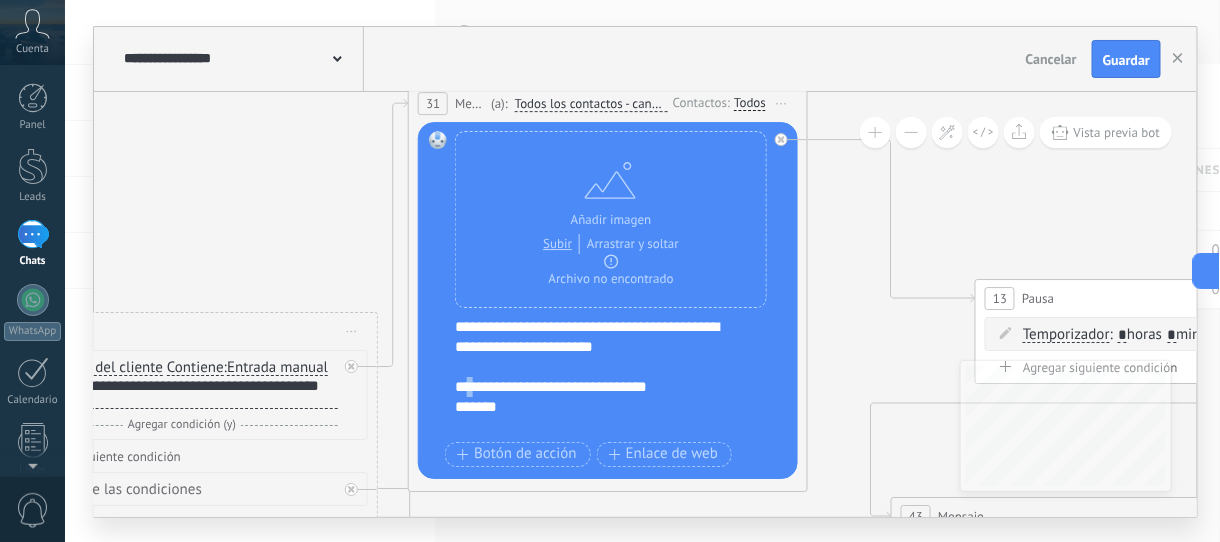 click on "**********" at bounding box center [602, 387] 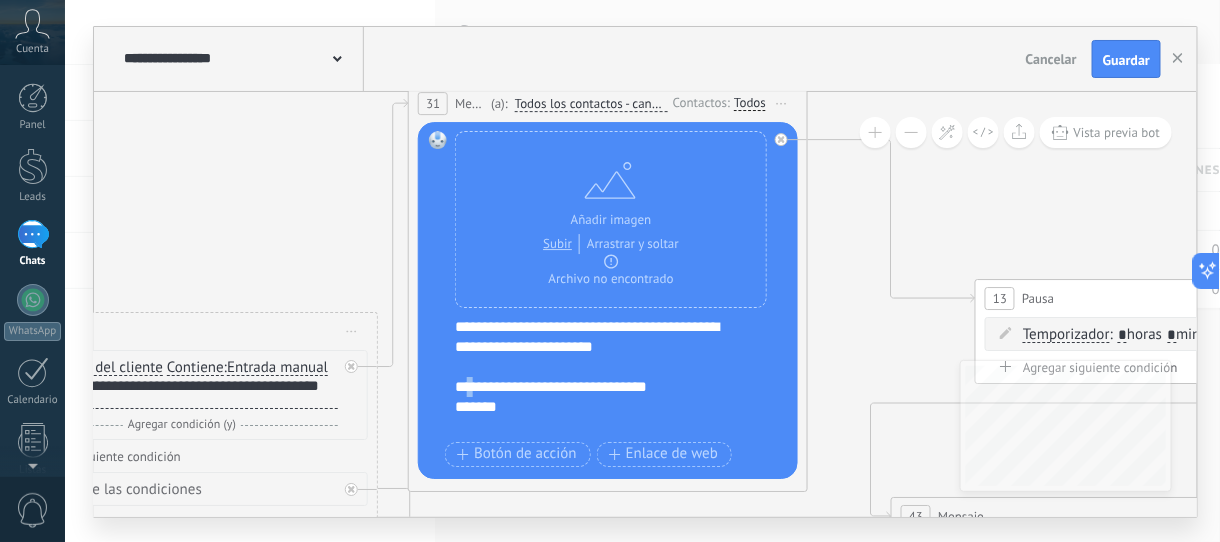 click on "**********" at bounding box center [602, 387] 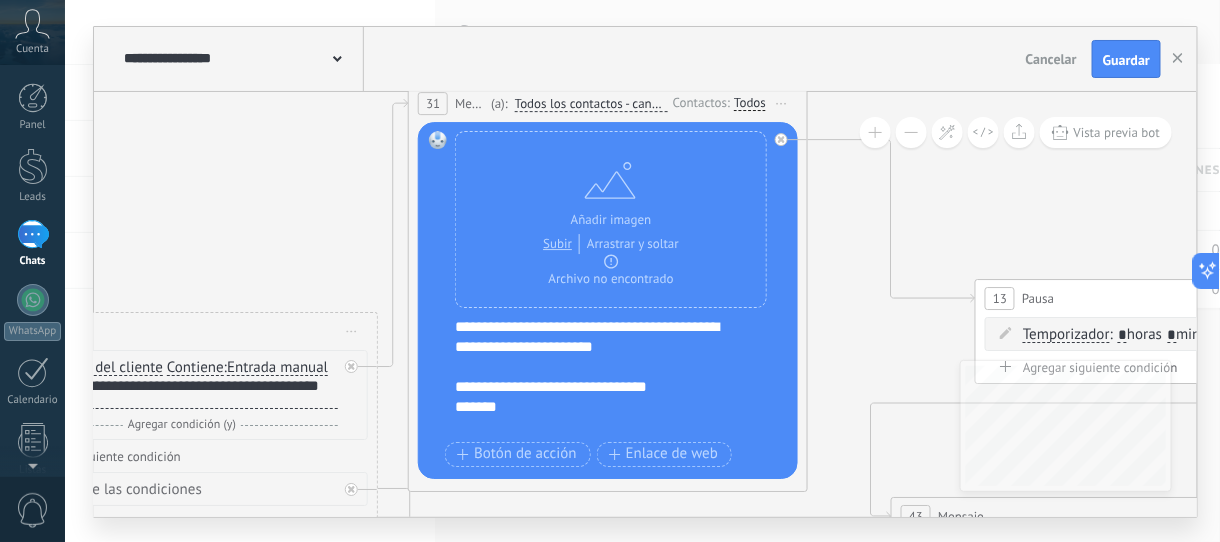 click on "**********" at bounding box center (602, 387) 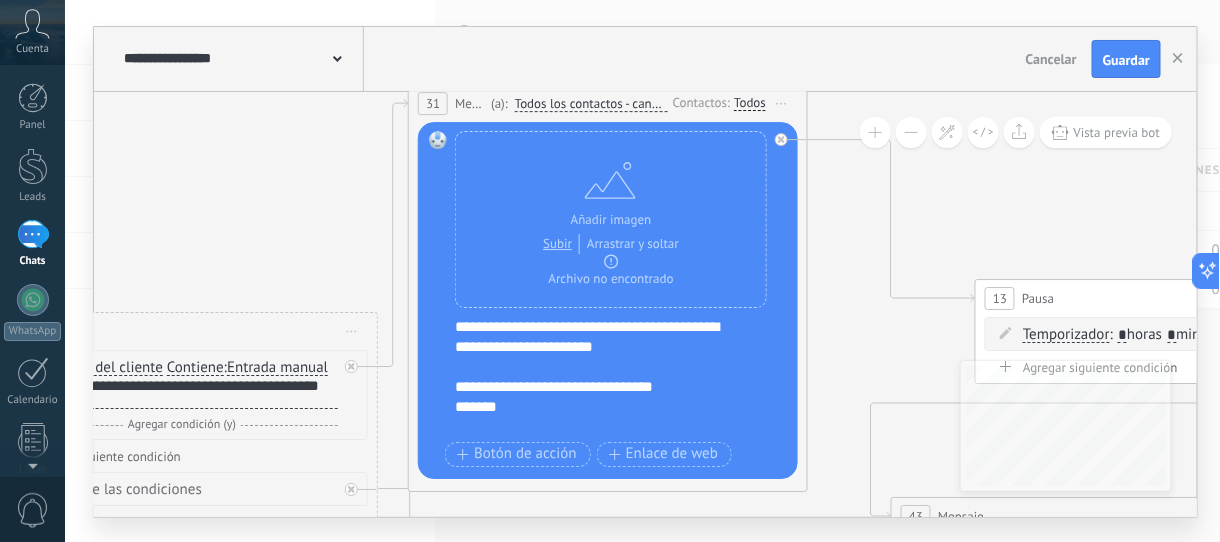 click on "**********" at bounding box center (602, 387) 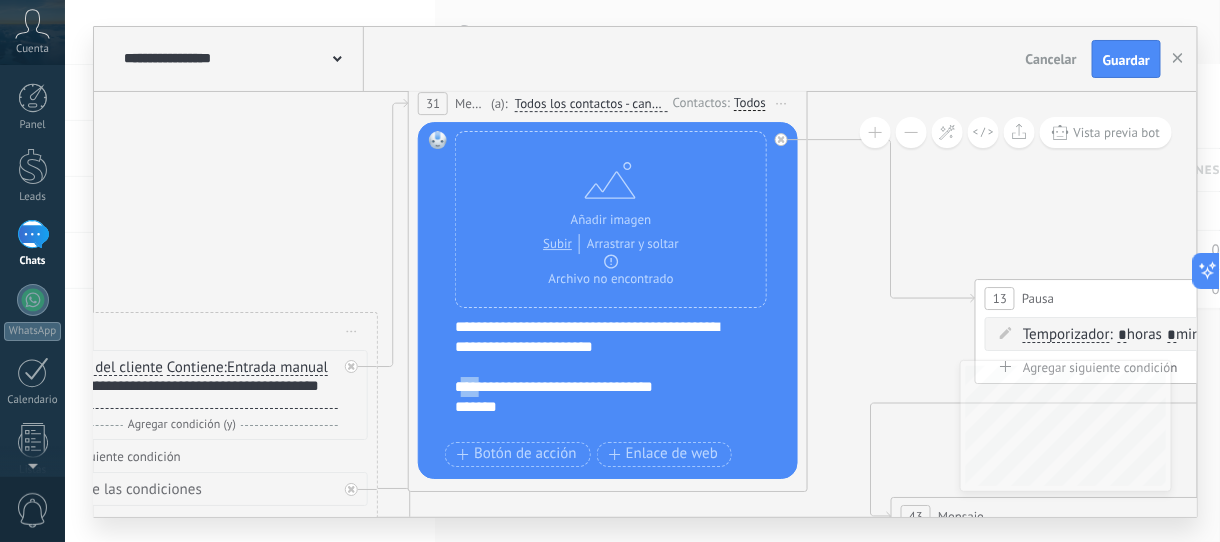 click on "**********" at bounding box center [602, 387] 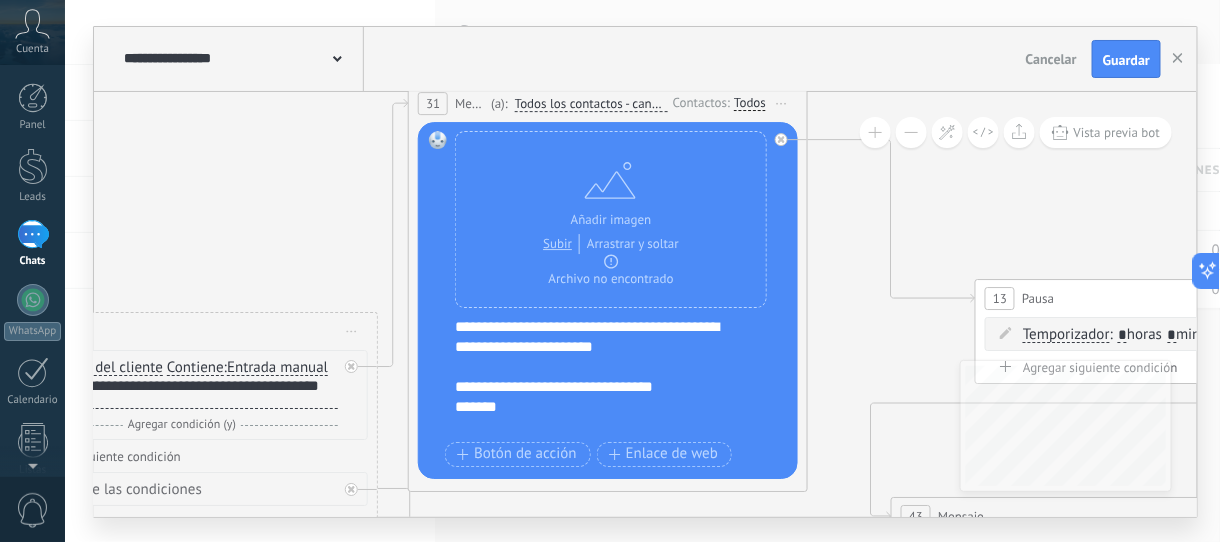 click on "**********" at bounding box center [602, 387] 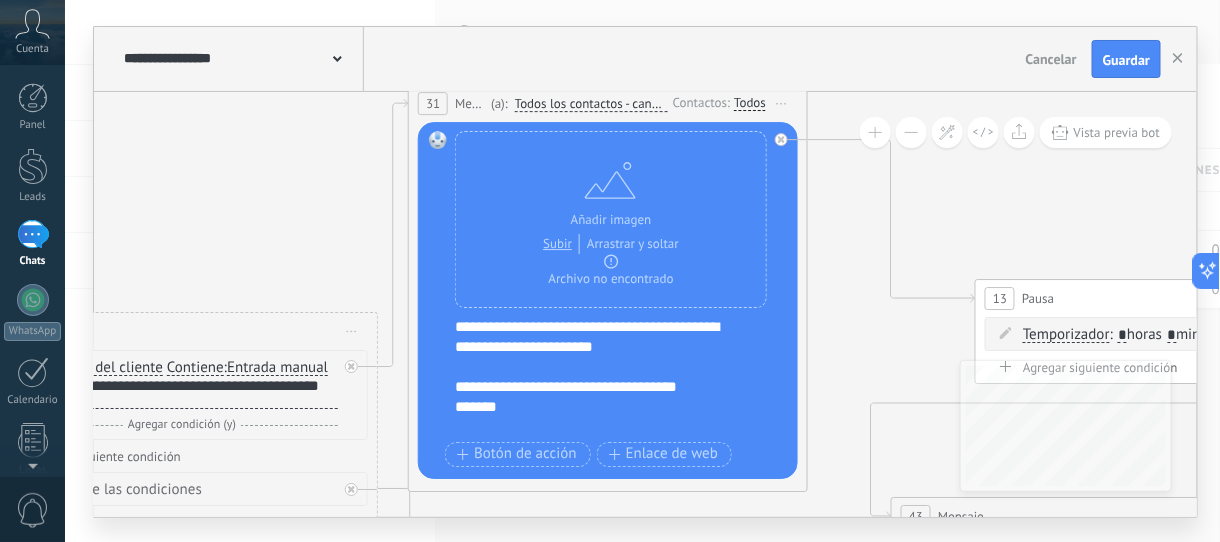 click on "*******" at bounding box center [602, 407] 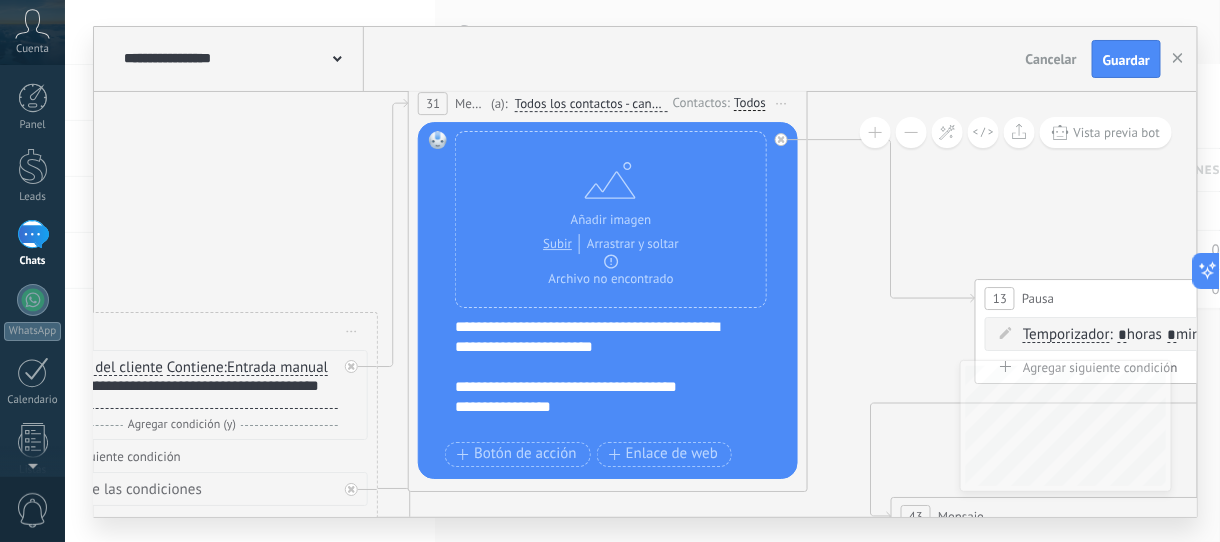 scroll, scrollTop: 259, scrollLeft: 0, axis: vertical 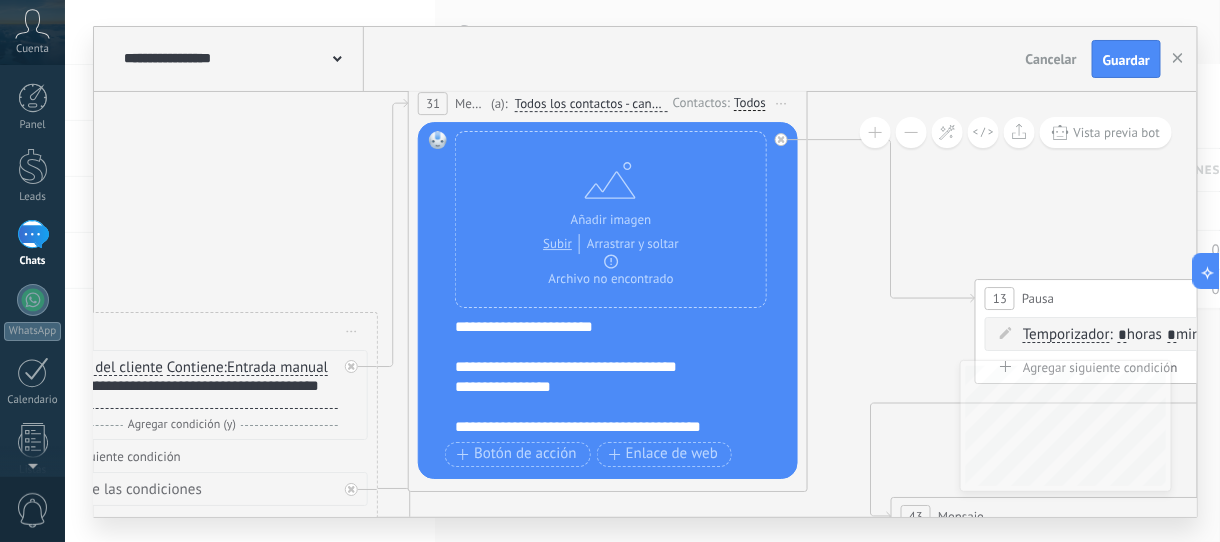 click on "**********" at bounding box center [602, 387] 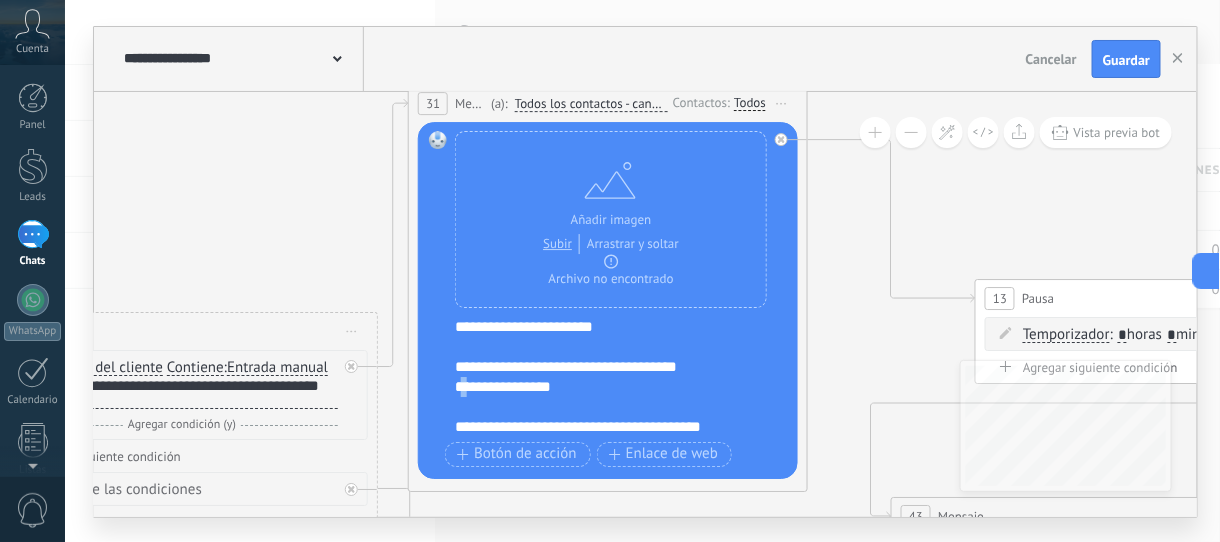 click on "**********" at bounding box center (602, 387) 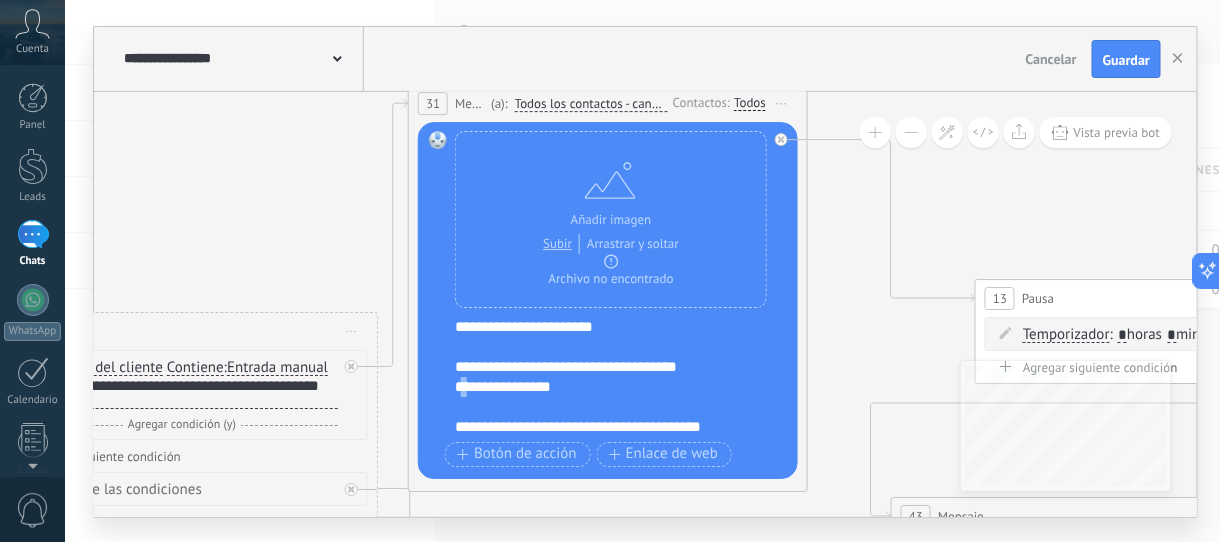 copy on "*" 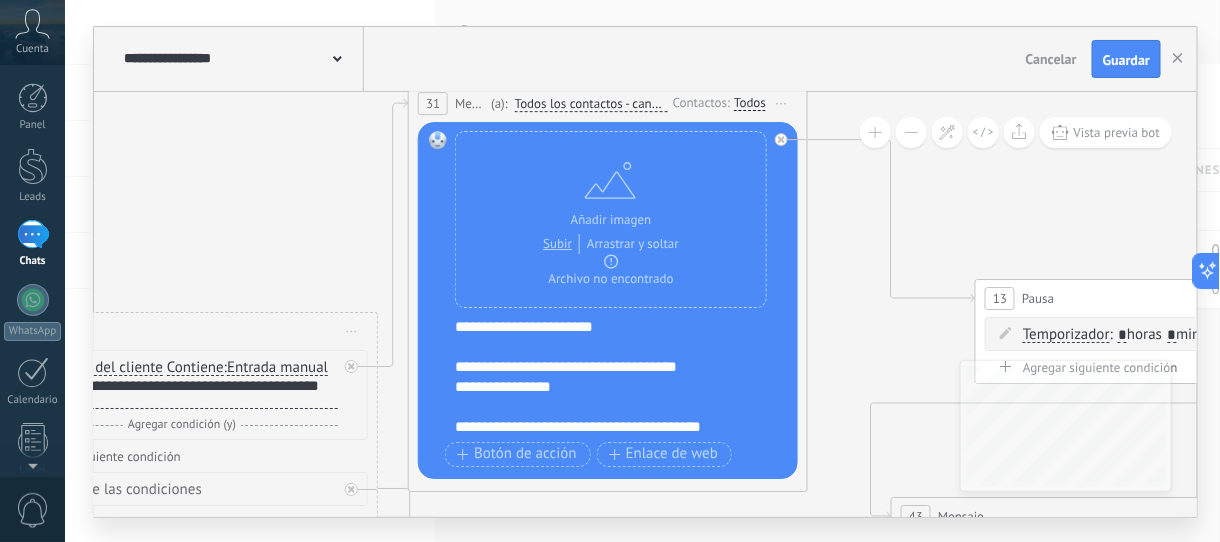 click at bounding box center [611, 407] 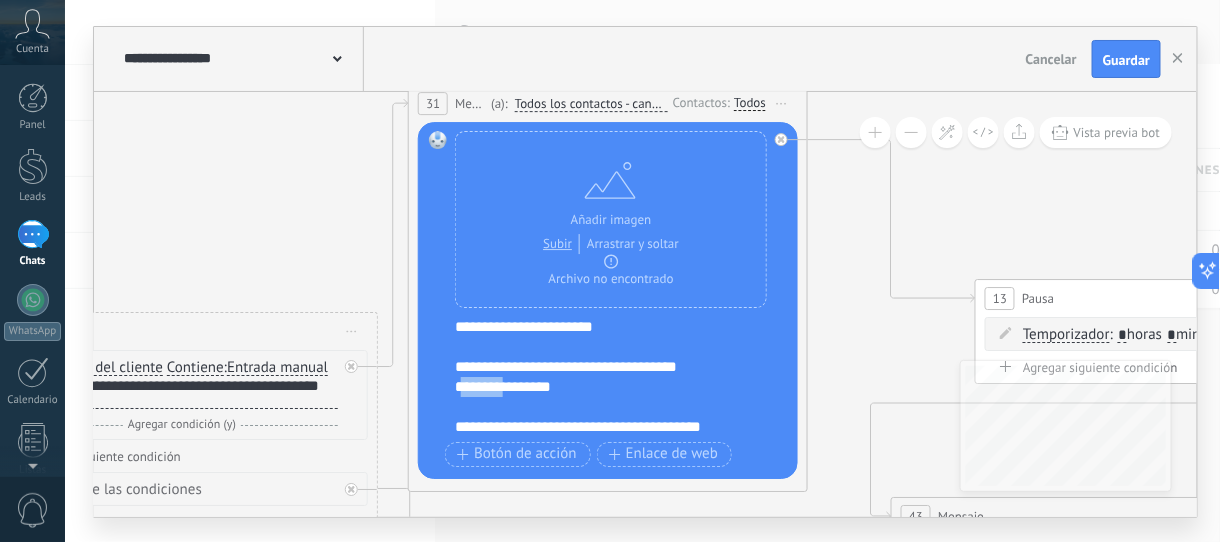 drag, startPoint x: 523, startPoint y: 387, endPoint x: 469, endPoint y: 387, distance: 54 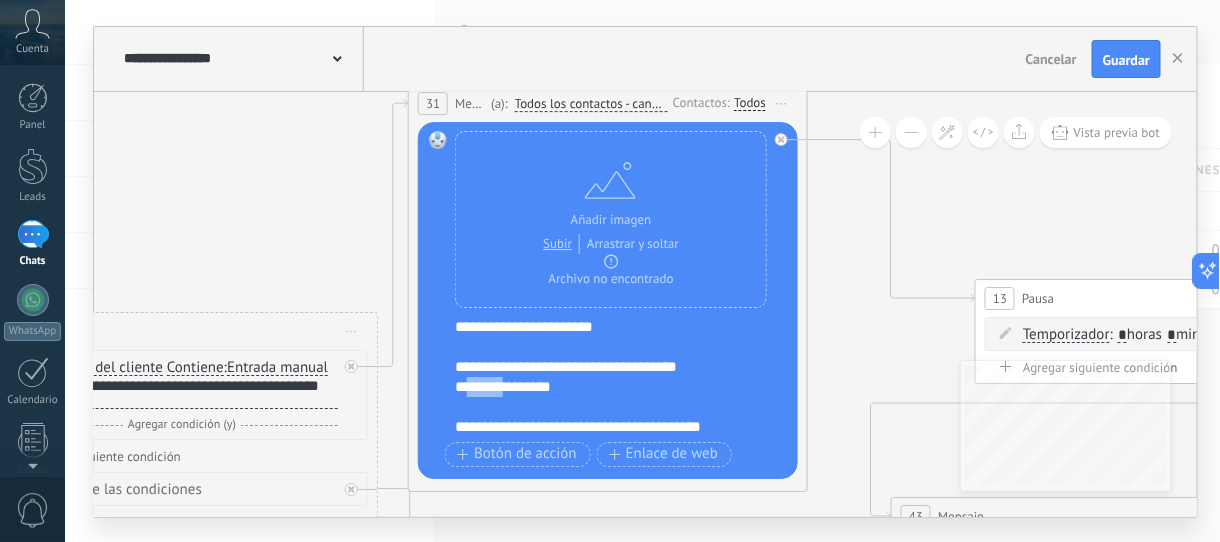 click on "**********" at bounding box center [602, 387] 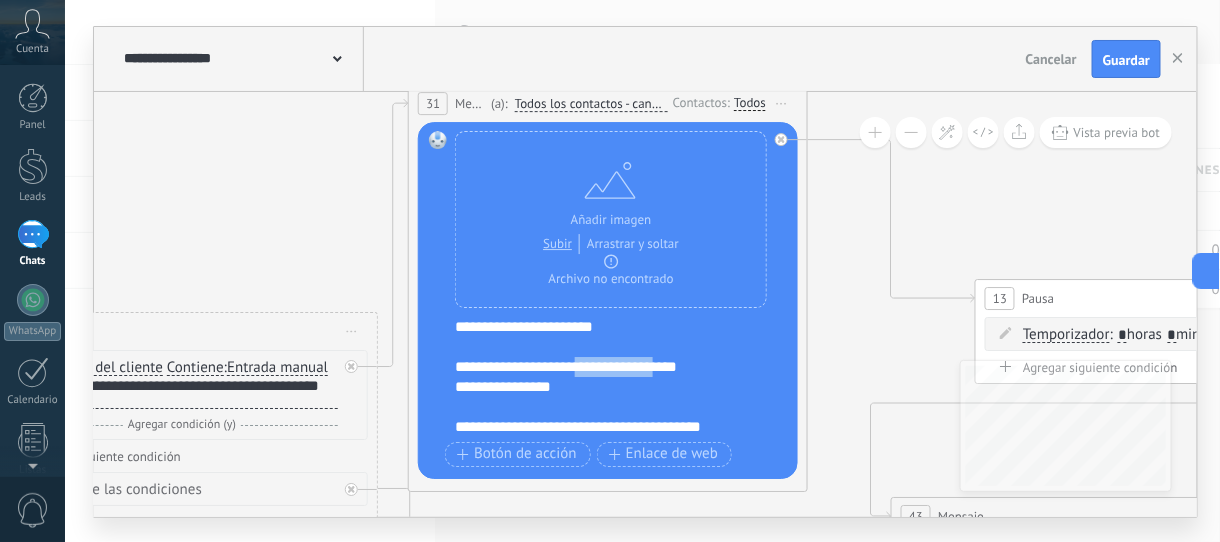 drag, startPoint x: 682, startPoint y: 368, endPoint x: 583, endPoint y: 368, distance: 99 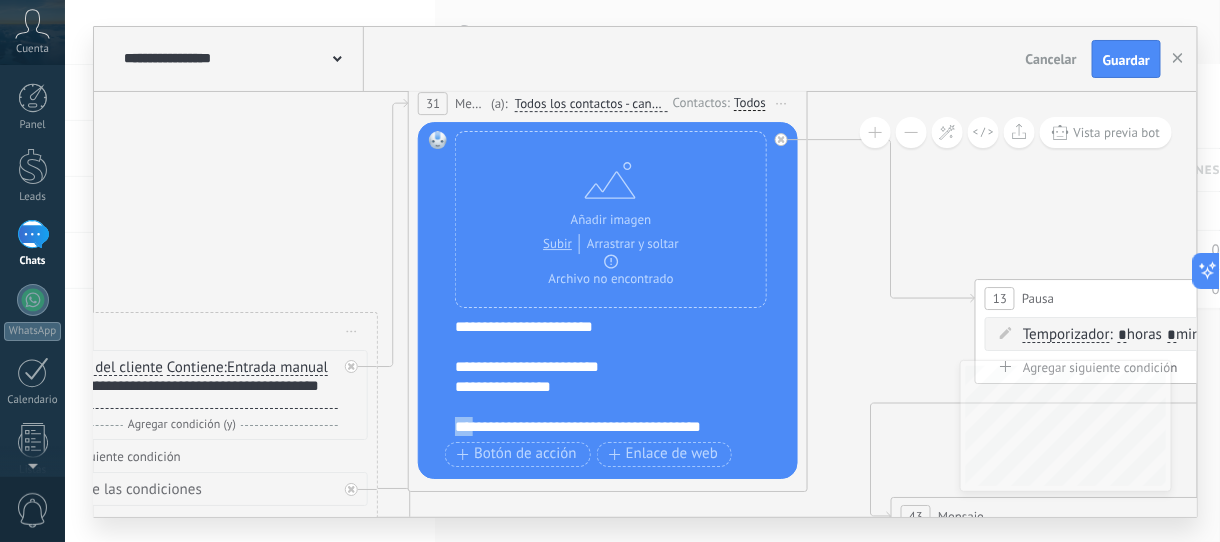 scroll, scrollTop: 260, scrollLeft: 0, axis: vertical 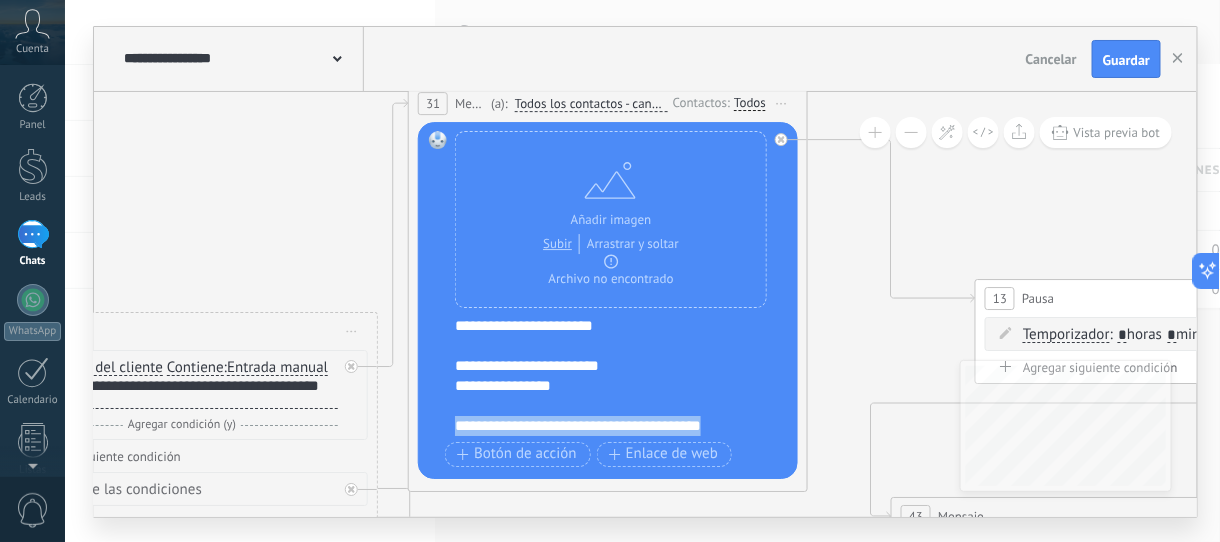 drag, startPoint x: 456, startPoint y: 419, endPoint x: 762, endPoint y: 418, distance: 306.00165 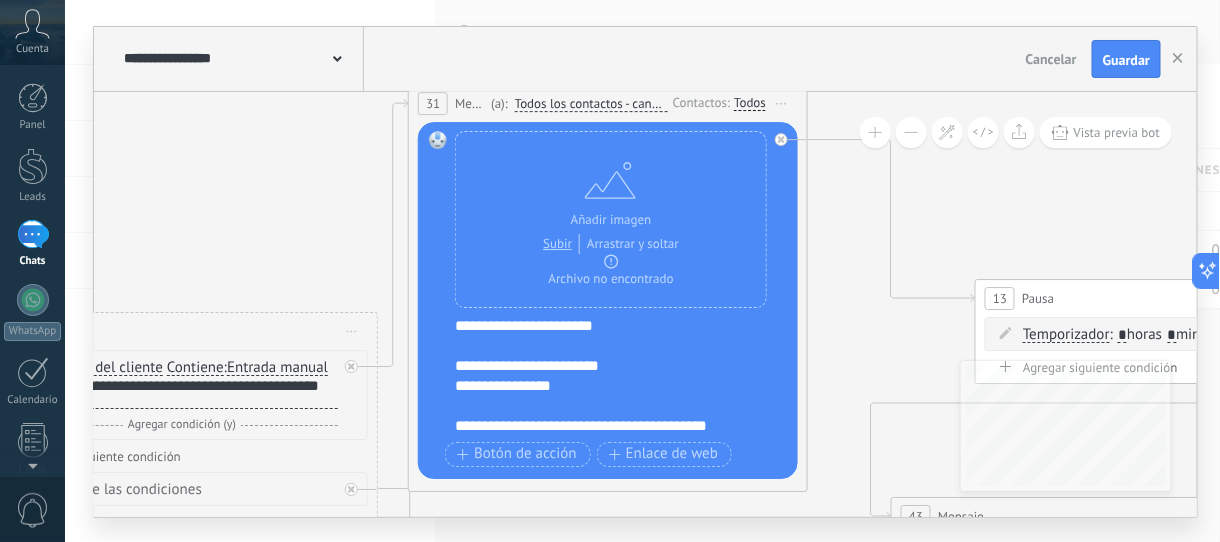 click 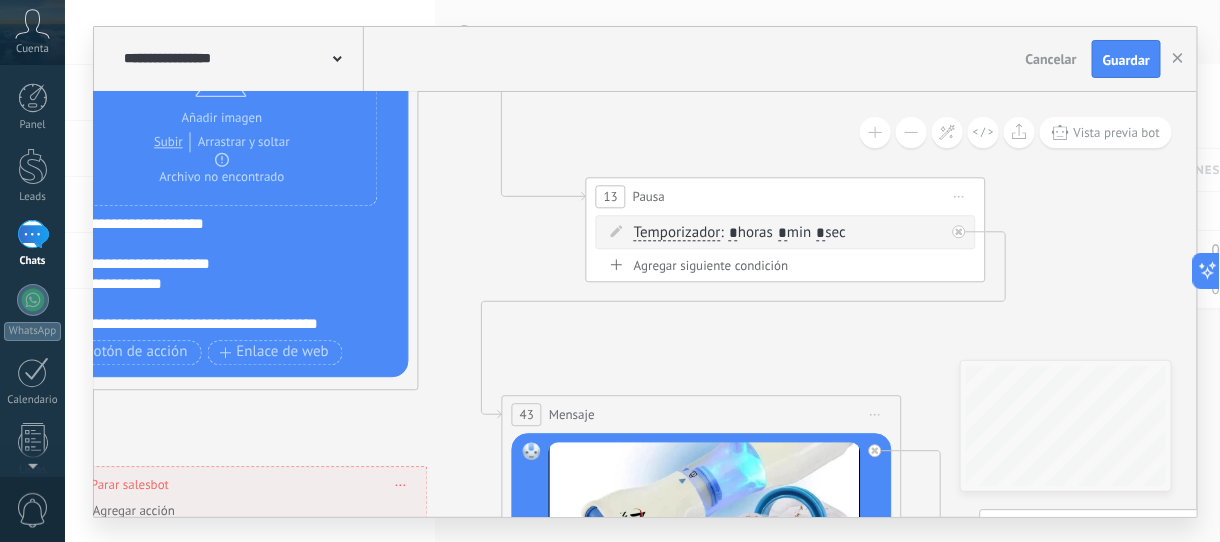 drag, startPoint x: 892, startPoint y: 335, endPoint x: 477, endPoint y: 138, distance: 459.38437 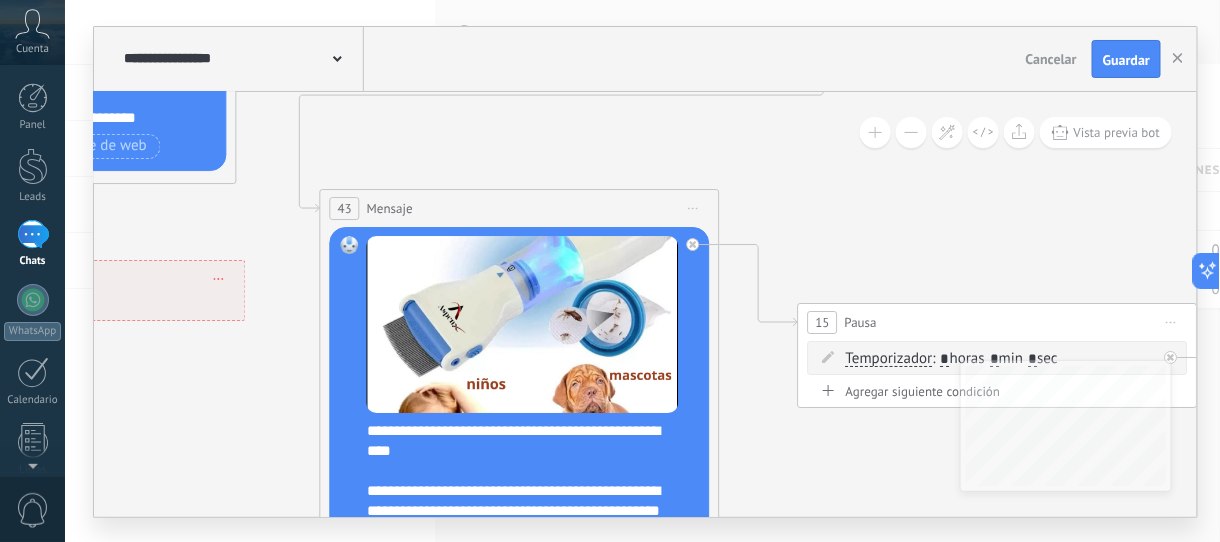 drag, startPoint x: 741, startPoint y: 288, endPoint x: 603, endPoint y: 59, distance: 267.3668 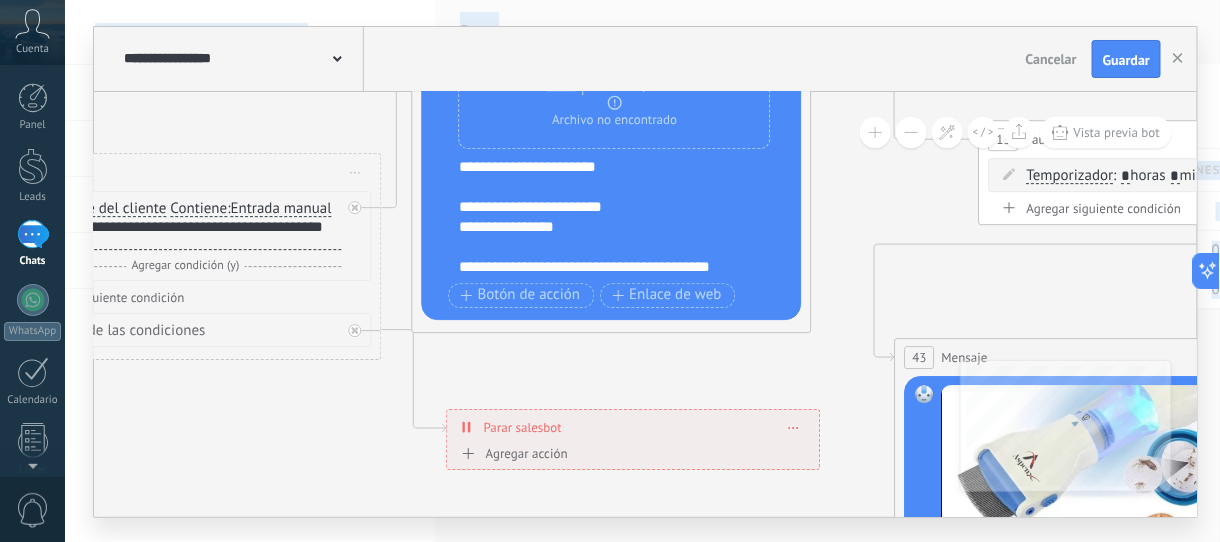 drag, startPoint x: 179, startPoint y: 309, endPoint x: 668, endPoint y: 576, distance: 557.14453 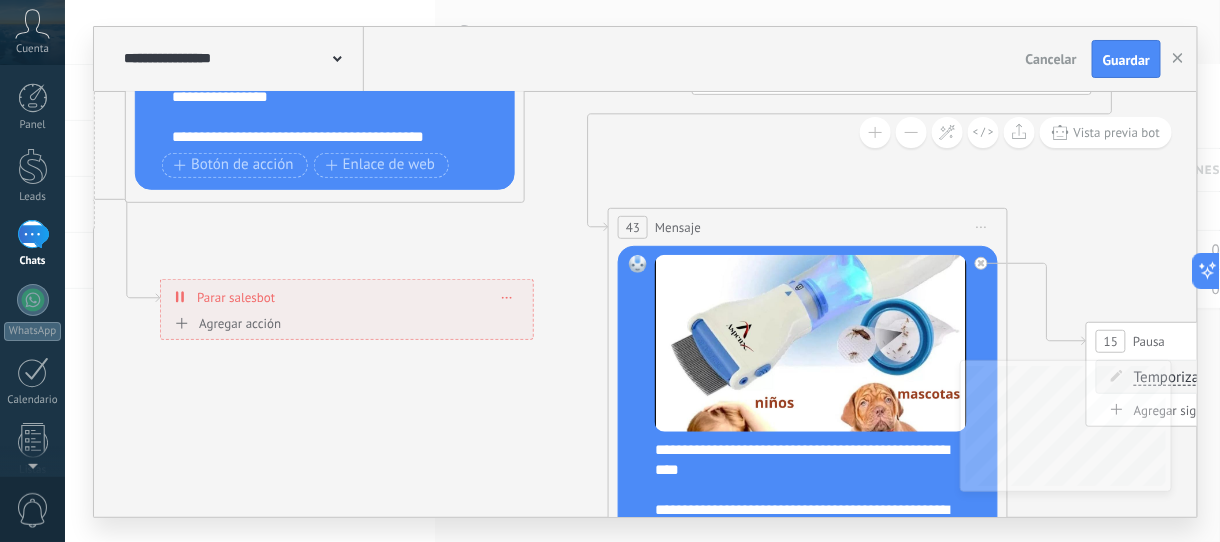 drag, startPoint x: 814, startPoint y: 221, endPoint x: 550, endPoint y: 1, distance: 343.651 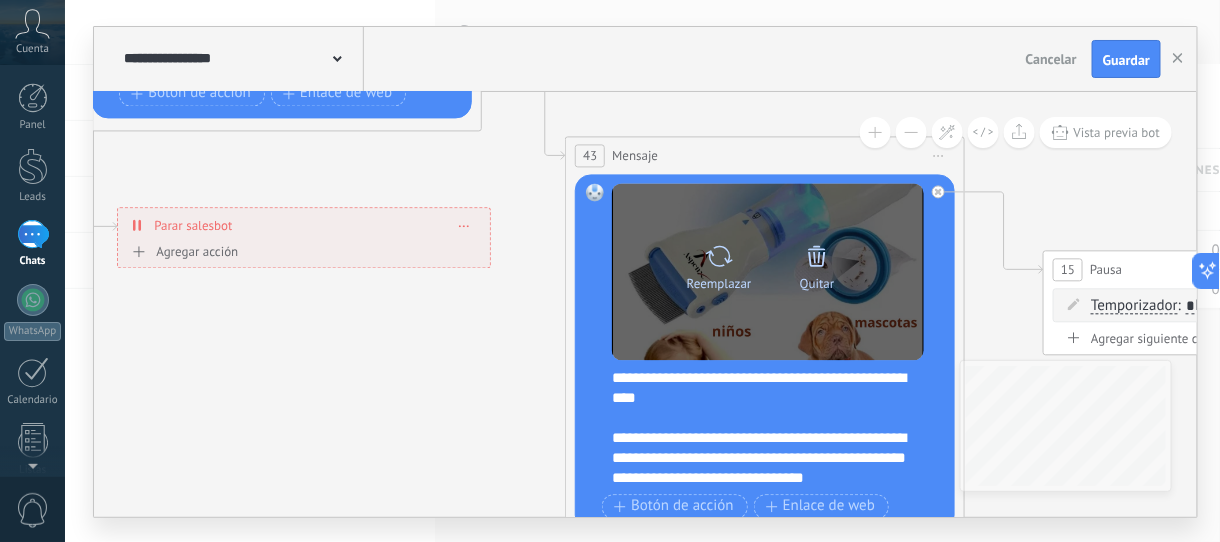 click 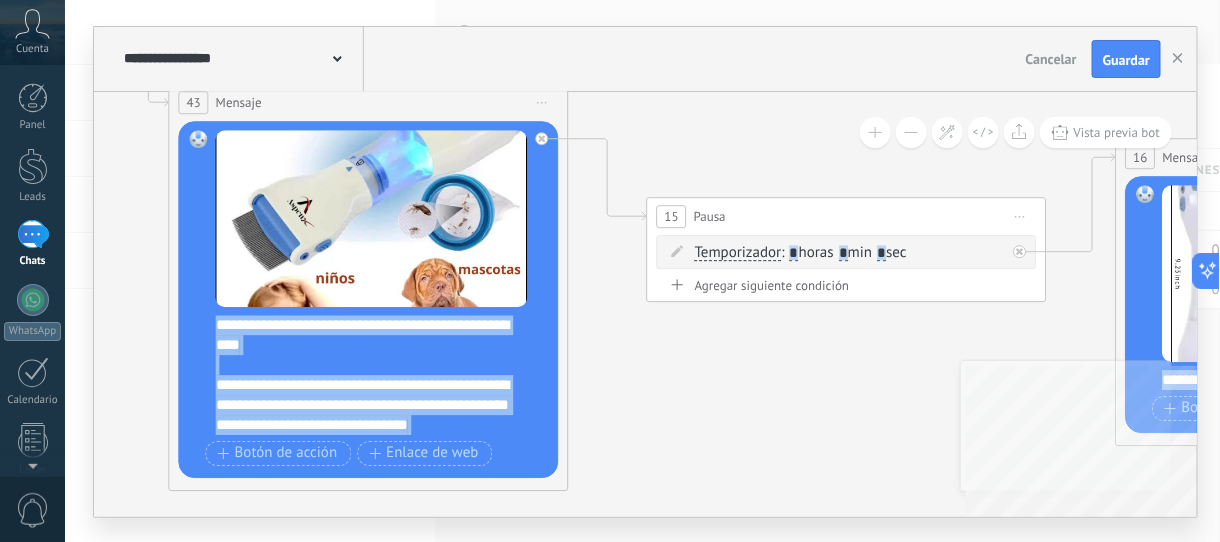 drag, startPoint x: 210, startPoint y: 378, endPoint x: 913, endPoint y: 292, distance: 708.2408 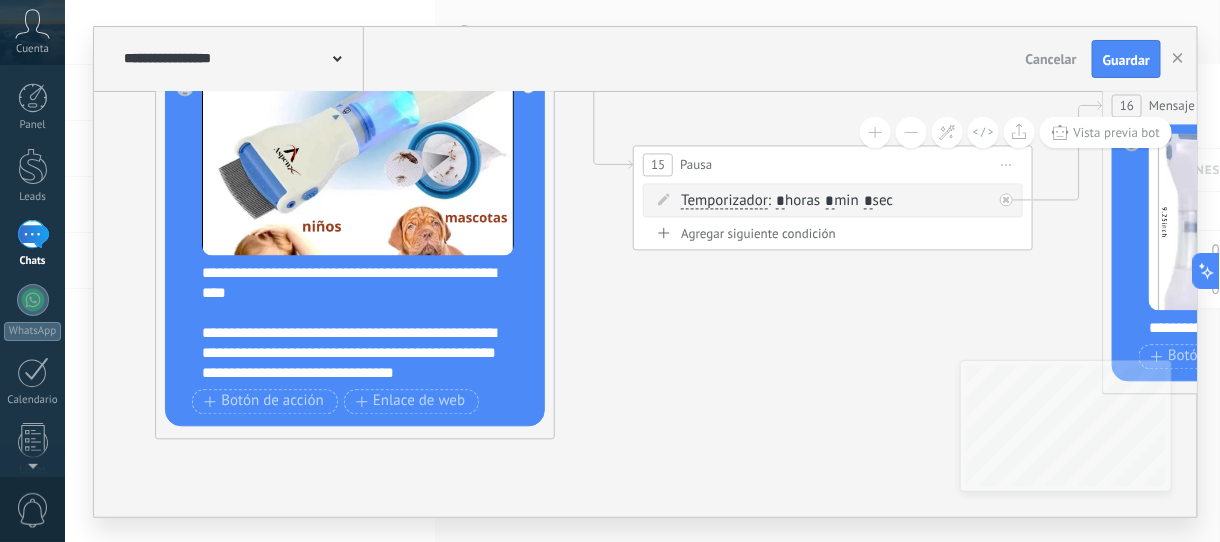 click 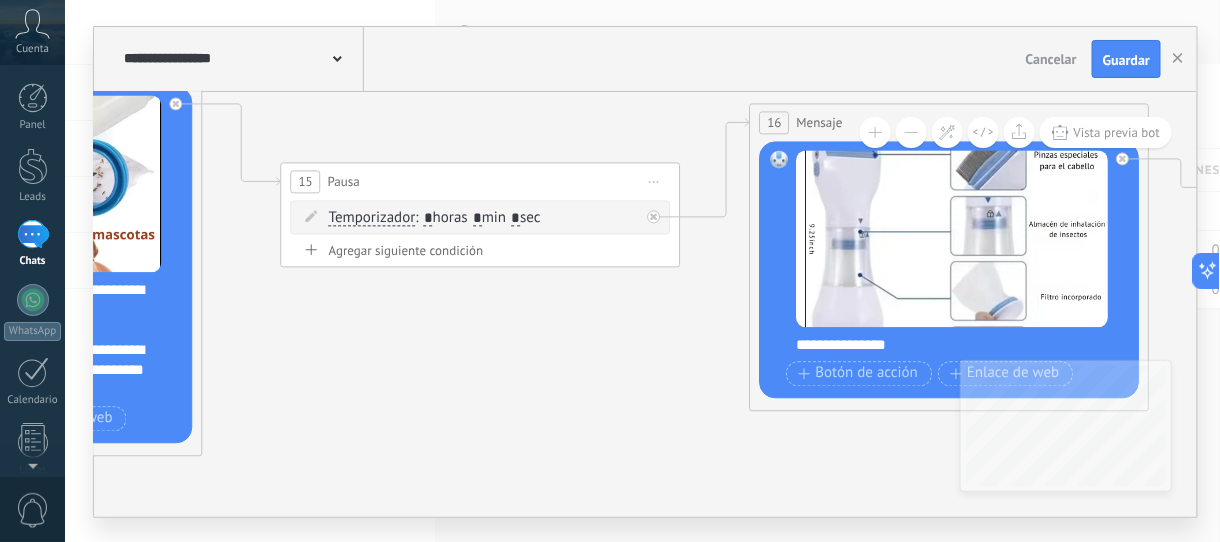 drag, startPoint x: 856, startPoint y: 351, endPoint x: 500, endPoint y: 369, distance: 356.45477 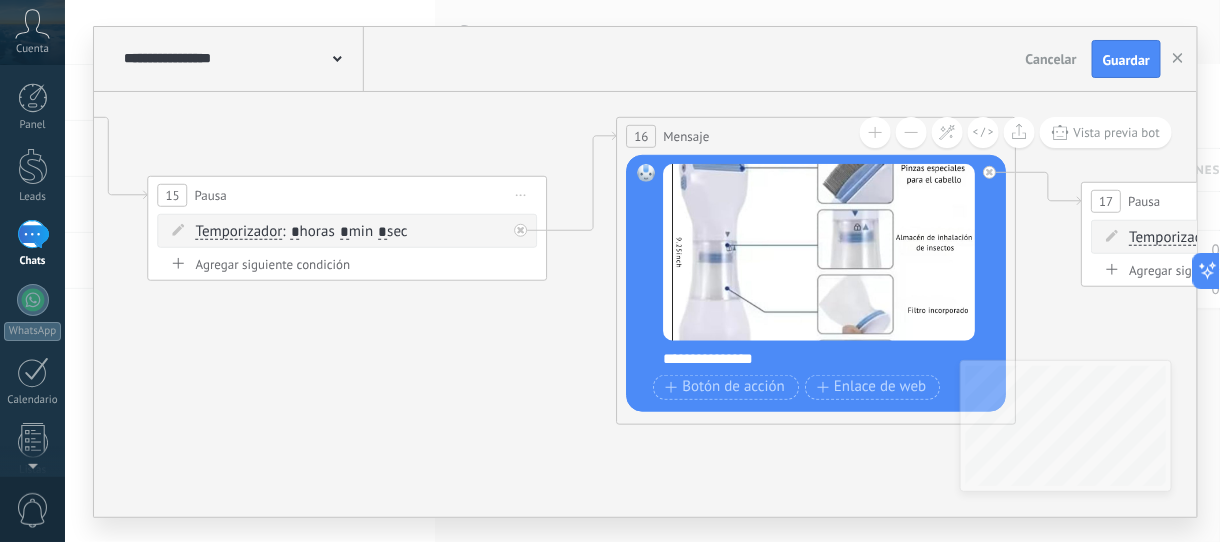 drag, startPoint x: 581, startPoint y: 334, endPoint x: 433, endPoint y: 344, distance: 148.33745 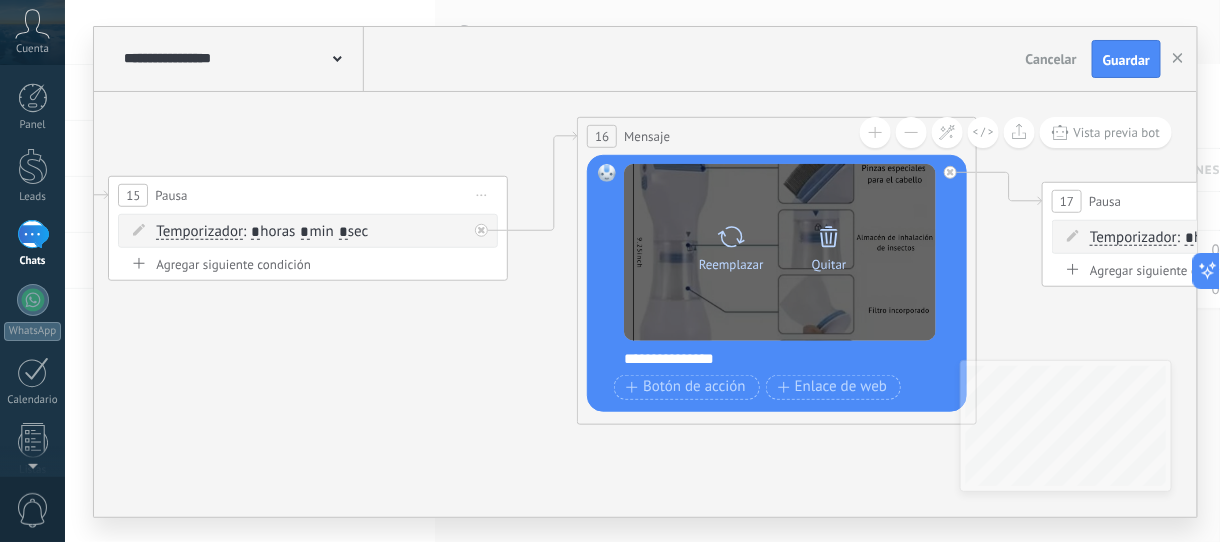 click 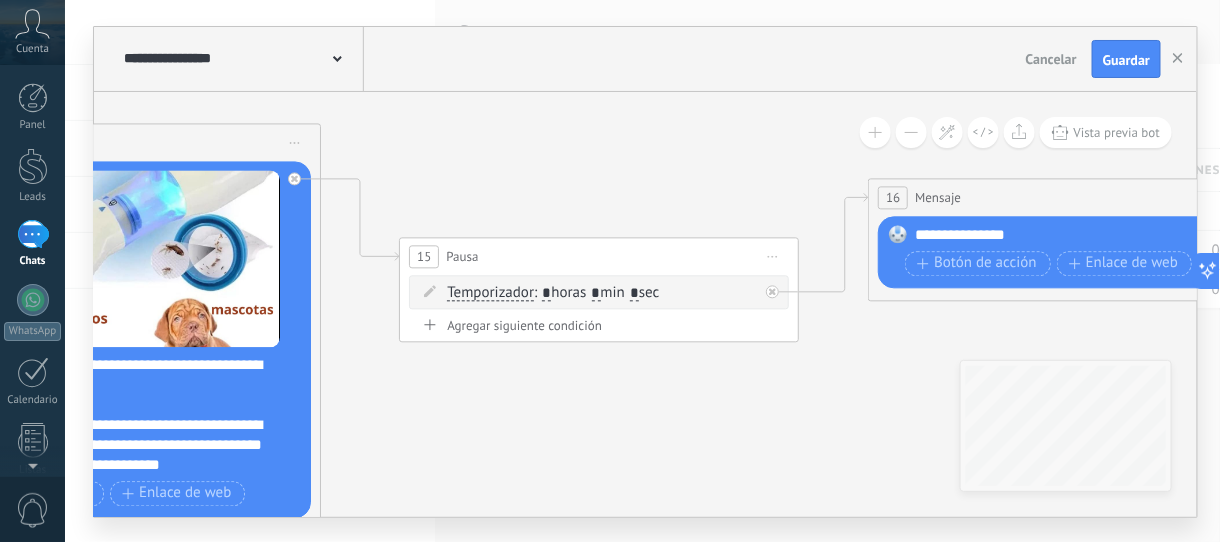 drag, startPoint x: 524, startPoint y: 408, endPoint x: 882, endPoint y: 483, distance: 365.7718 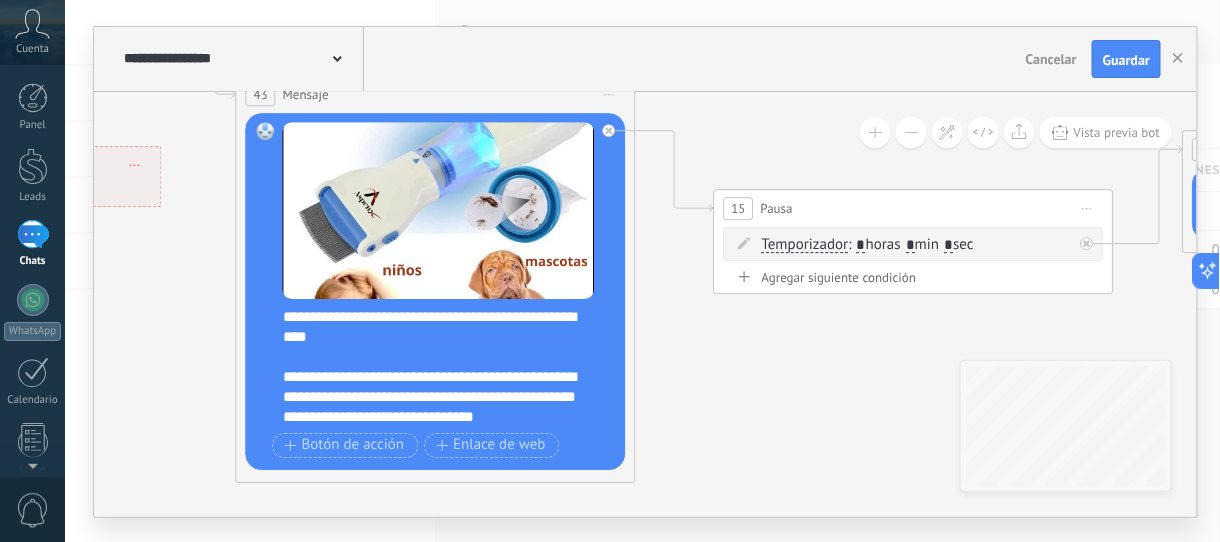 drag, startPoint x: 533, startPoint y: 421, endPoint x: 746, endPoint y: 353, distance: 223.59114 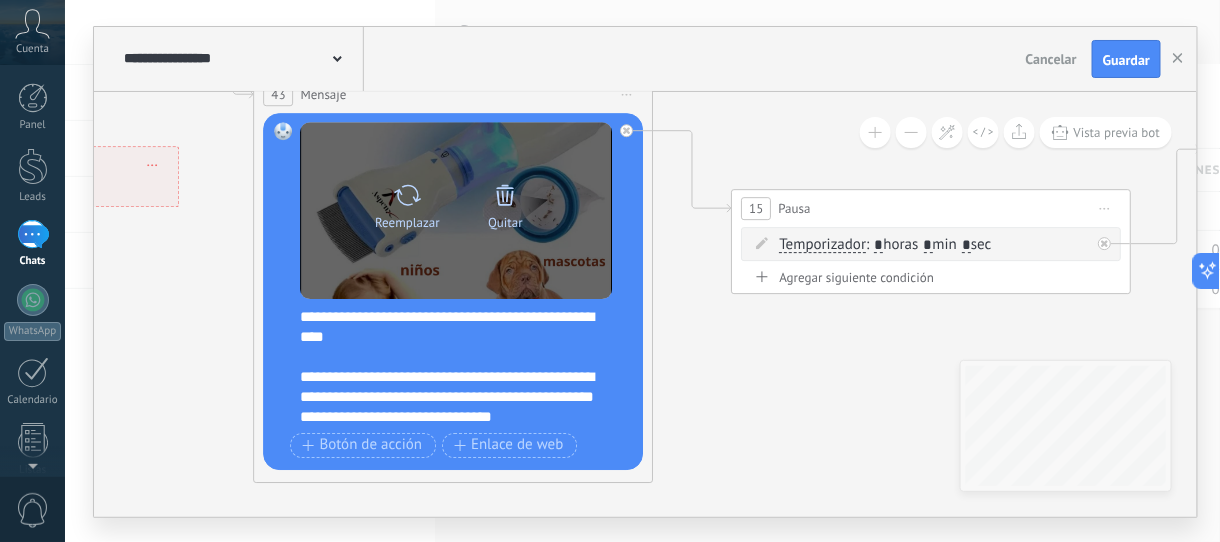 click on "Reemplazar" at bounding box center [408, 203] 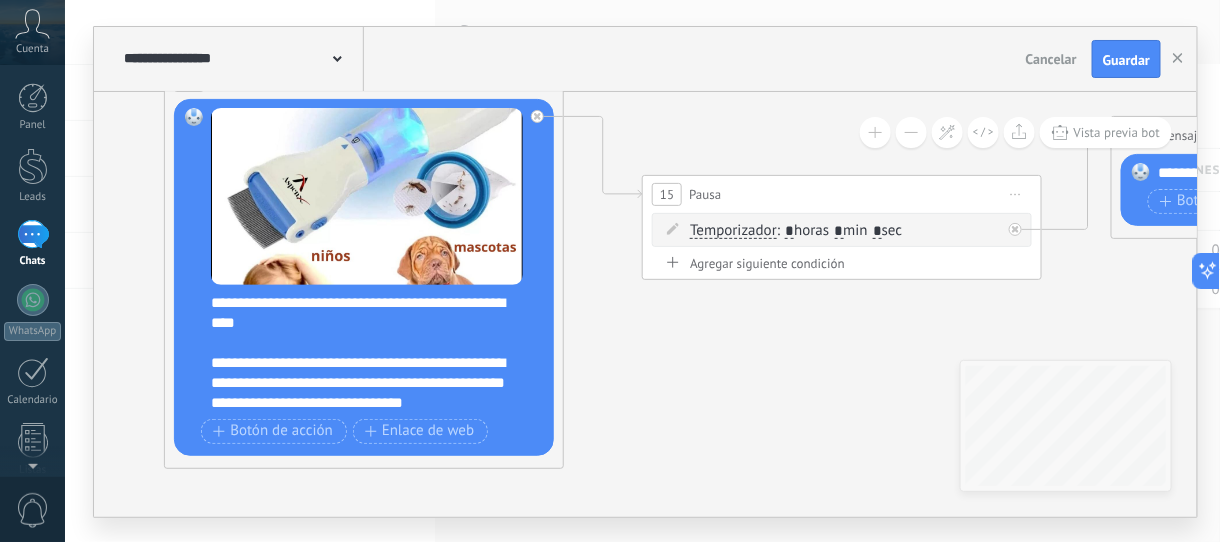 drag, startPoint x: 720, startPoint y: 373, endPoint x: 631, endPoint y: 359, distance: 90.0944 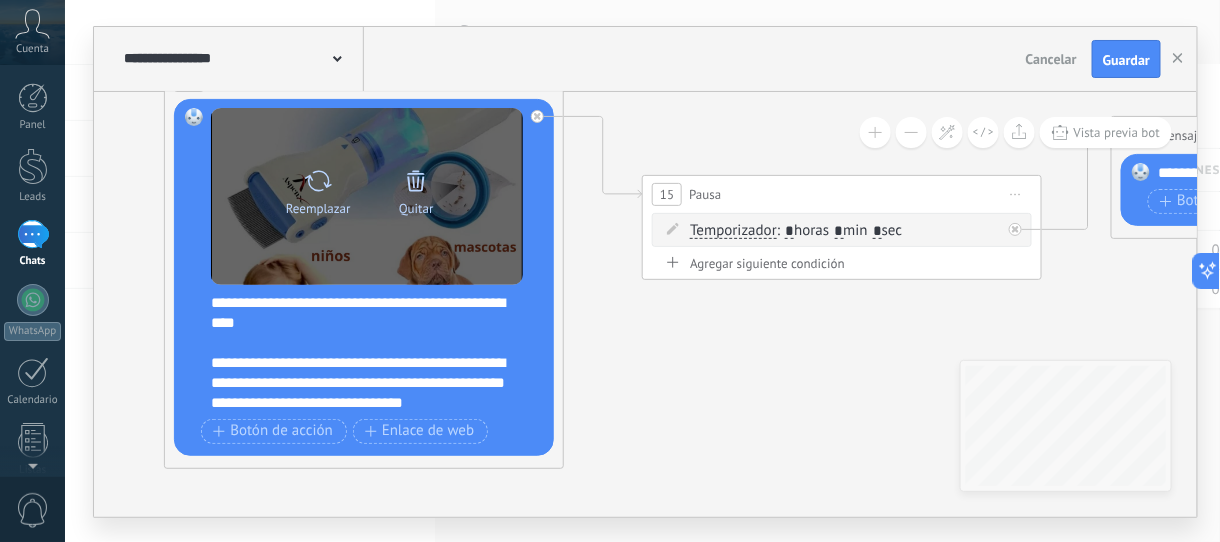 click 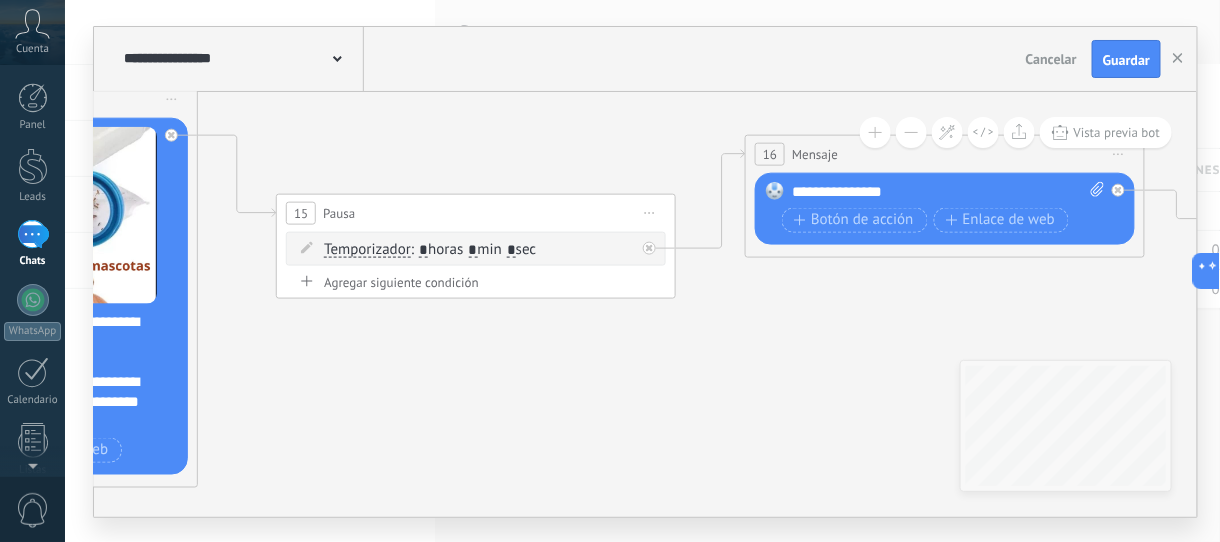 drag, startPoint x: 715, startPoint y: 404, endPoint x: 293, endPoint y: 401, distance: 422.01065 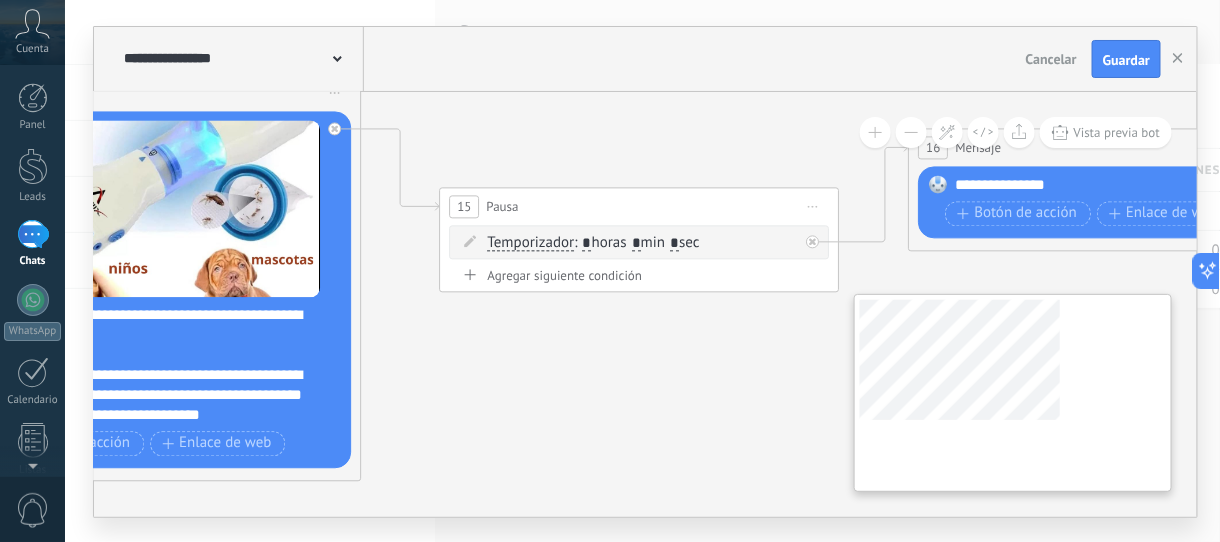 click on "**********" at bounding box center (645, 304) 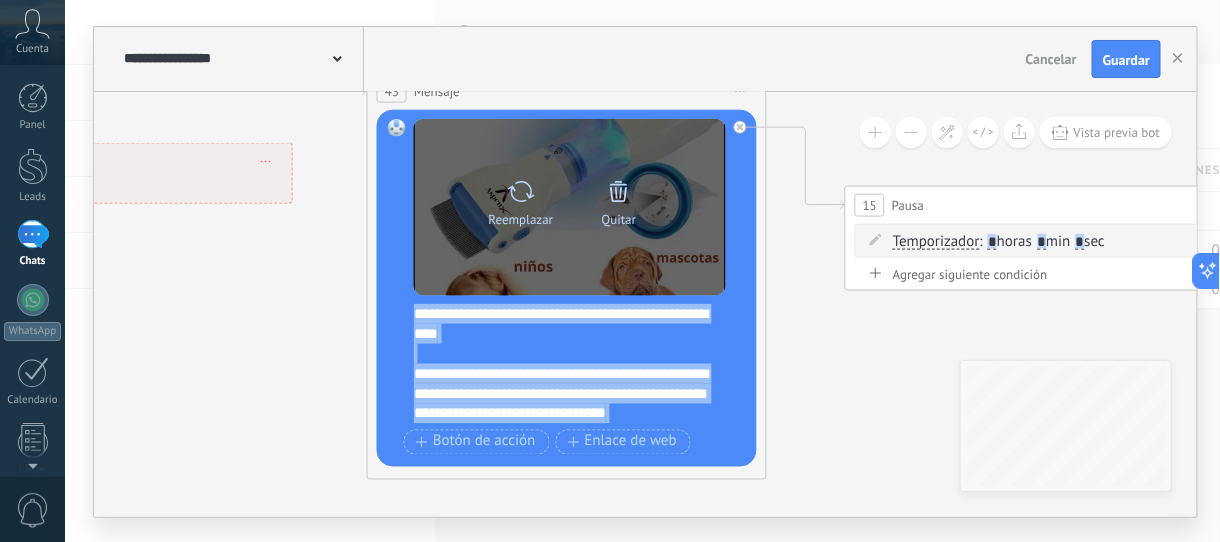 click 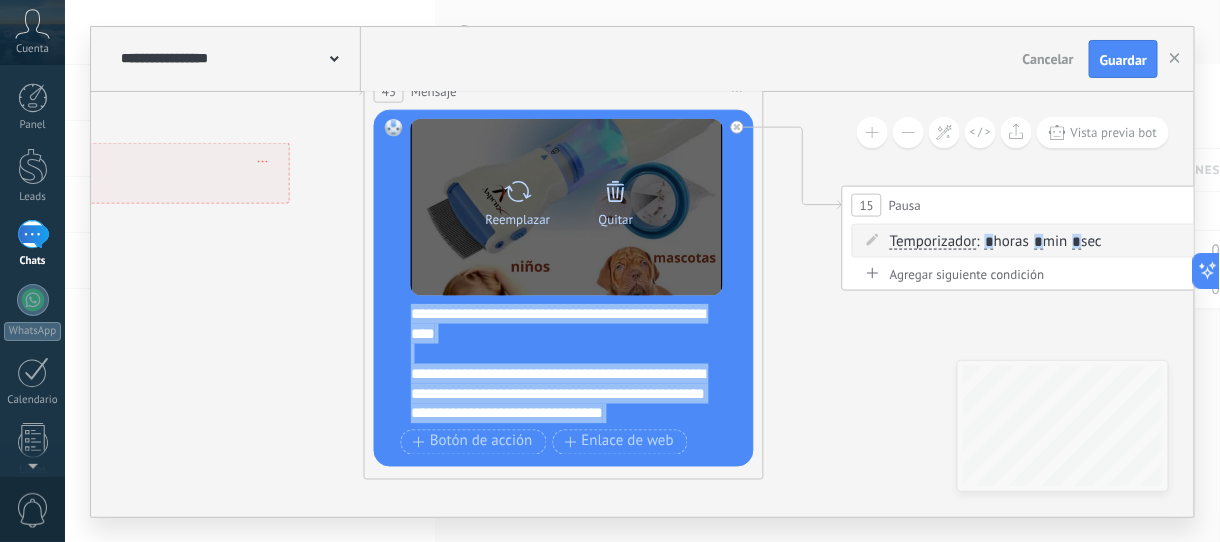 click on "Reemplazar" at bounding box center (518, 219) 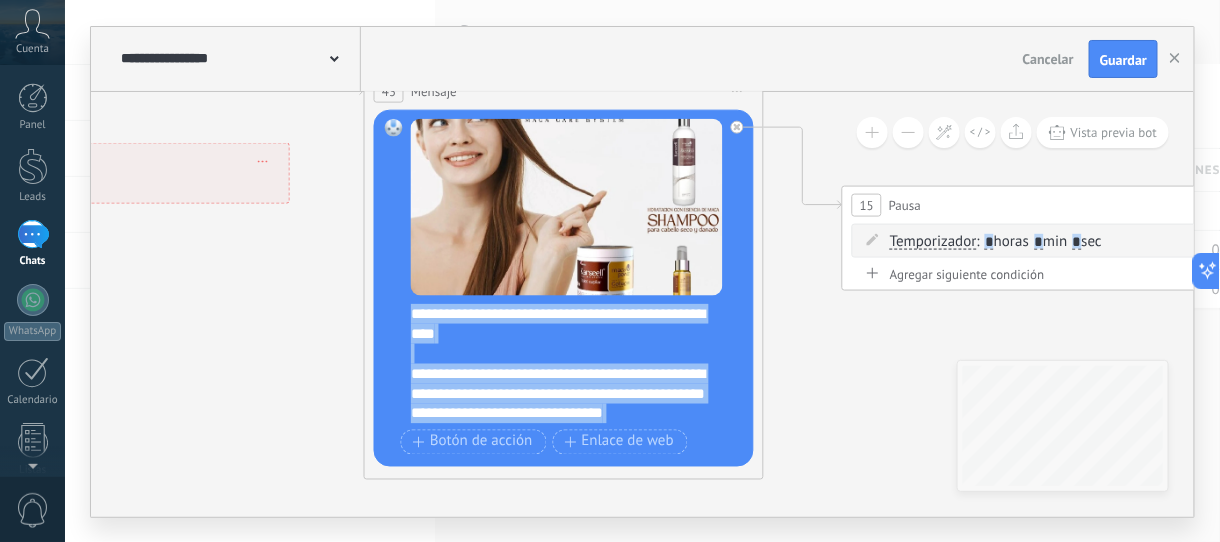 drag, startPoint x: 456, startPoint y: 326, endPoint x: 475, endPoint y: 322, distance: 19.416489 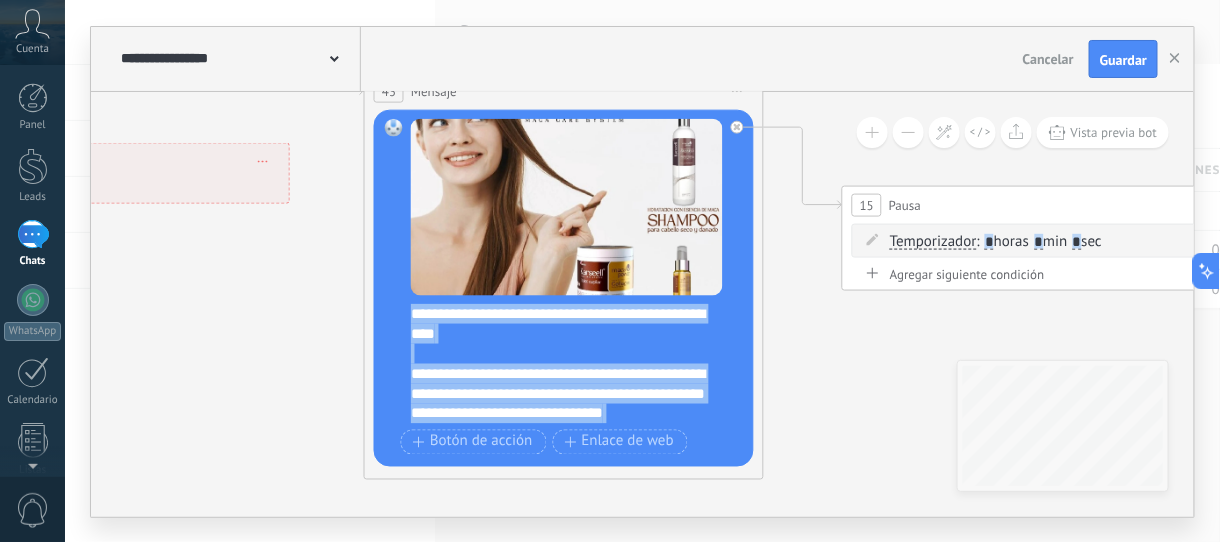 click 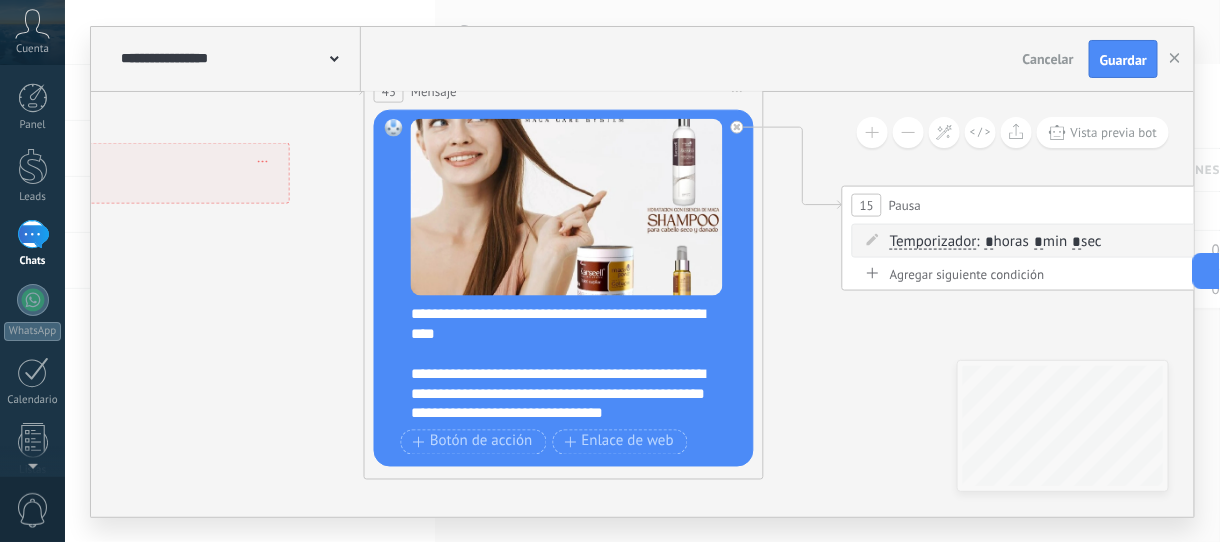 drag, startPoint x: 822, startPoint y: 357, endPoint x: 767, endPoint y: 354, distance: 55.081757 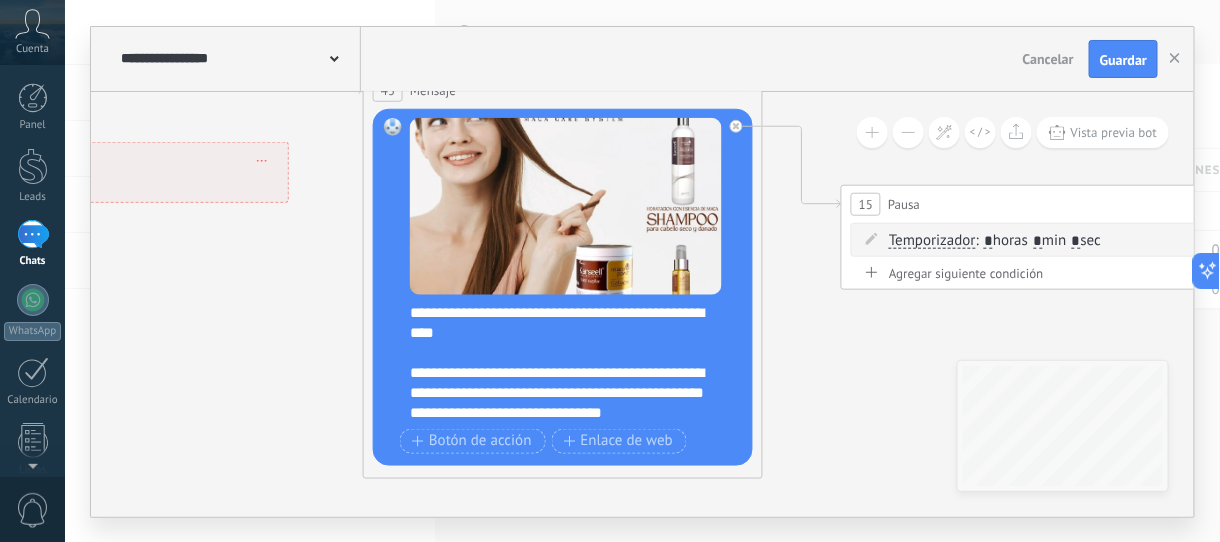 drag, startPoint x: 408, startPoint y: 308, endPoint x: 428, endPoint y: 314, distance: 20.880613 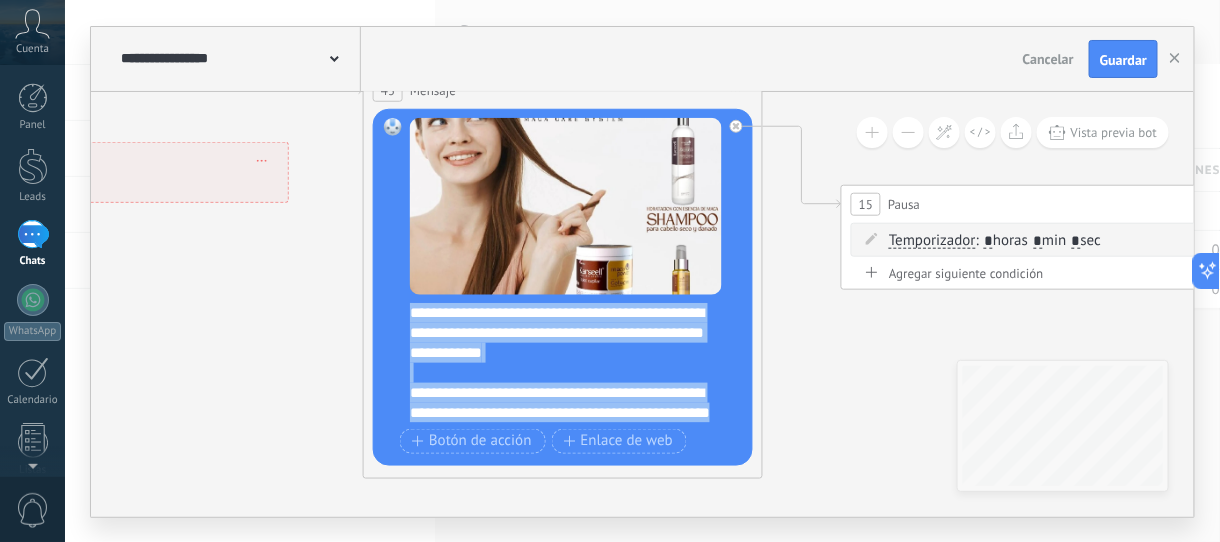 scroll, scrollTop: 400, scrollLeft: 0, axis: vertical 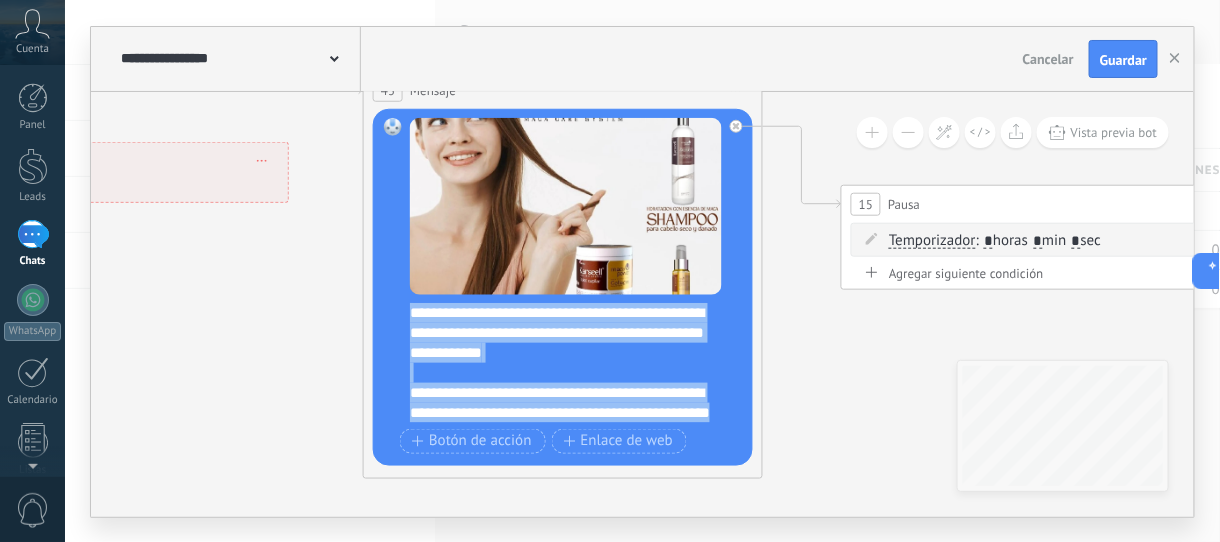 paste 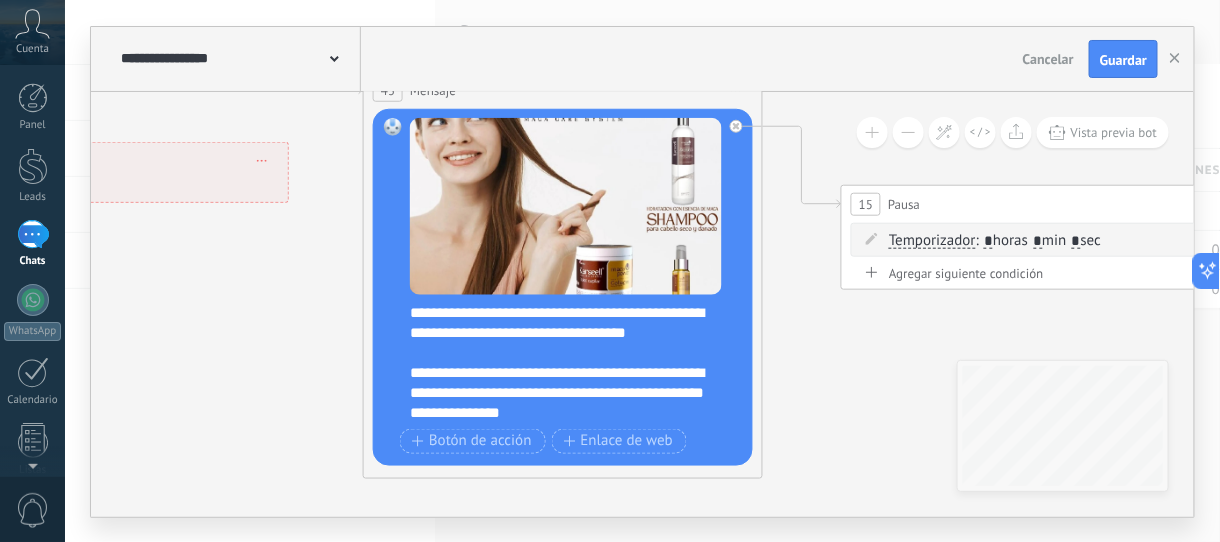 type 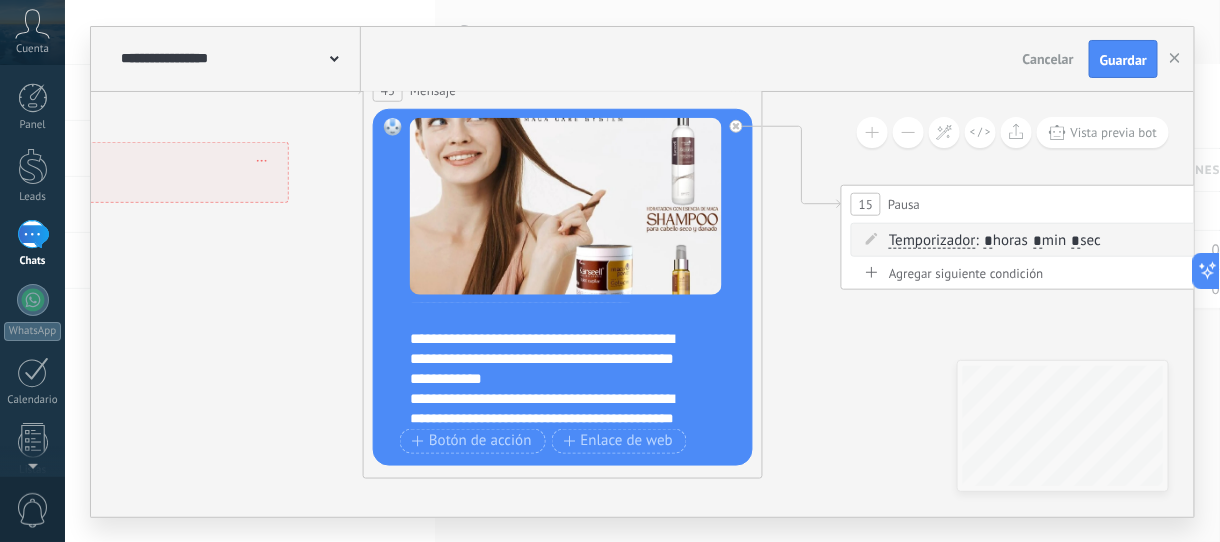 scroll, scrollTop: 0, scrollLeft: 0, axis: both 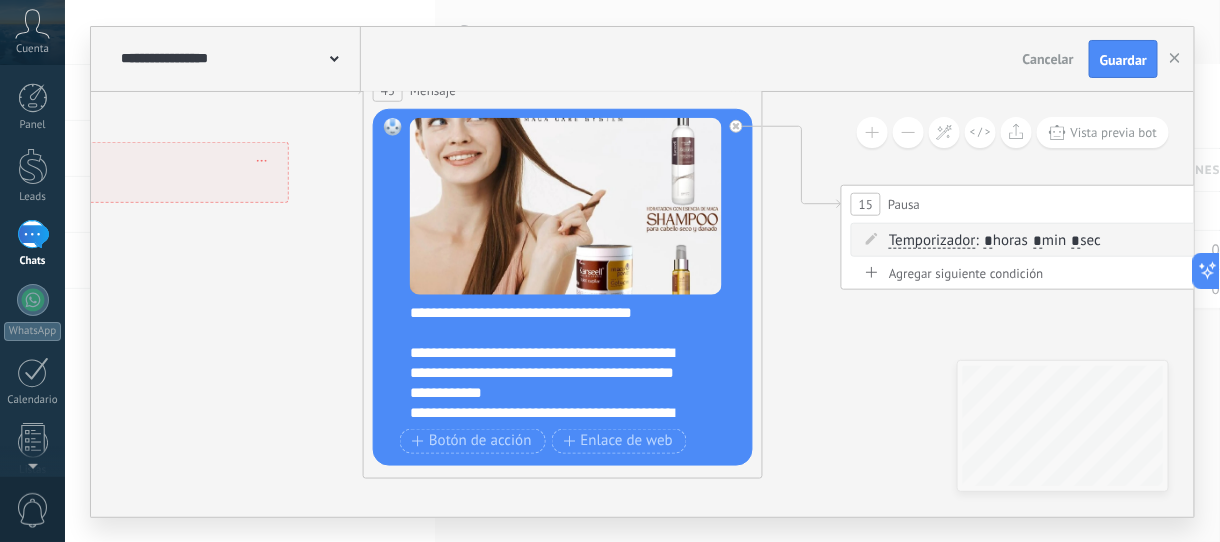 click on "**********" at bounding box center [576, 363] 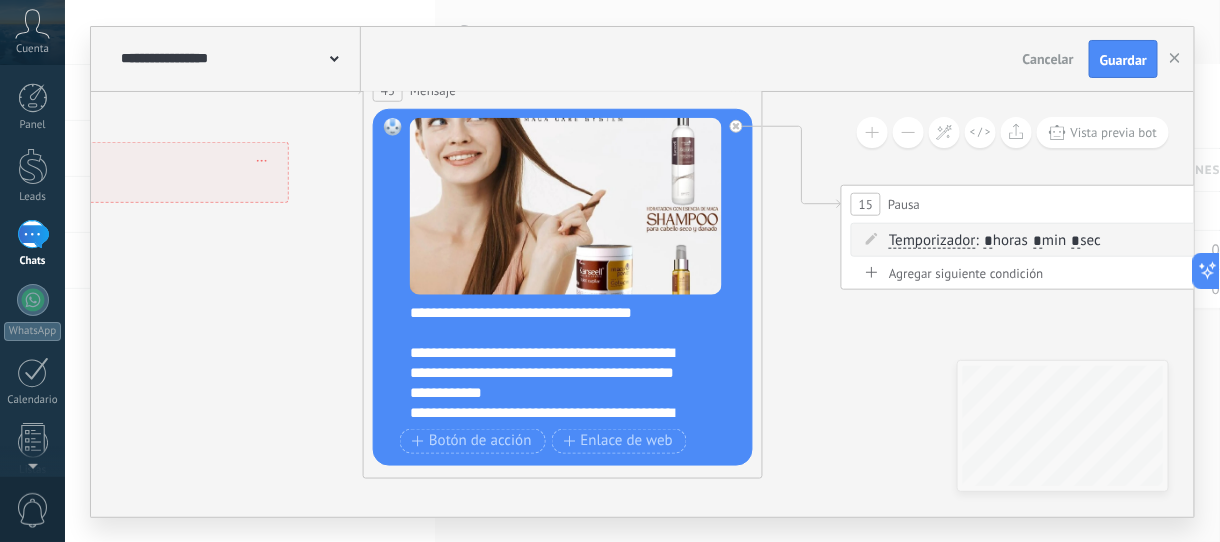click on "**********" at bounding box center [557, 373] 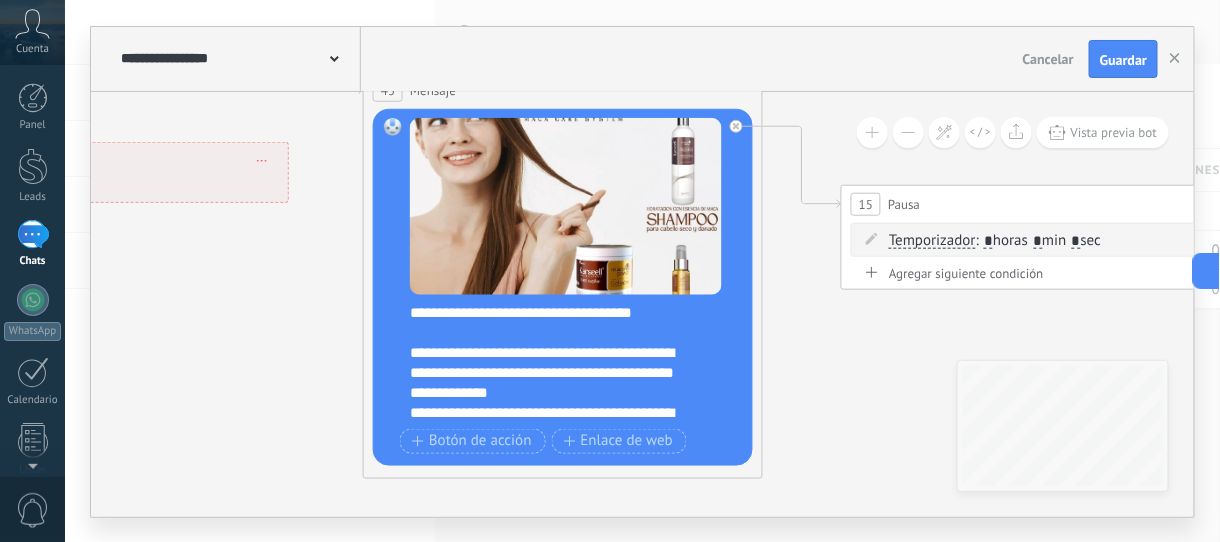 click on "**********" at bounding box center (557, 373) 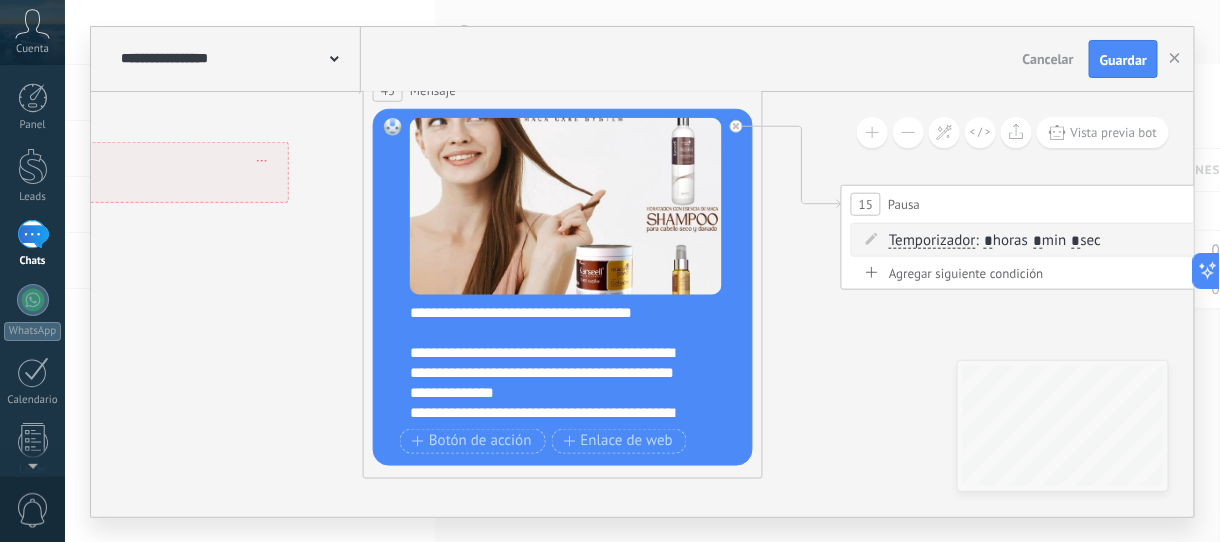click on "**********" at bounding box center [557, 433] 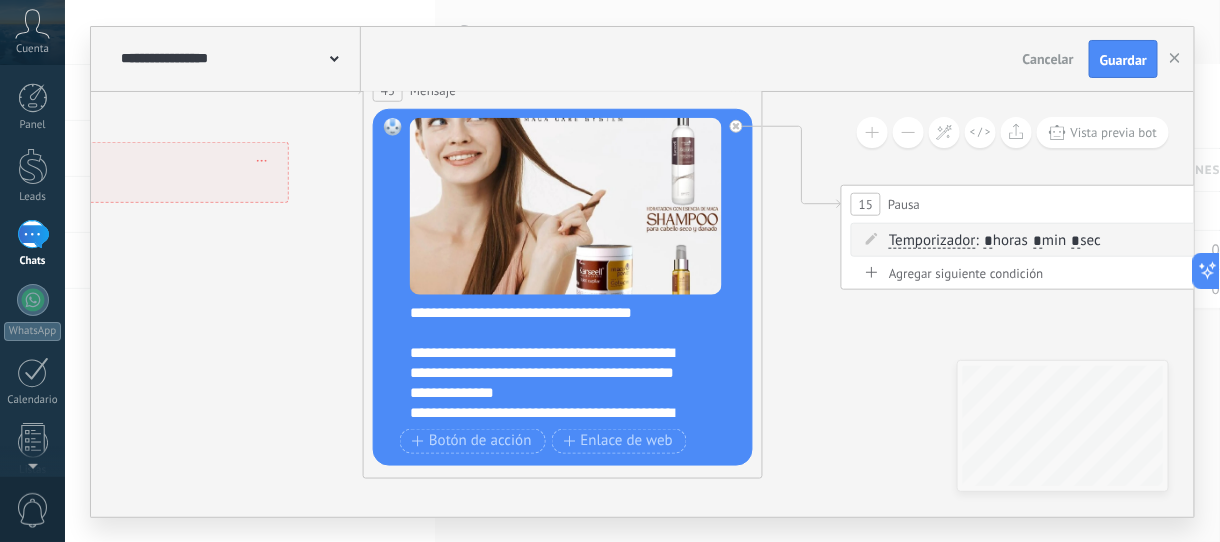 click on "**********" at bounding box center (557, 433) 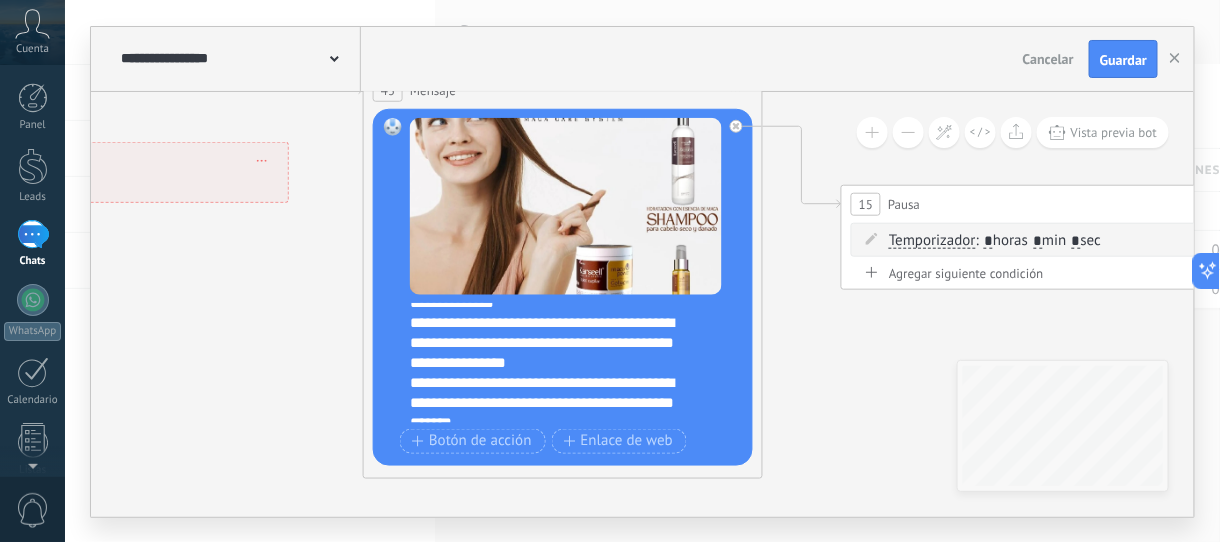 scroll, scrollTop: 125, scrollLeft: 0, axis: vertical 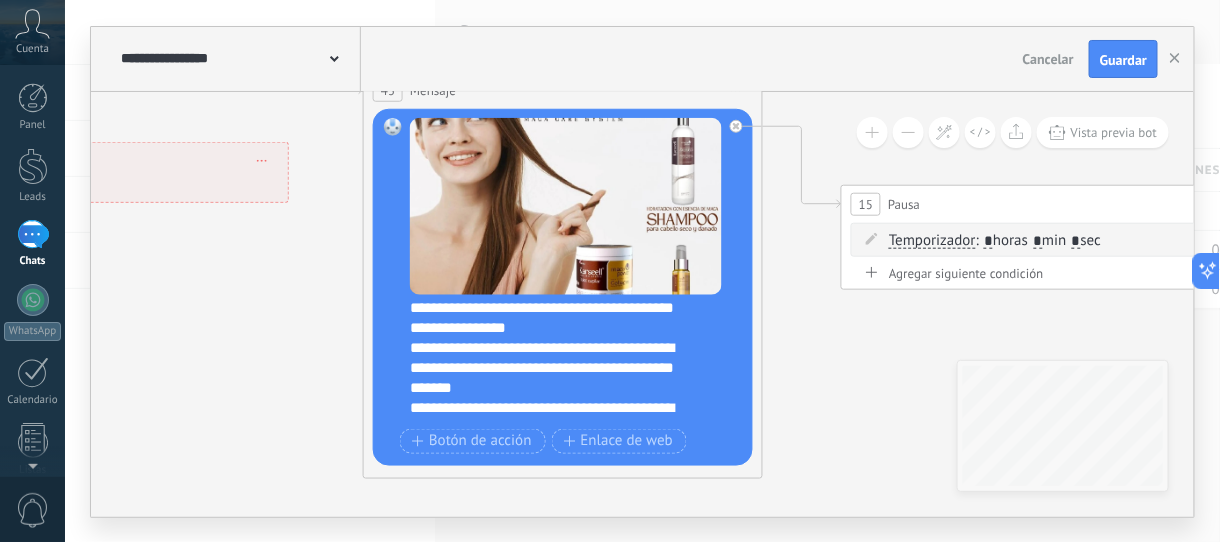 click on "**********" at bounding box center [557, 368] 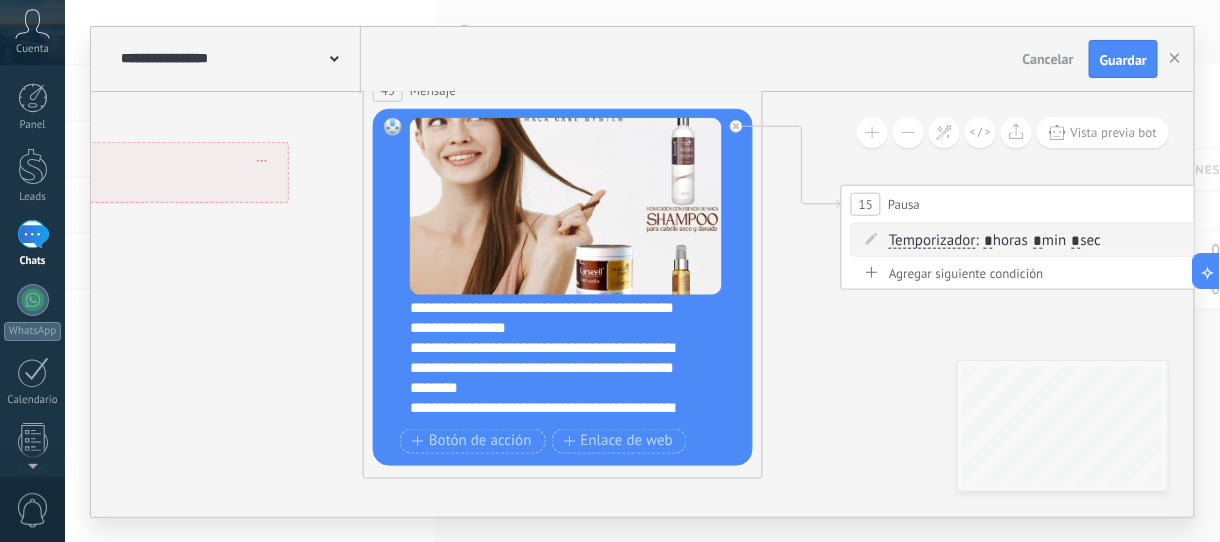 click on "**********" at bounding box center (557, 368) 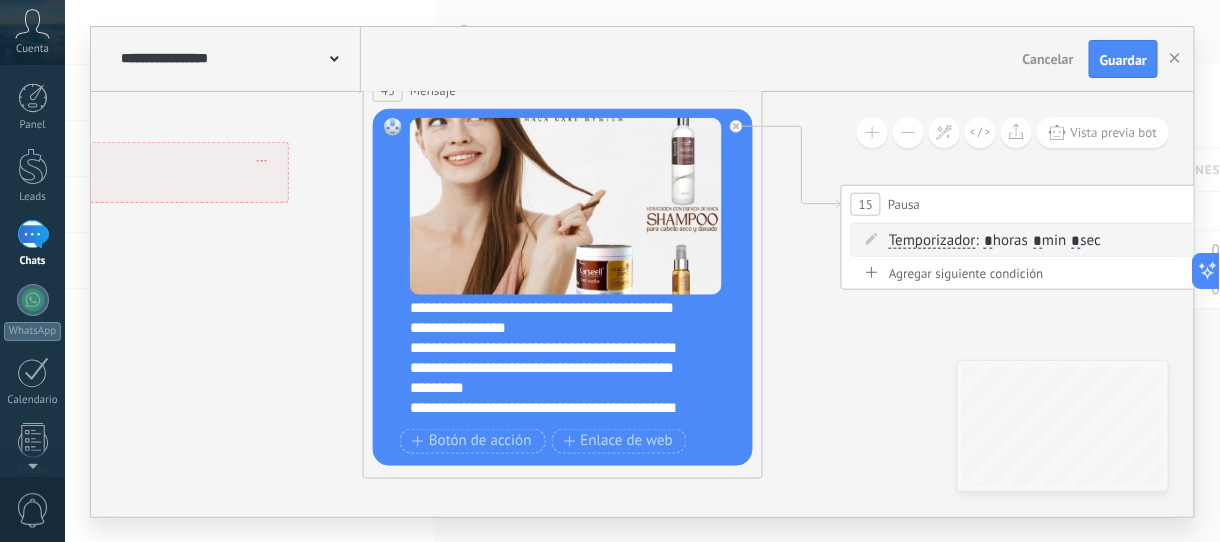 click on "**********" at bounding box center (557, 418) 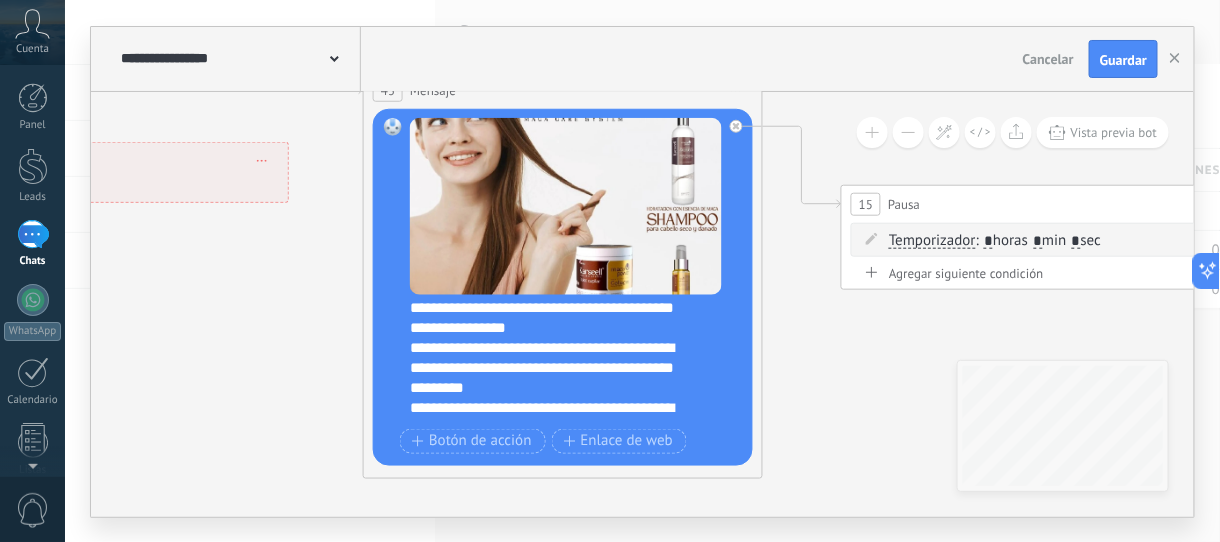 click on "**********" at bounding box center [557, 418] 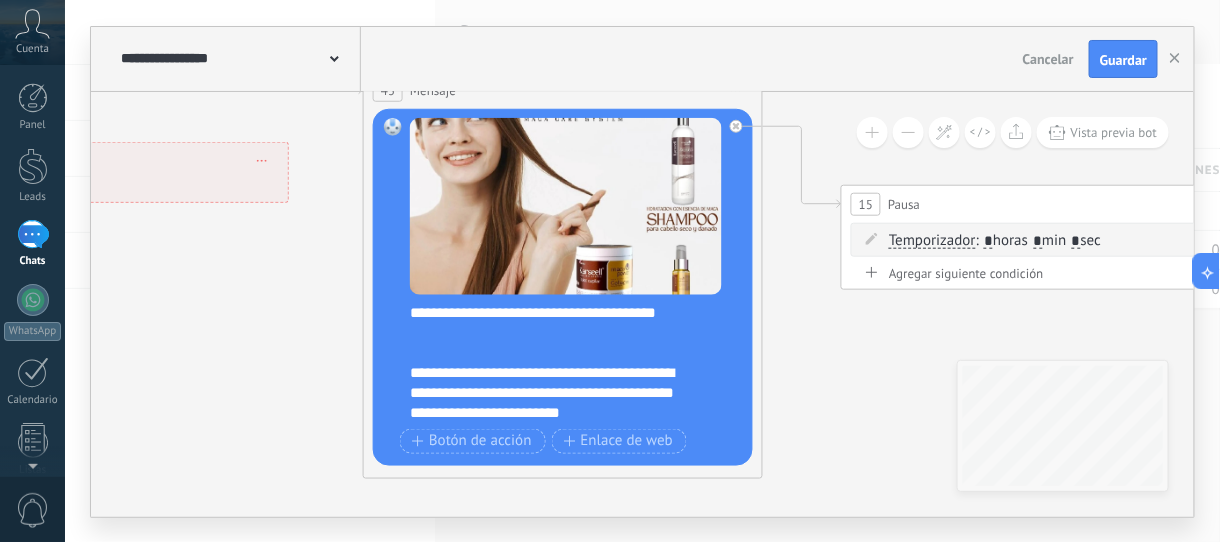 scroll, scrollTop: 215, scrollLeft: 0, axis: vertical 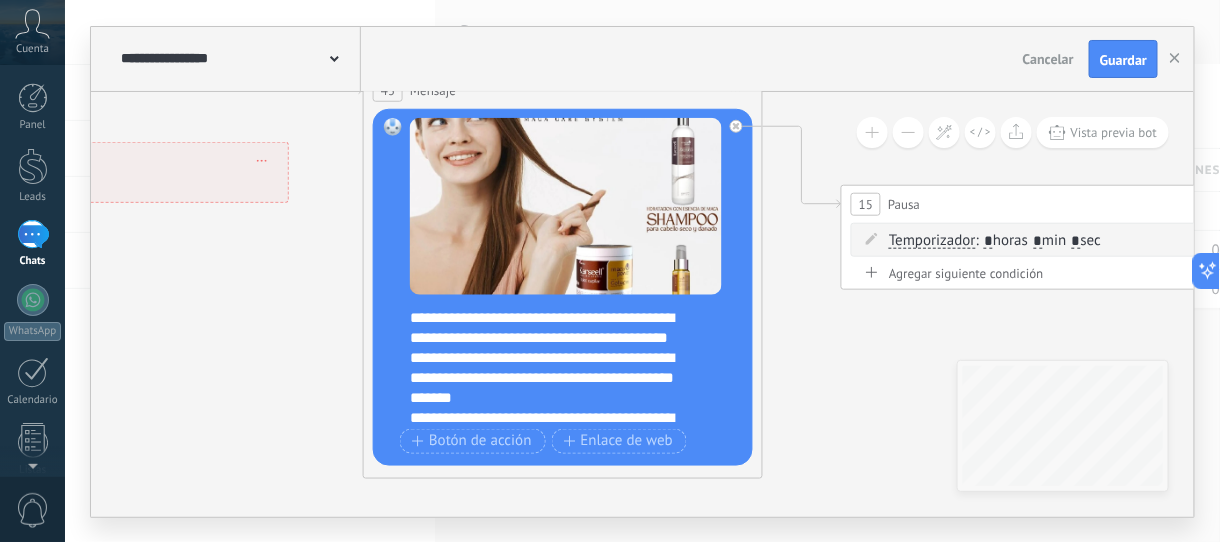 click on "**********" at bounding box center [557, 438] 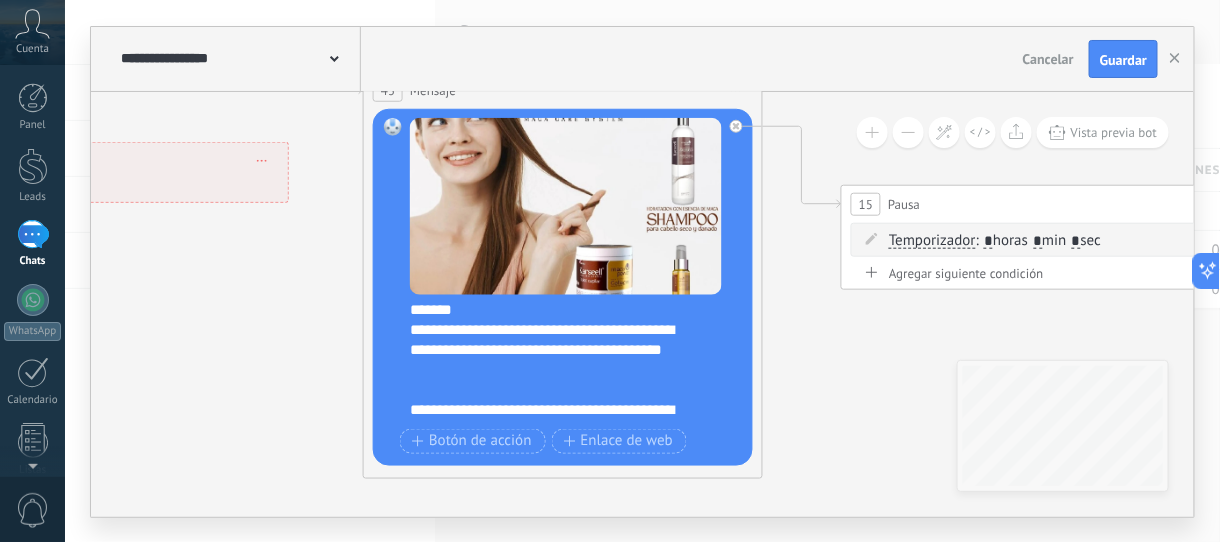 scroll, scrollTop: 340, scrollLeft: 0, axis: vertical 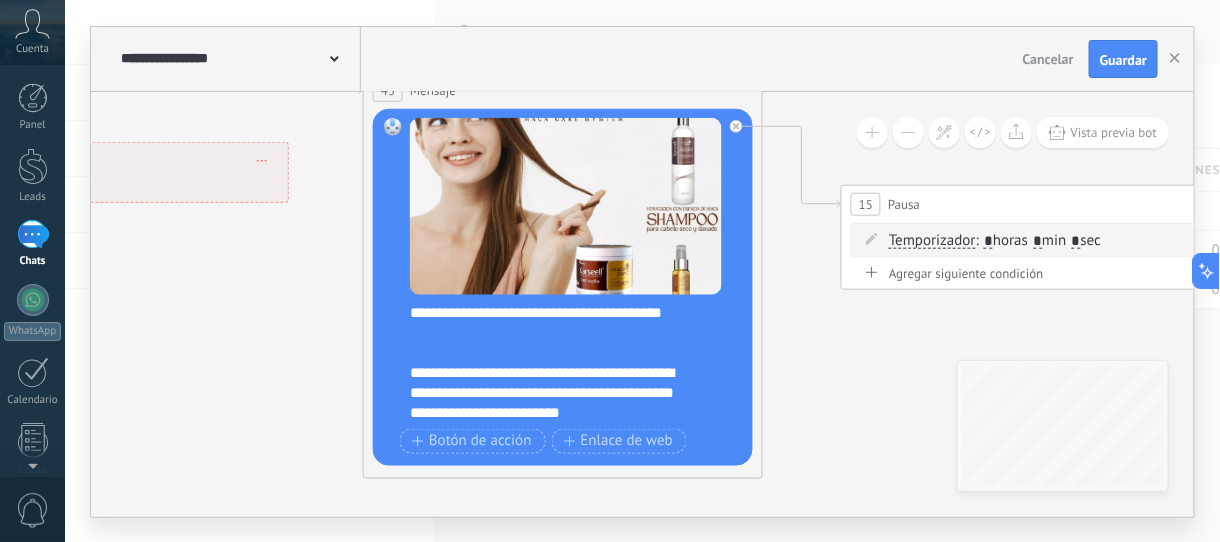 click on "**********" at bounding box center (557, 313) 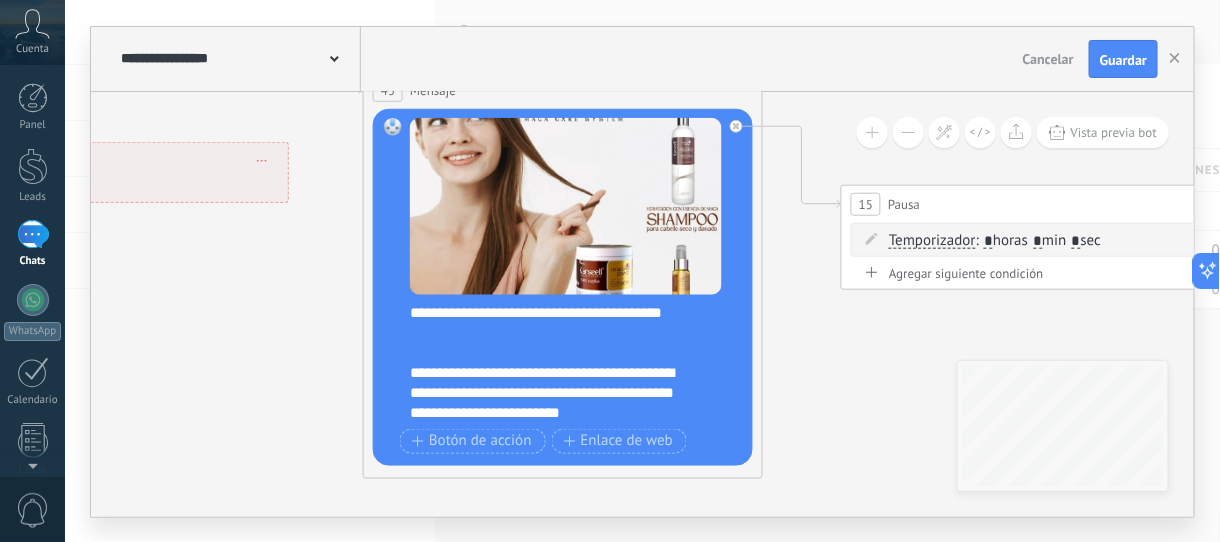 scroll, scrollTop: 339, scrollLeft: 0, axis: vertical 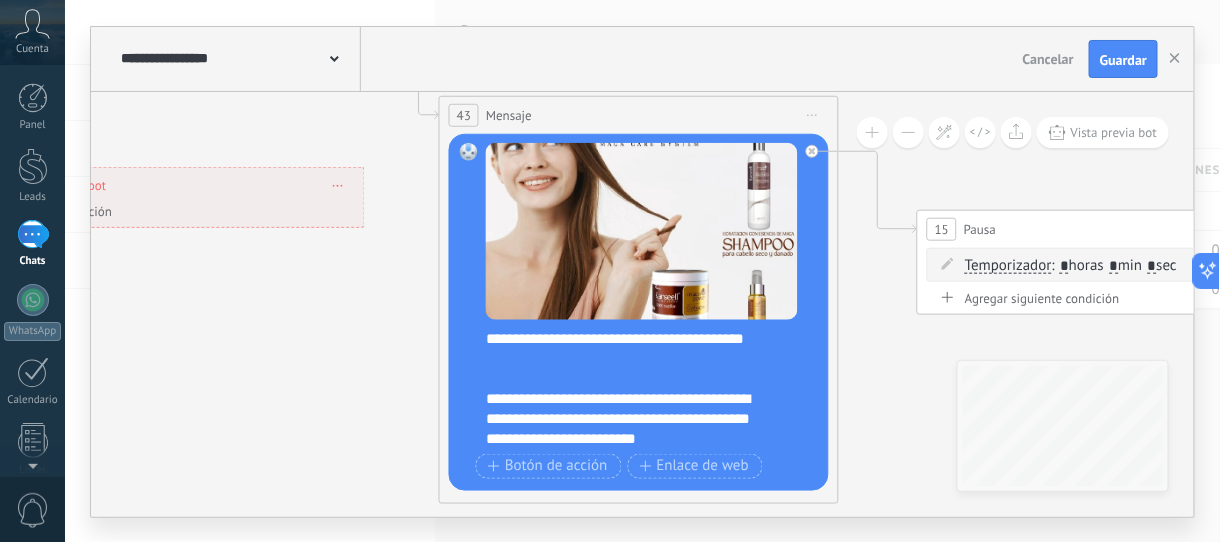 drag, startPoint x: 200, startPoint y: 297, endPoint x: 709, endPoint y: 421, distance: 523.8864 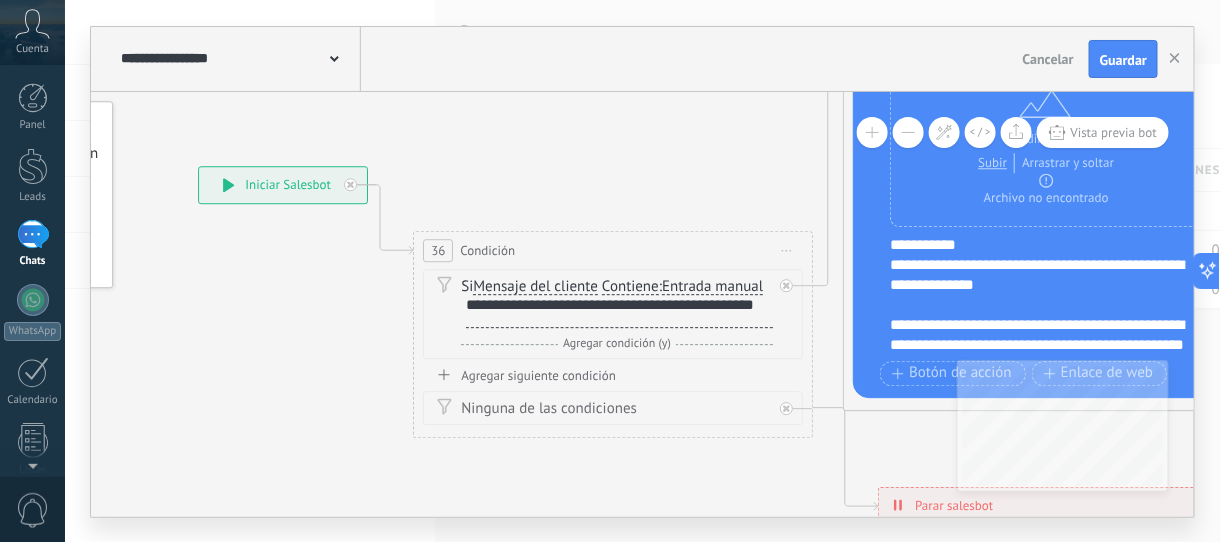 drag, startPoint x: 266, startPoint y: 277, endPoint x: 724, endPoint y: 494, distance: 506.80667 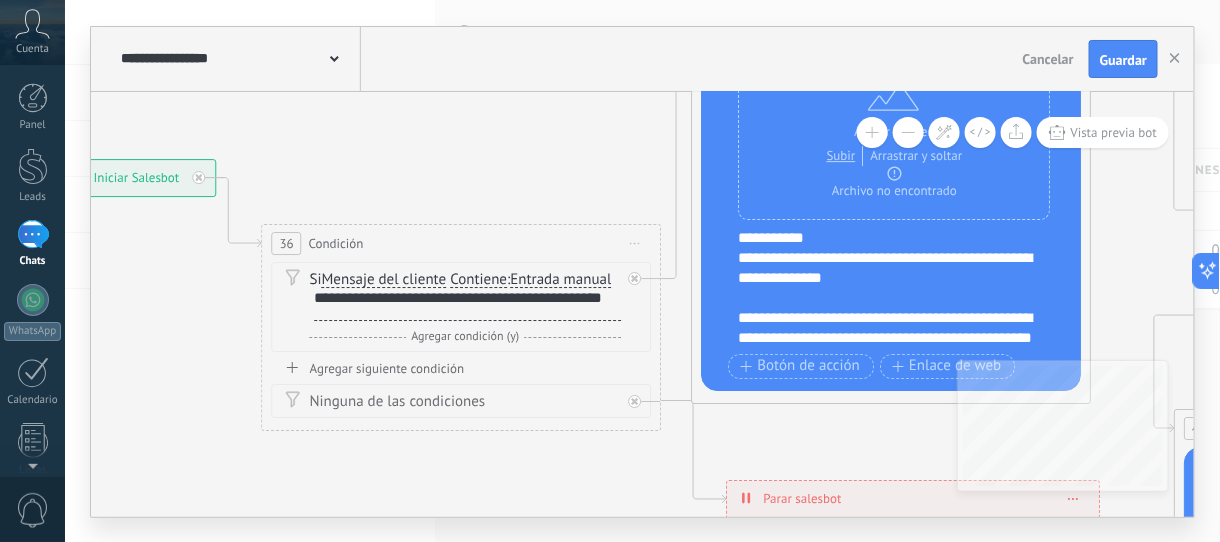 drag, startPoint x: 724, startPoint y: 494, endPoint x: 360, endPoint y: 414, distance: 372.68753 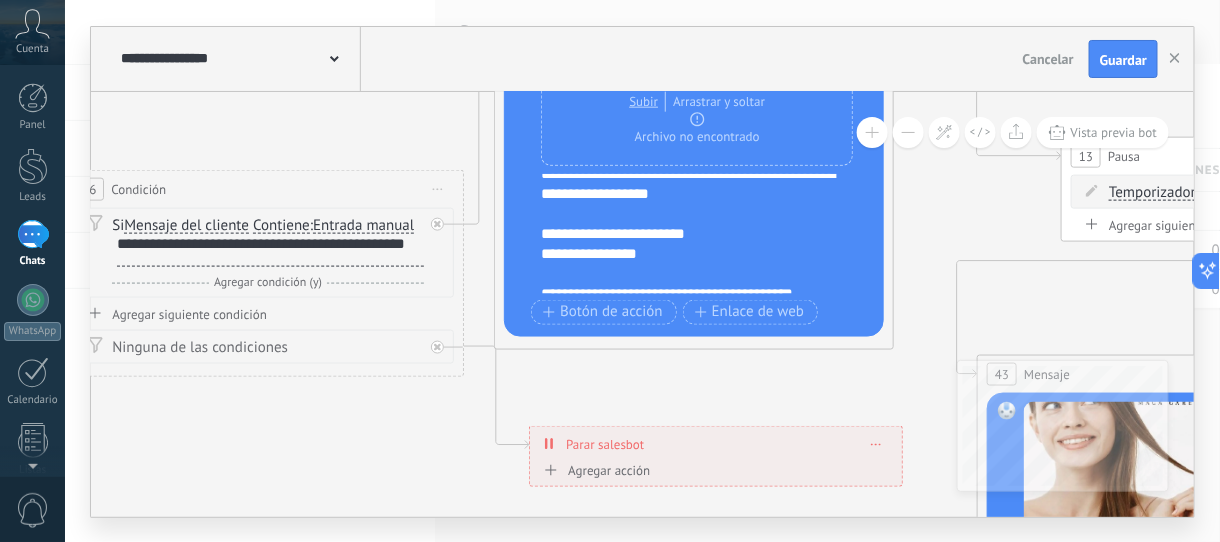 scroll, scrollTop: 125, scrollLeft: 0, axis: vertical 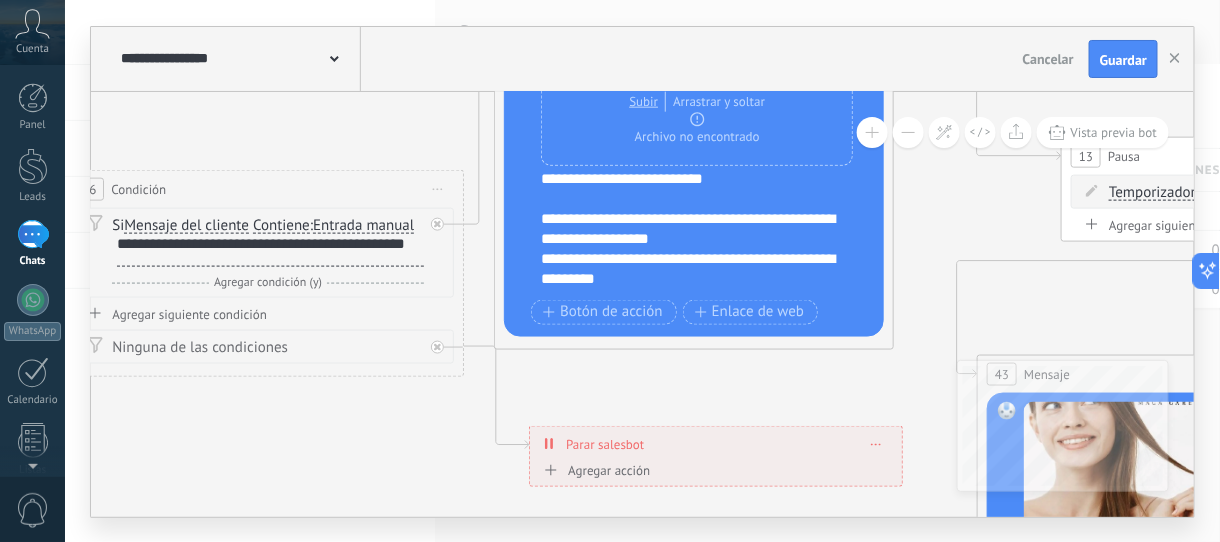 click on "**********" at bounding box center (707, 234) 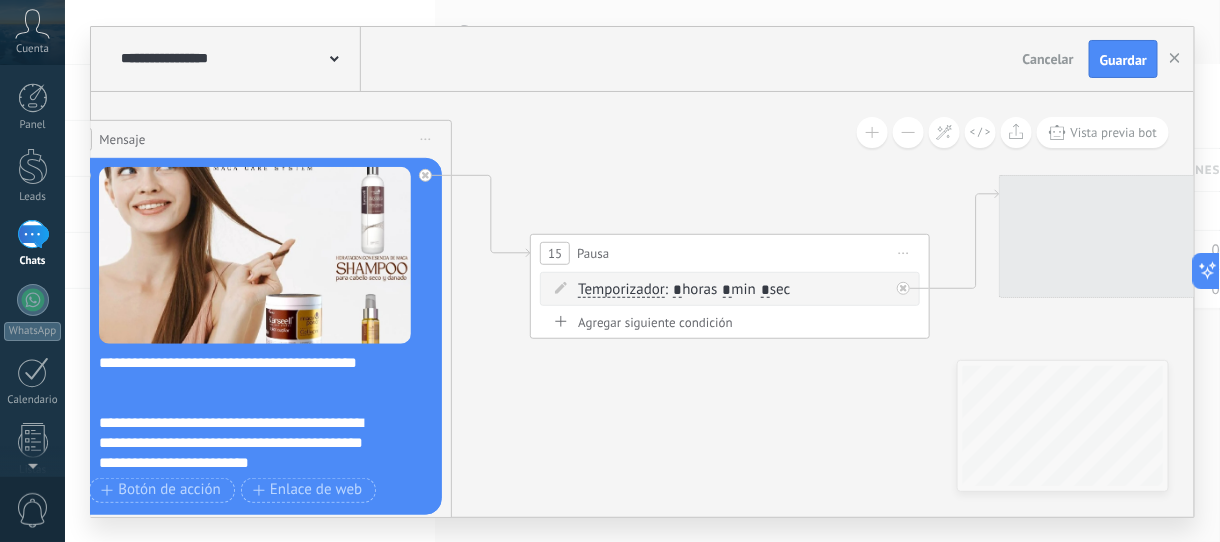 scroll, scrollTop: 260, scrollLeft: 0, axis: vertical 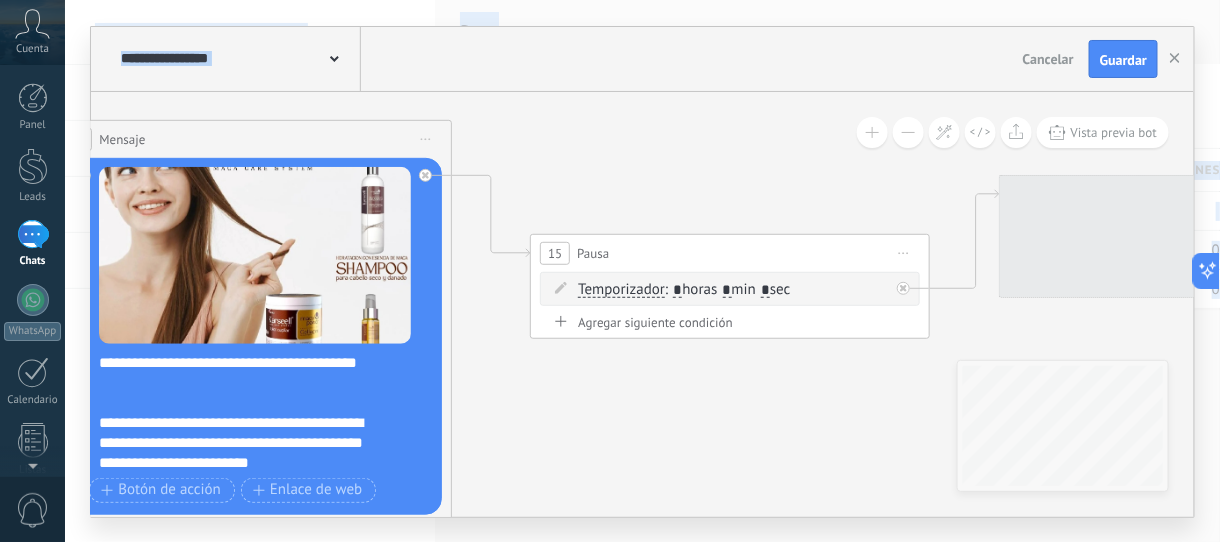 drag, startPoint x: 1021, startPoint y: 293, endPoint x: 0, endPoint y: -32, distance: 1071.4784 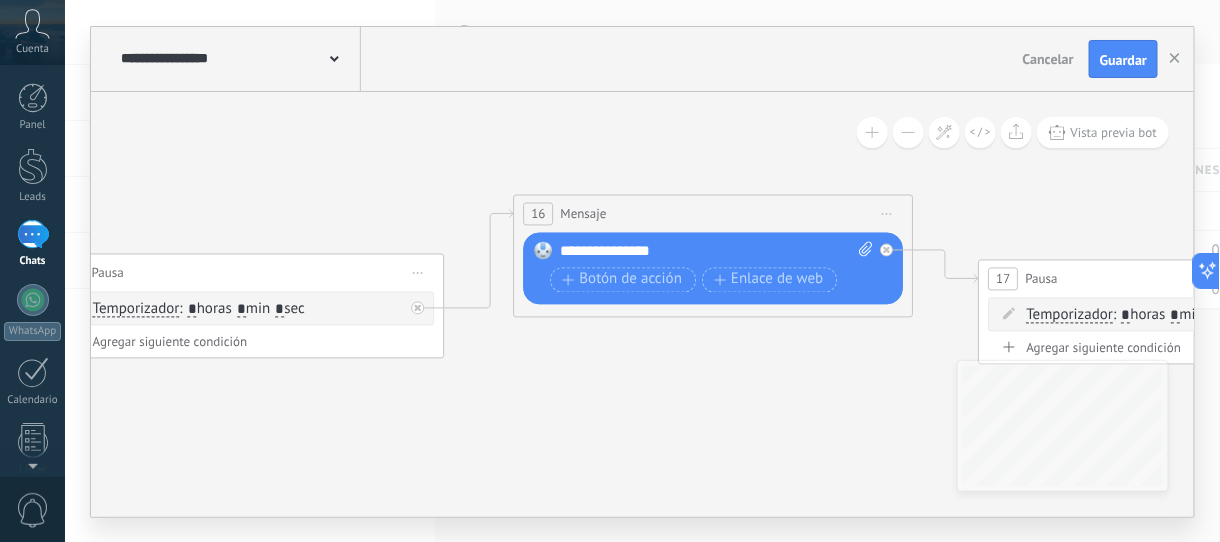 drag, startPoint x: 694, startPoint y: 315, endPoint x: 180, endPoint y: 455, distance: 532.7251 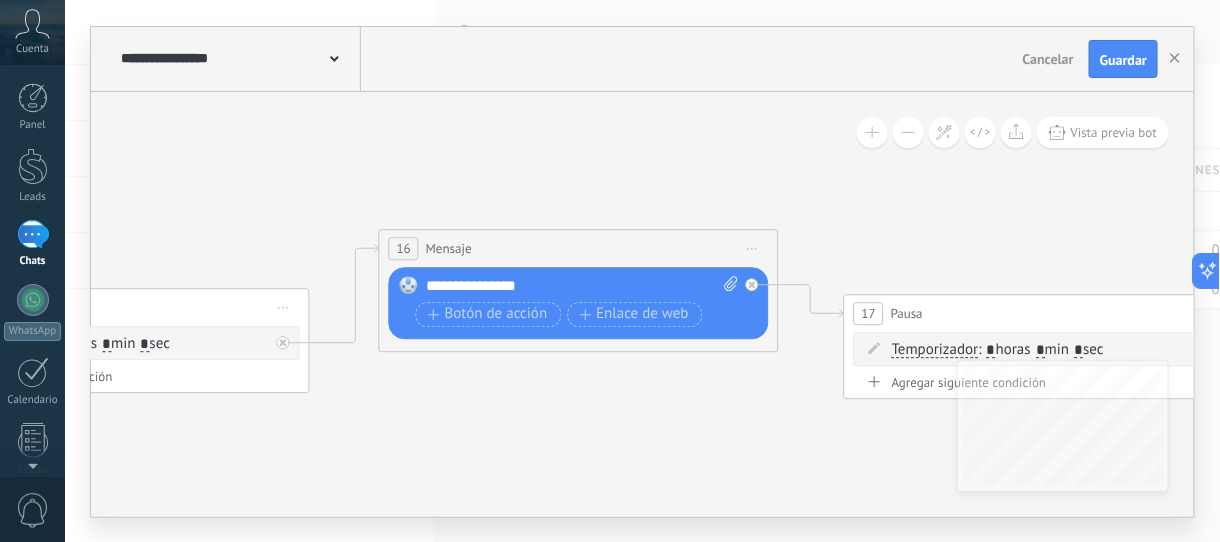 click 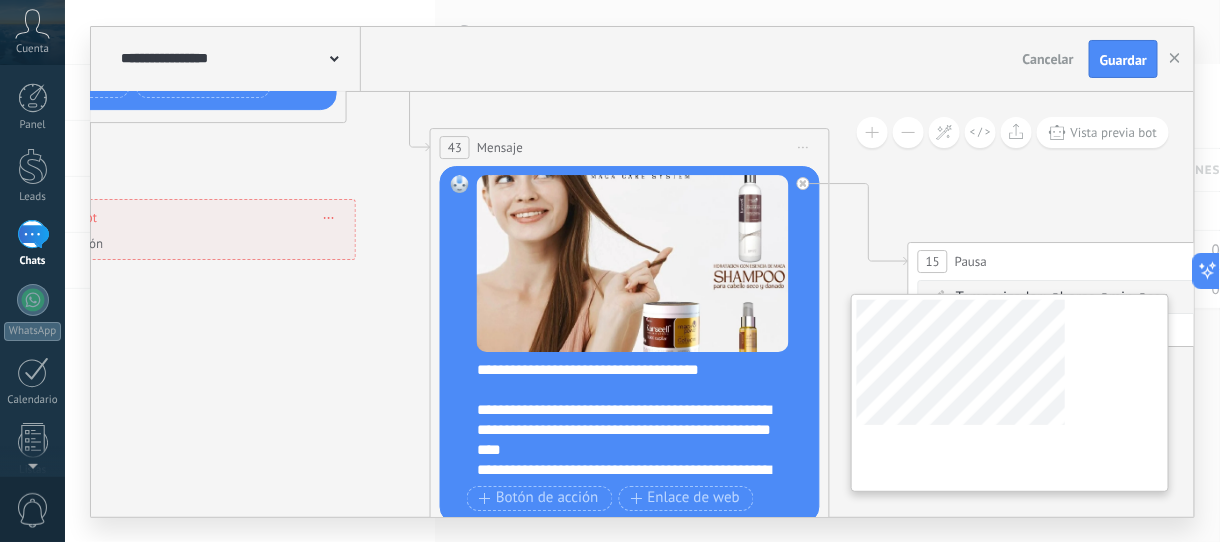 drag, startPoint x: 220, startPoint y: 374, endPoint x: 1168, endPoint y: 369, distance: 948.0132 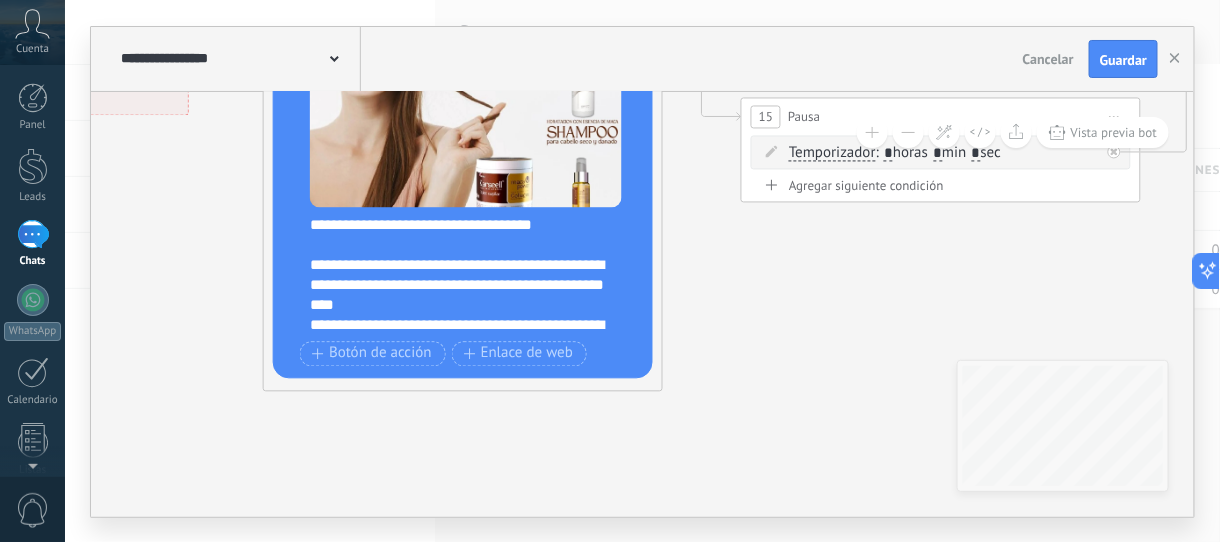 drag, startPoint x: 201, startPoint y: 368, endPoint x: 0, endPoint y: 213, distance: 253.82277 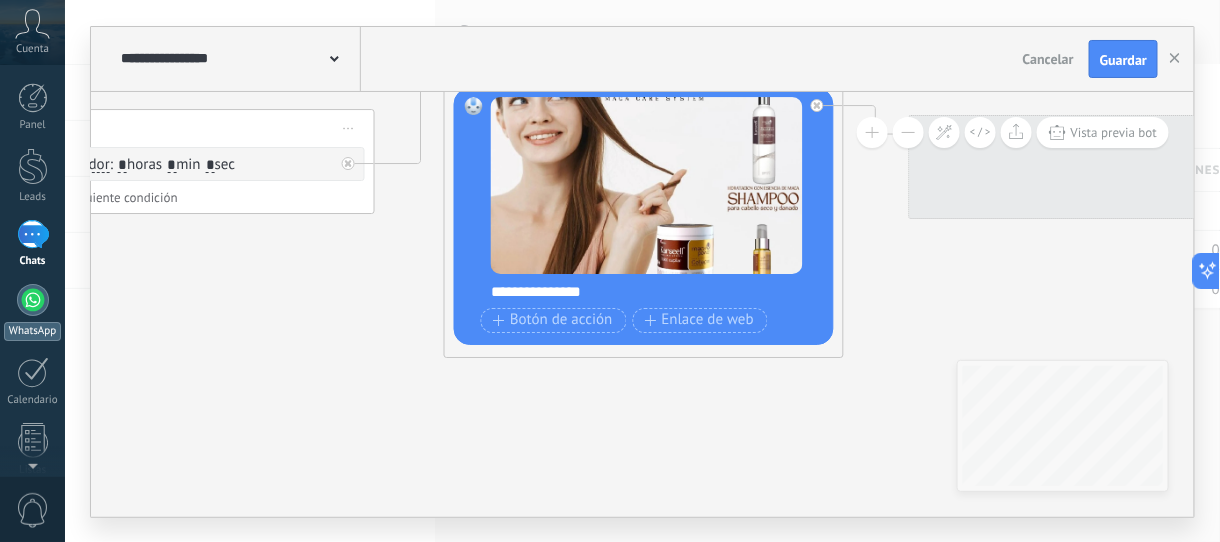 drag, startPoint x: 865, startPoint y: 350, endPoint x: 61, endPoint y: 340, distance: 804.0622 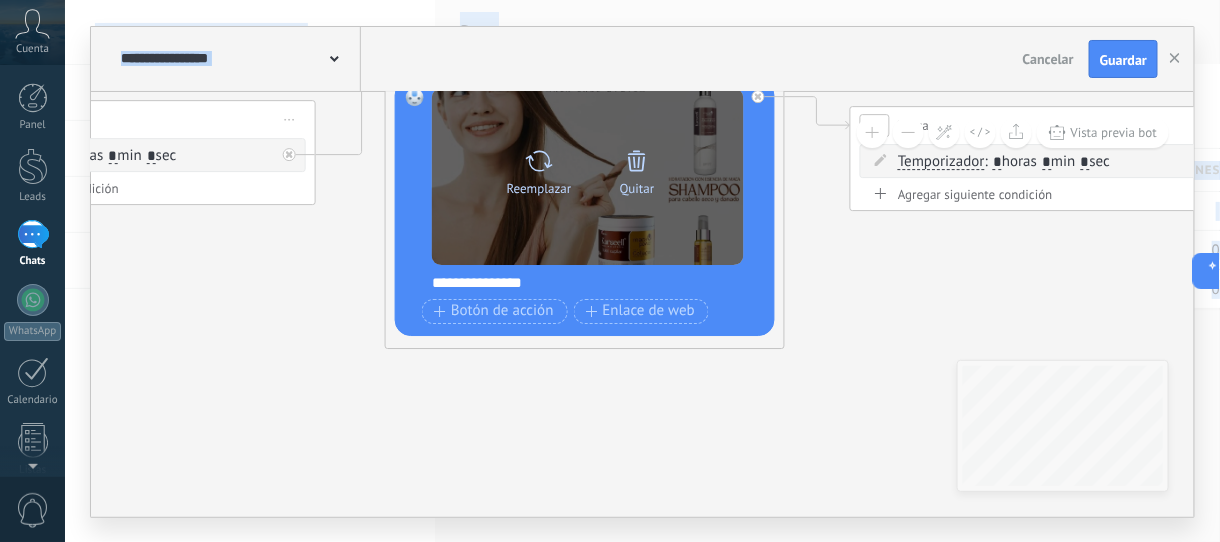click on "Reemplazar" at bounding box center (539, 169) 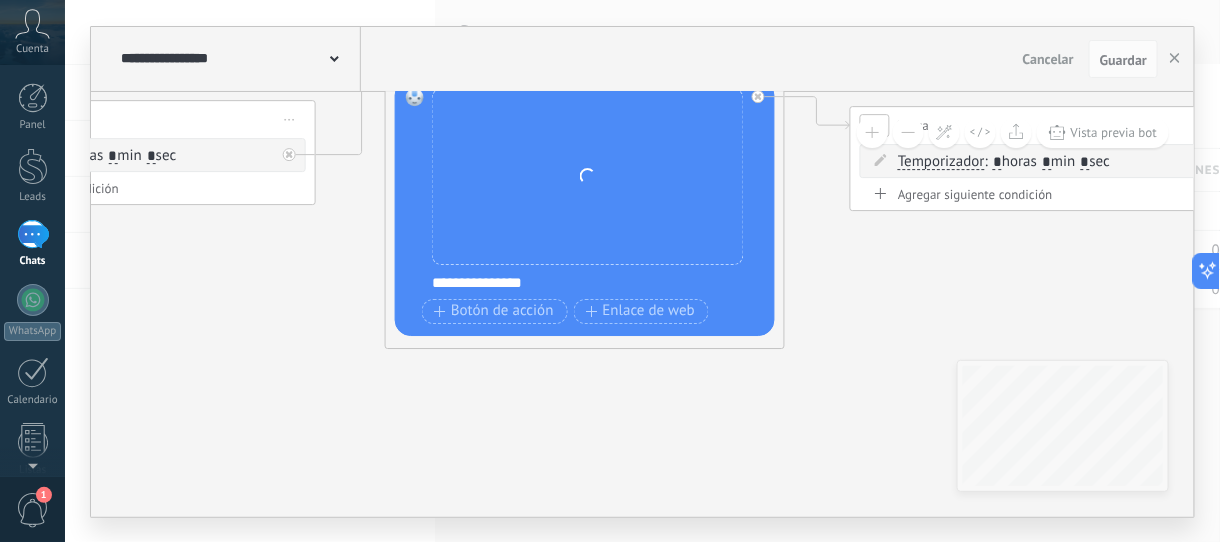 click on "**********" at bounding box center (598, 283) 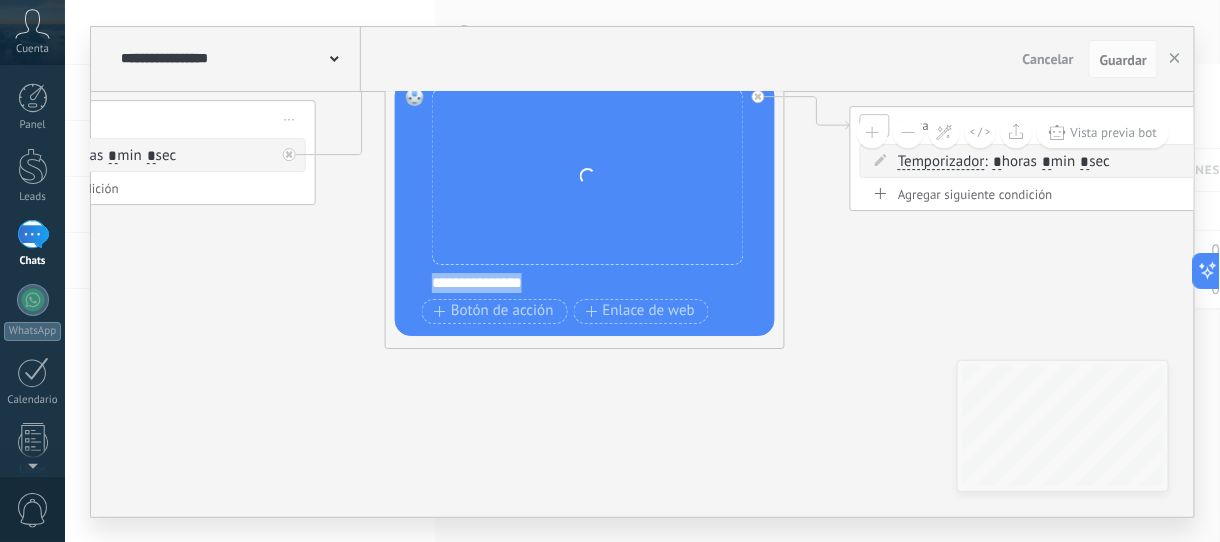 drag, startPoint x: 555, startPoint y: 281, endPoint x: 408, endPoint y: 288, distance: 147.16656 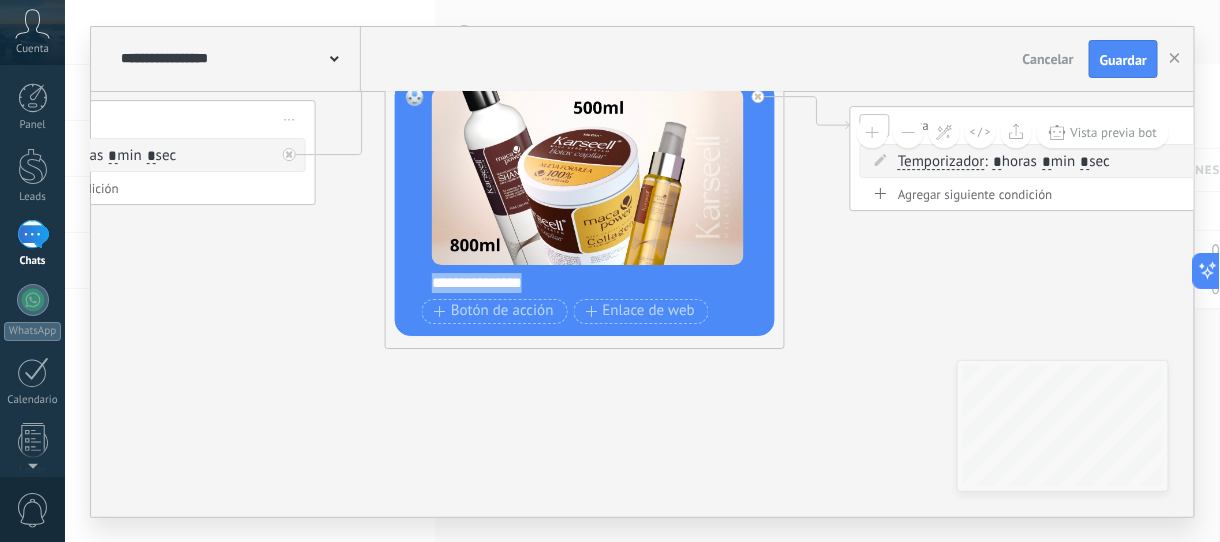 type 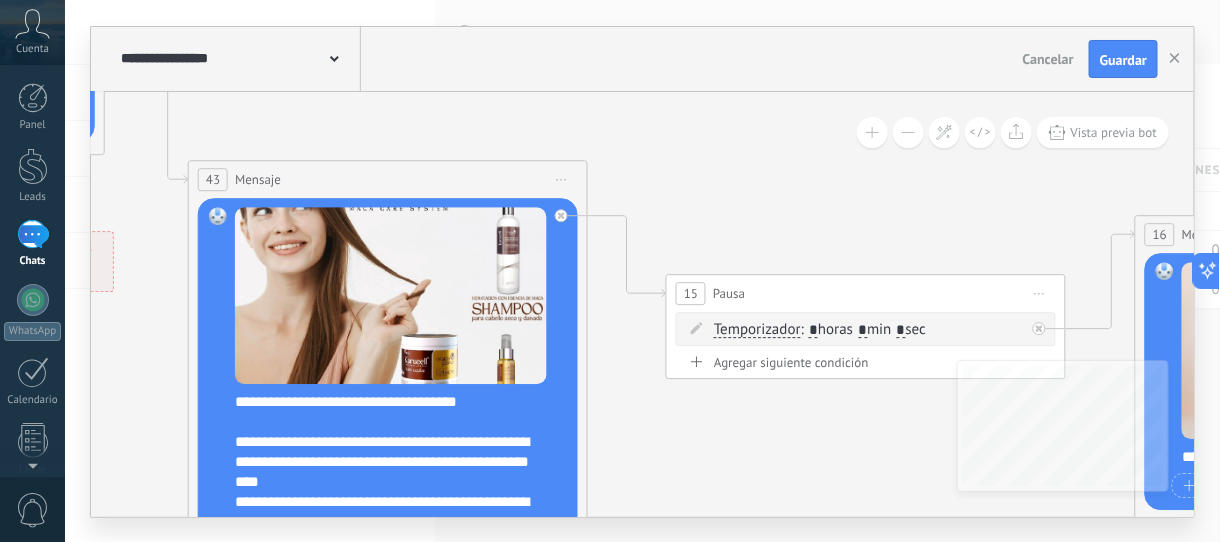 drag, startPoint x: 183, startPoint y: 306, endPoint x: 875, endPoint y: 433, distance: 703.5574 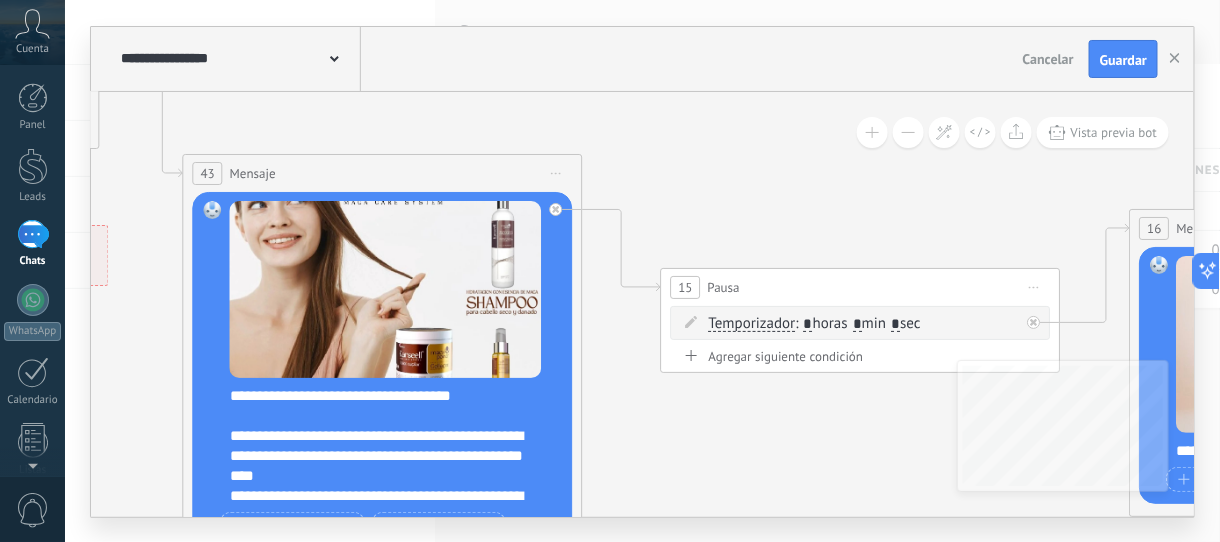 click on "**********" at bounding box center (396, 446) 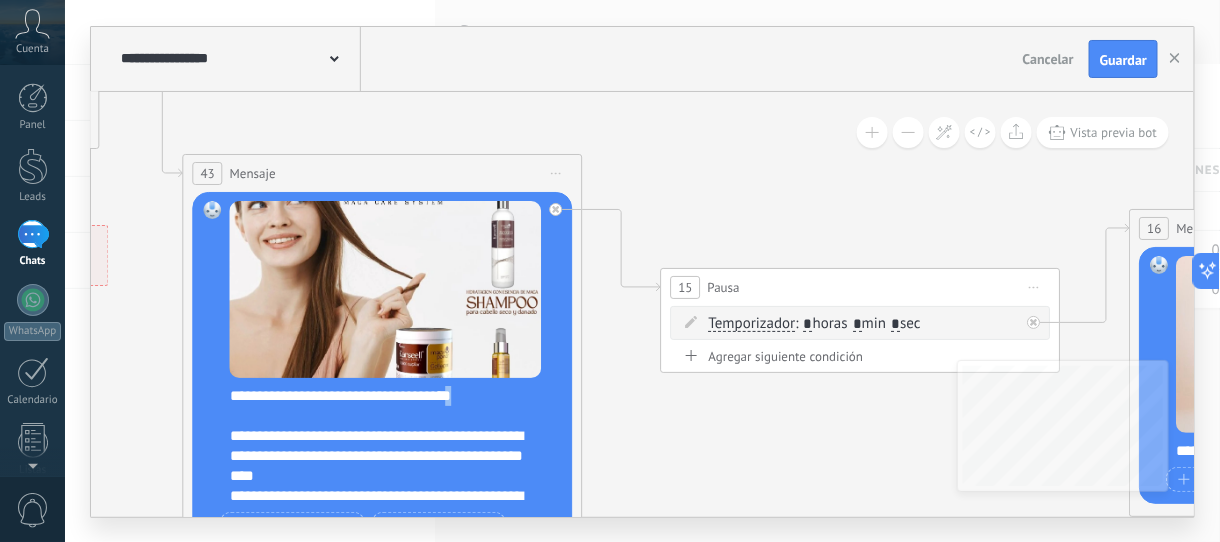 click on "**********" at bounding box center (396, 446) 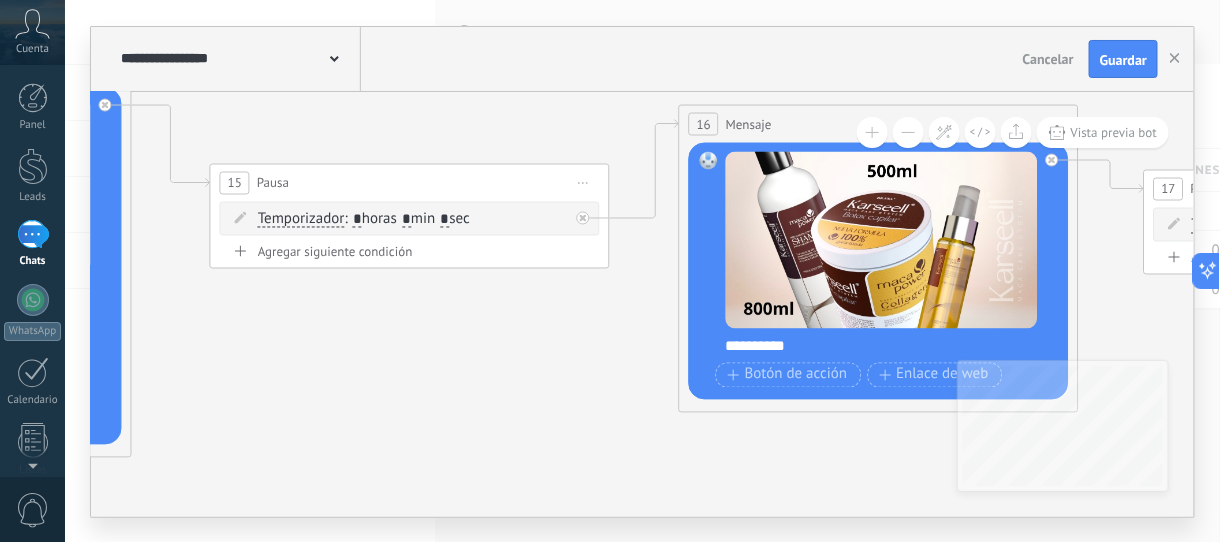 drag, startPoint x: 885, startPoint y: 441, endPoint x: 392, endPoint y: 332, distance: 504.90594 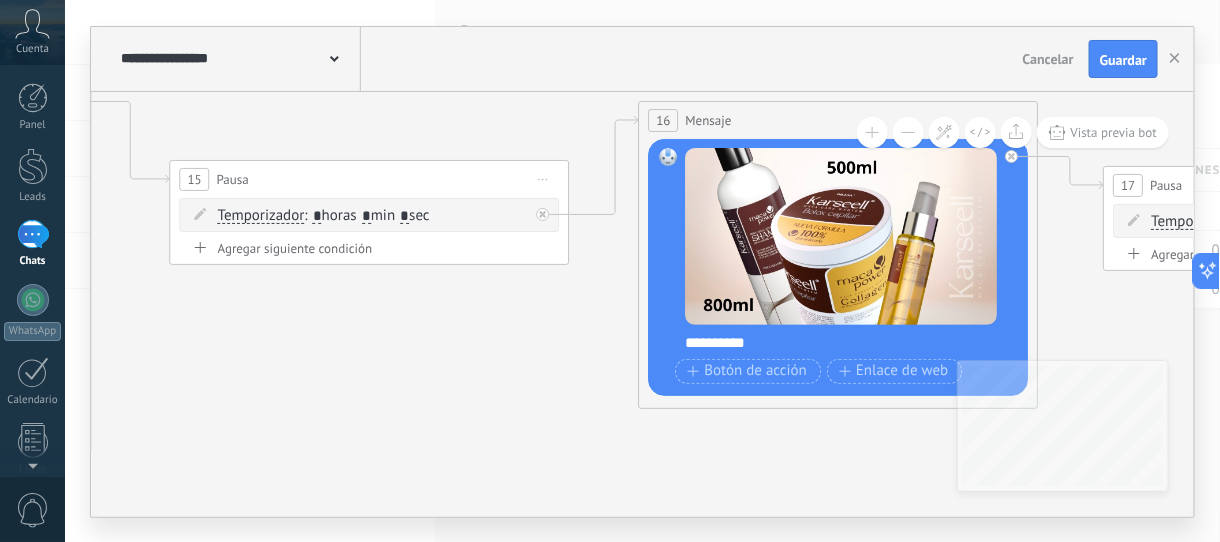 click on "Reemplazar
Quitar
Convertir a mensaje de voz
Arrastre la imagen aquí para adjuntarla.
Añadir imagen
Subir
Arrastrar y soltar
Archivo no encontrado
Escribe tu mensaje..." at bounding box center (839, 267) 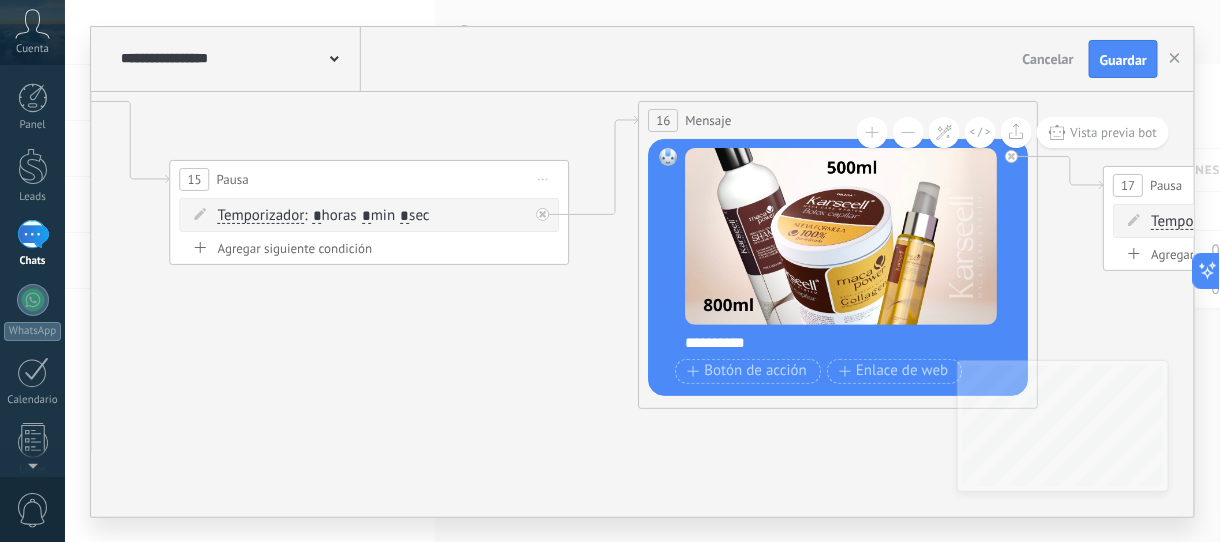 click on "**********" at bounding box center (852, 343) 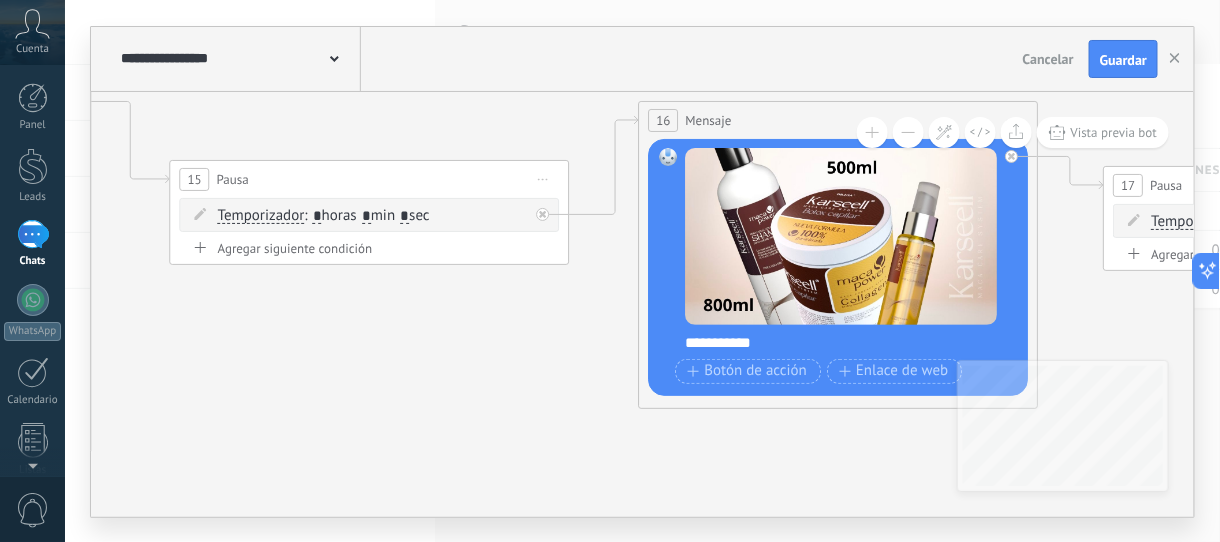 click on "**********" at bounding box center (852, 343) 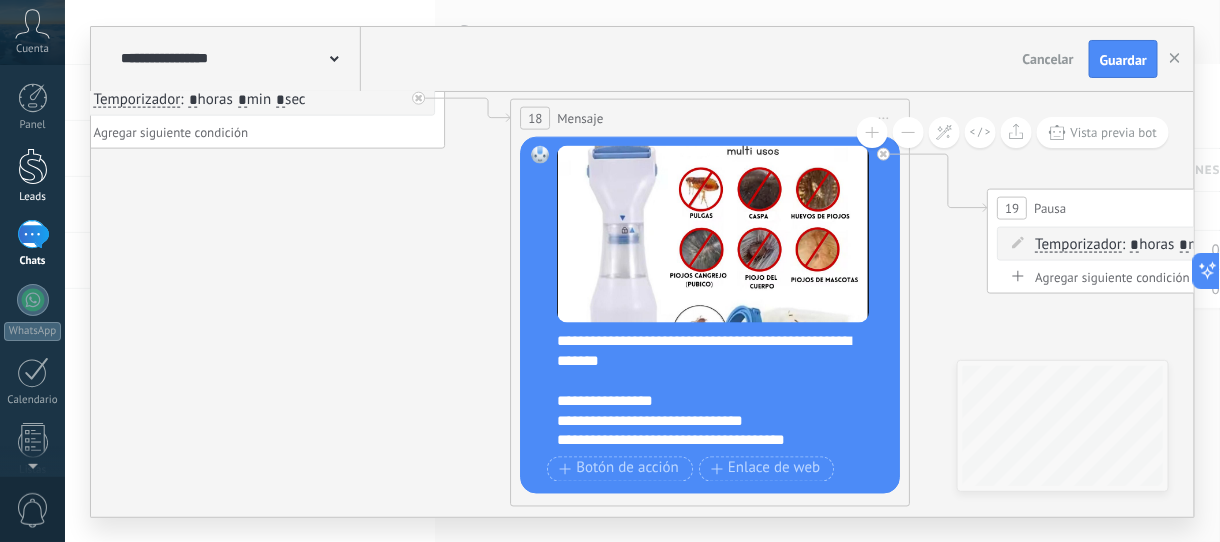 drag, startPoint x: 1104, startPoint y: 309, endPoint x: 46, endPoint y: 185, distance: 1065.2417 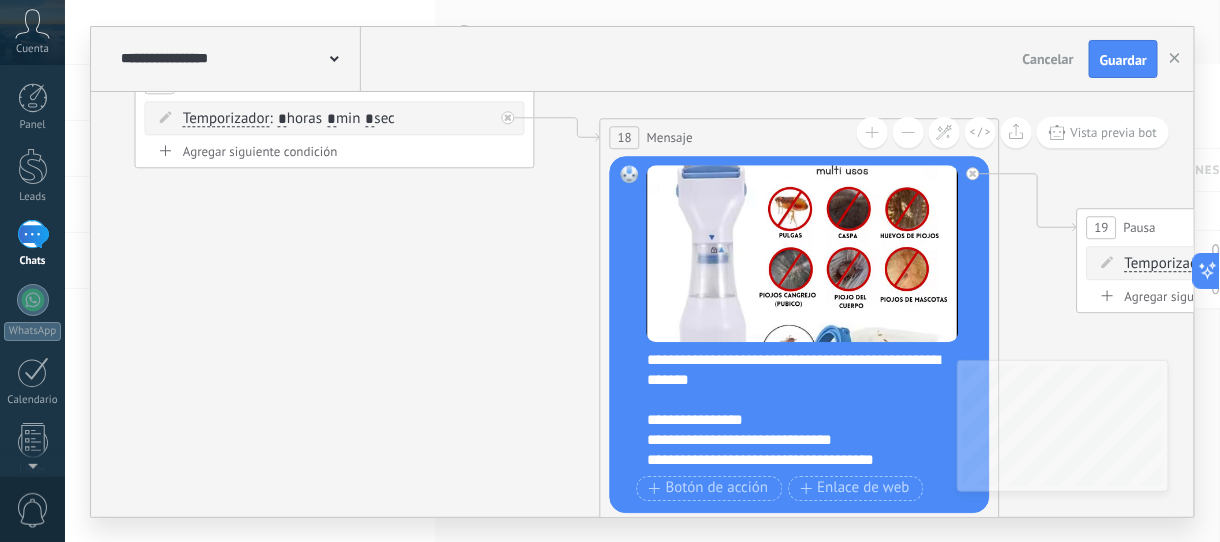 drag, startPoint x: 324, startPoint y: 310, endPoint x: 356, endPoint y: 316, distance: 32.55764 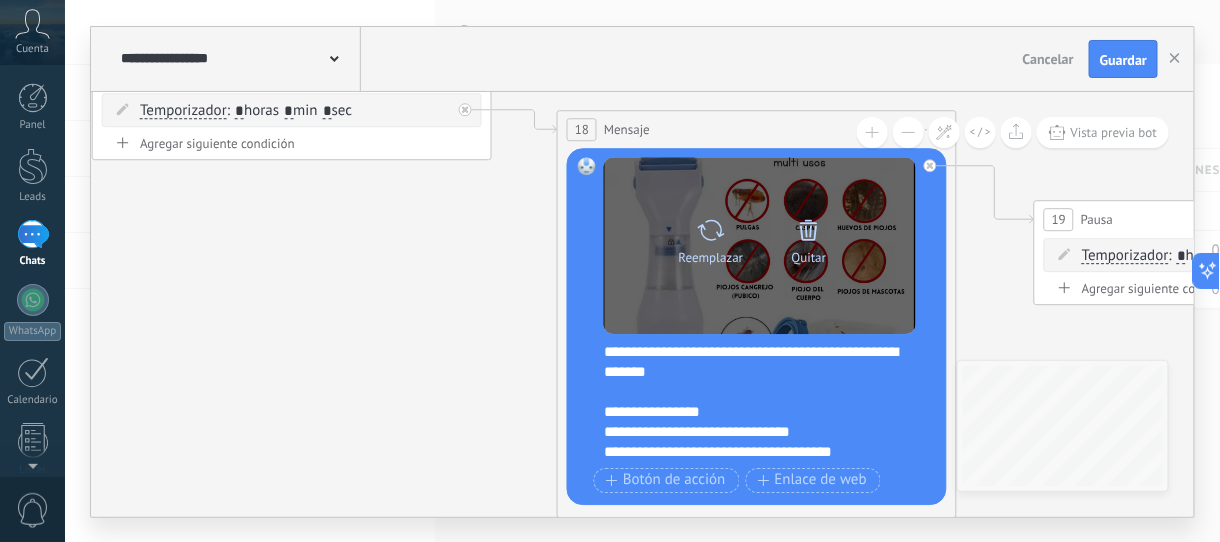 click at bounding box center [710, 231] 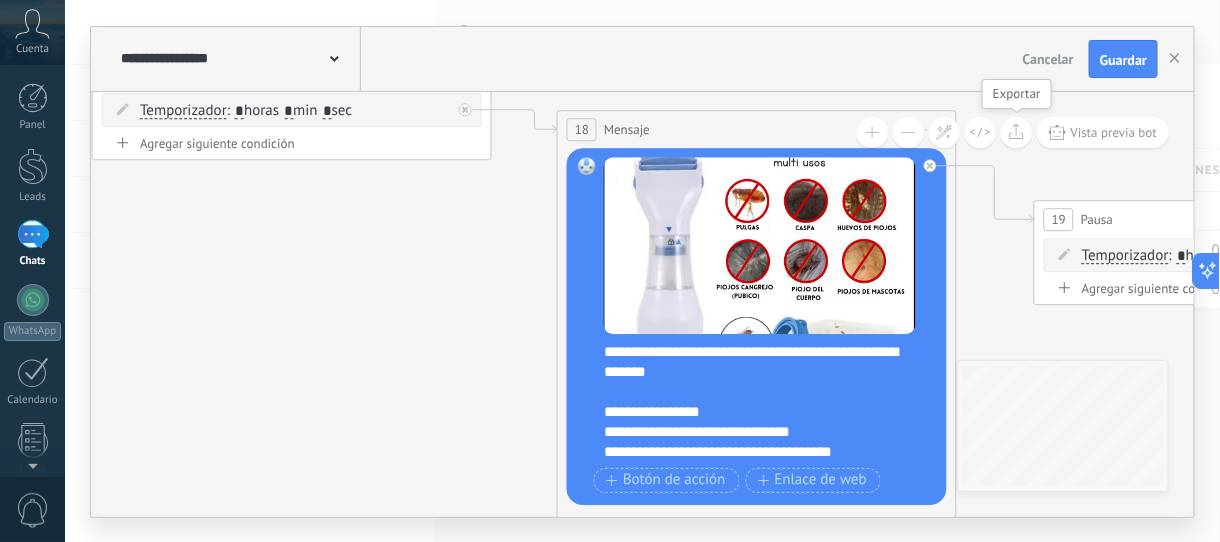click at bounding box center [1016, 132] 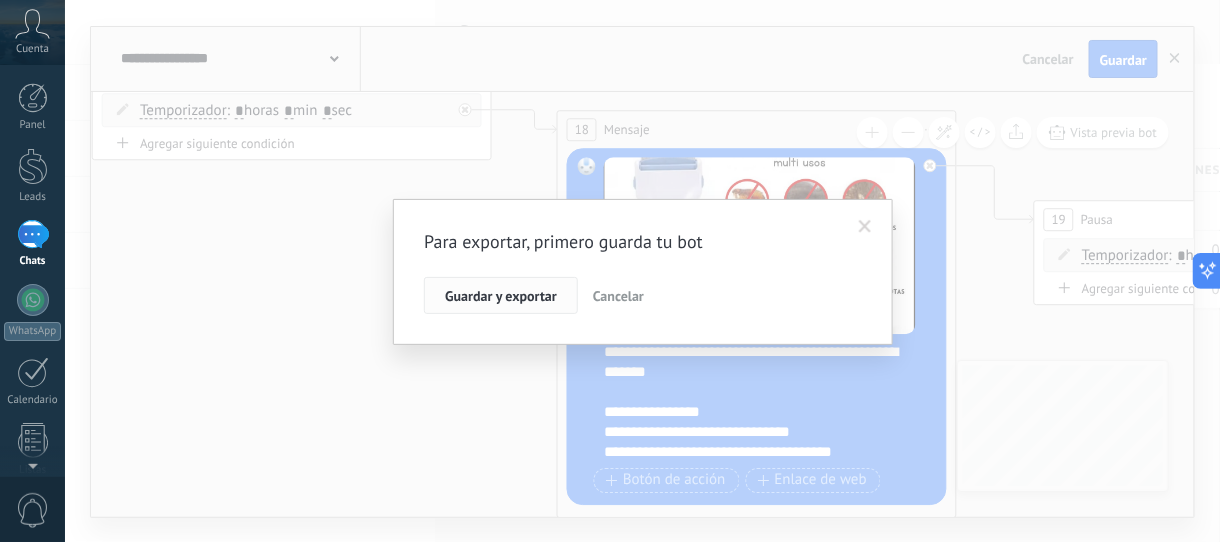 click on "Guardar y exportar" at bounding box center (501, 296) 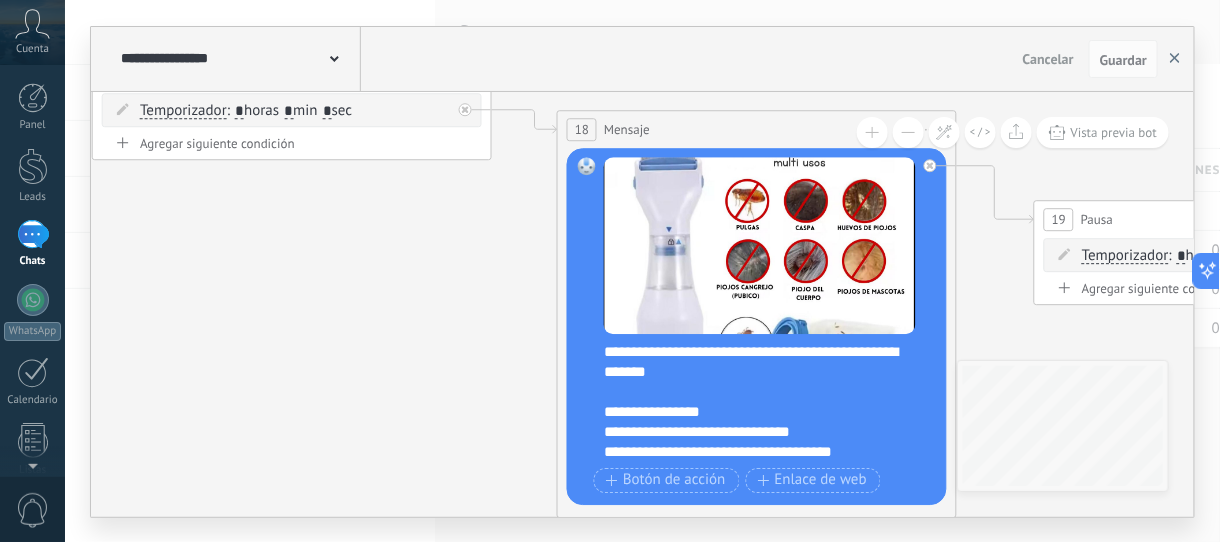 click 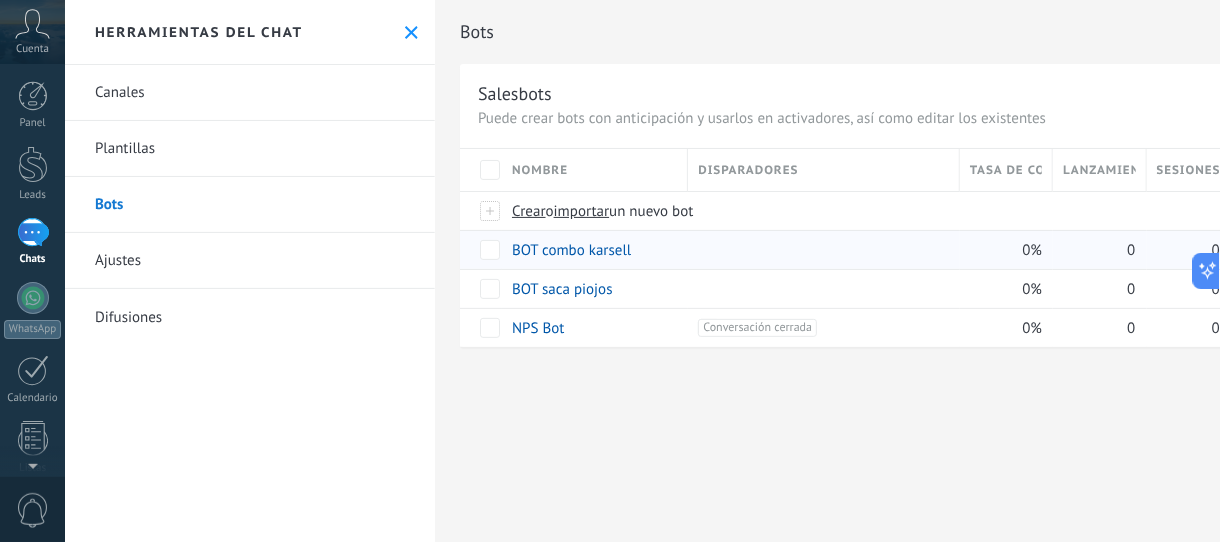 scroll, scrollTop: 0, scrollLeft: 0, axis: both 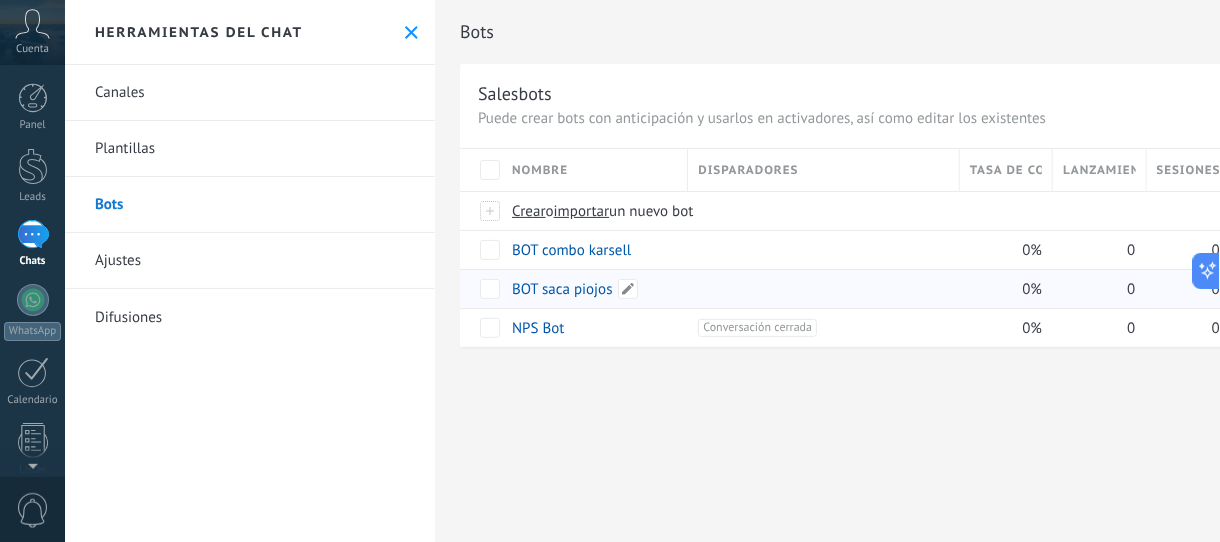 click on "BOT saca piojos" at bounding box center (562, 289) 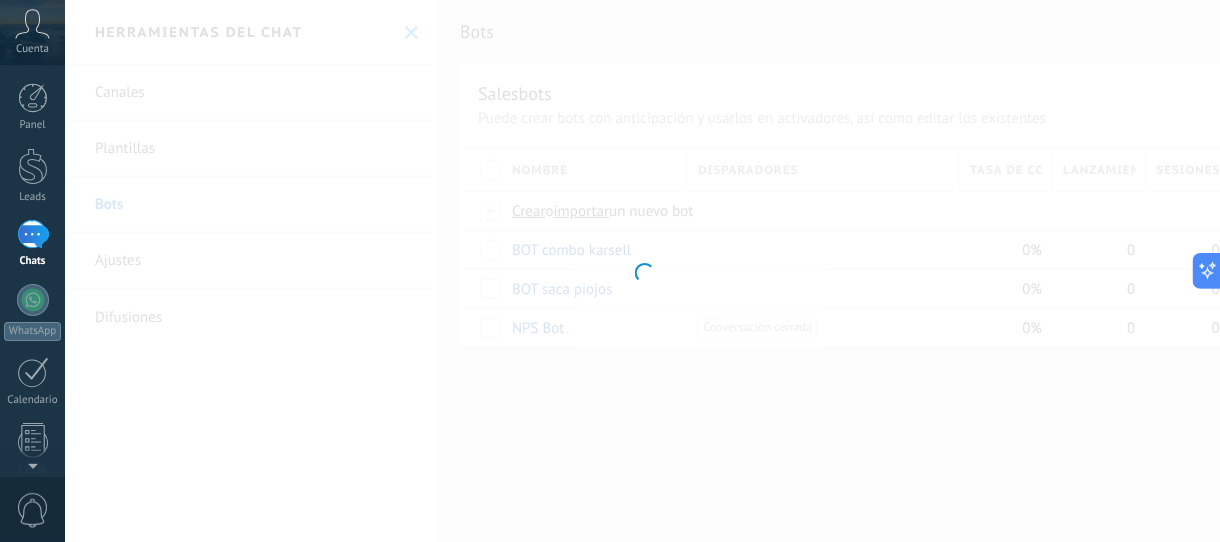 type on "**********" 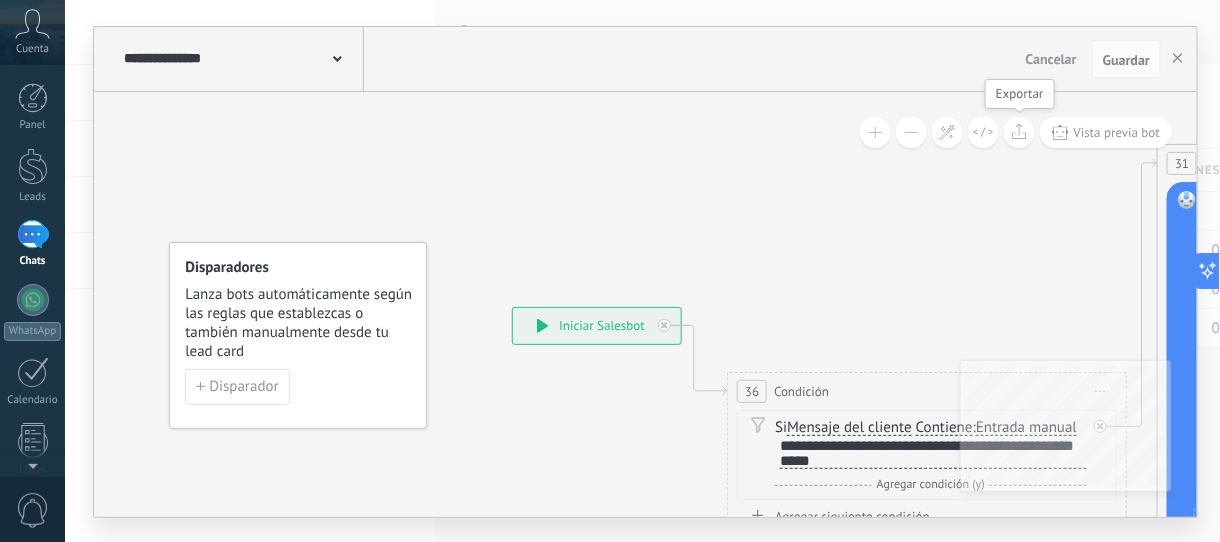 click 